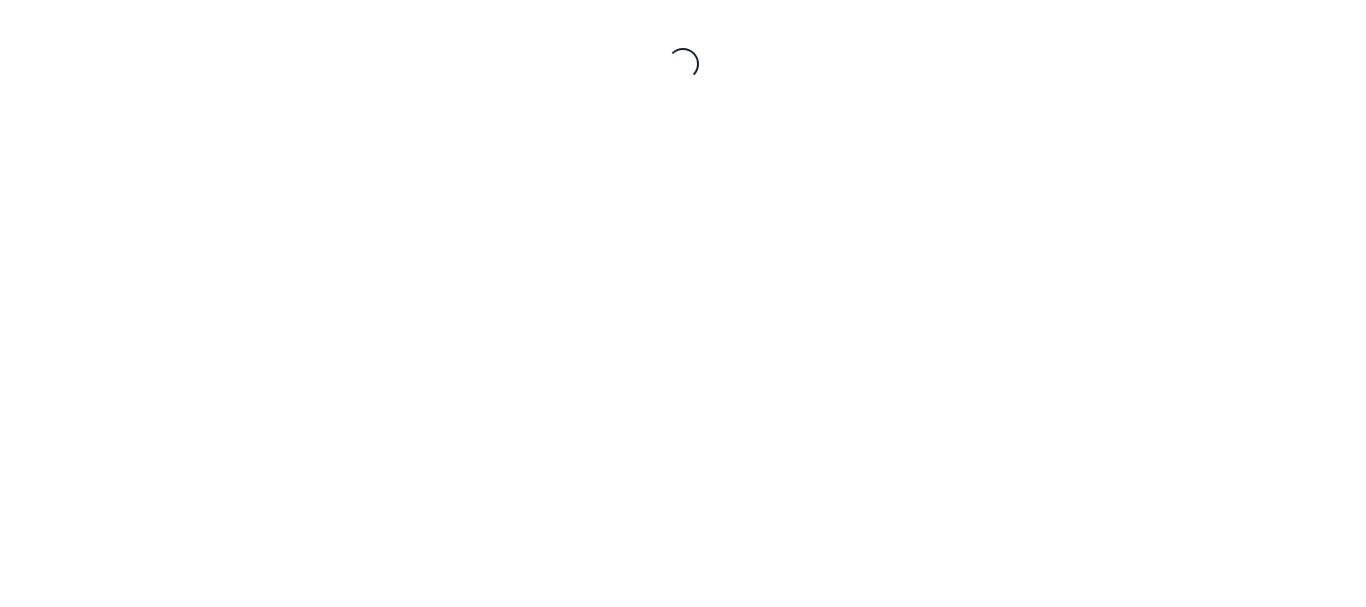 scroll, scrollTop: 0, scrollLeft: 0, axis: both 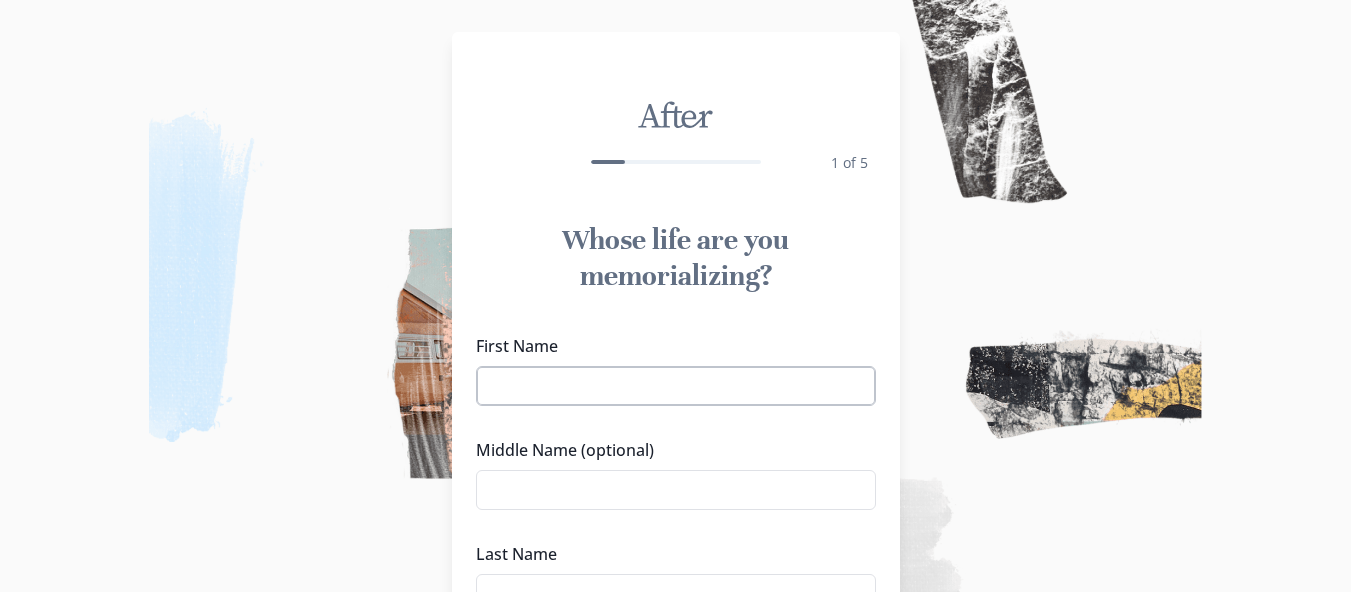 click on "First Name" at bounding box center (676, 386) 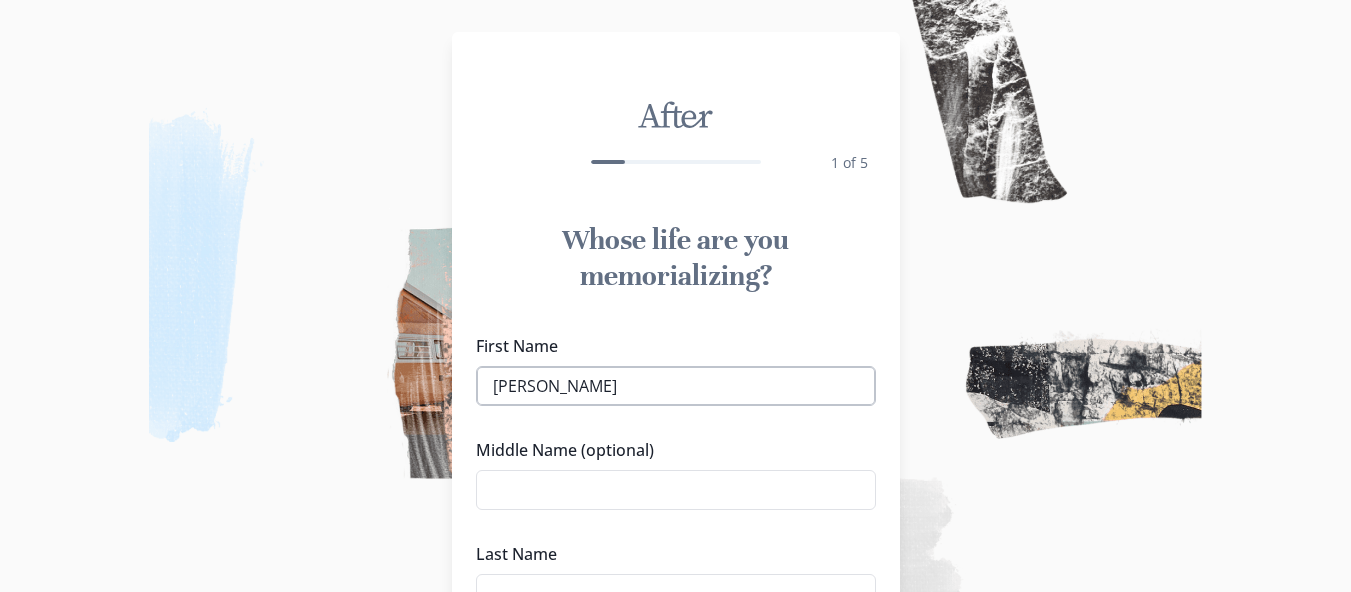 click on "[PERSON_NAME]" at bounding box center [676, 386] 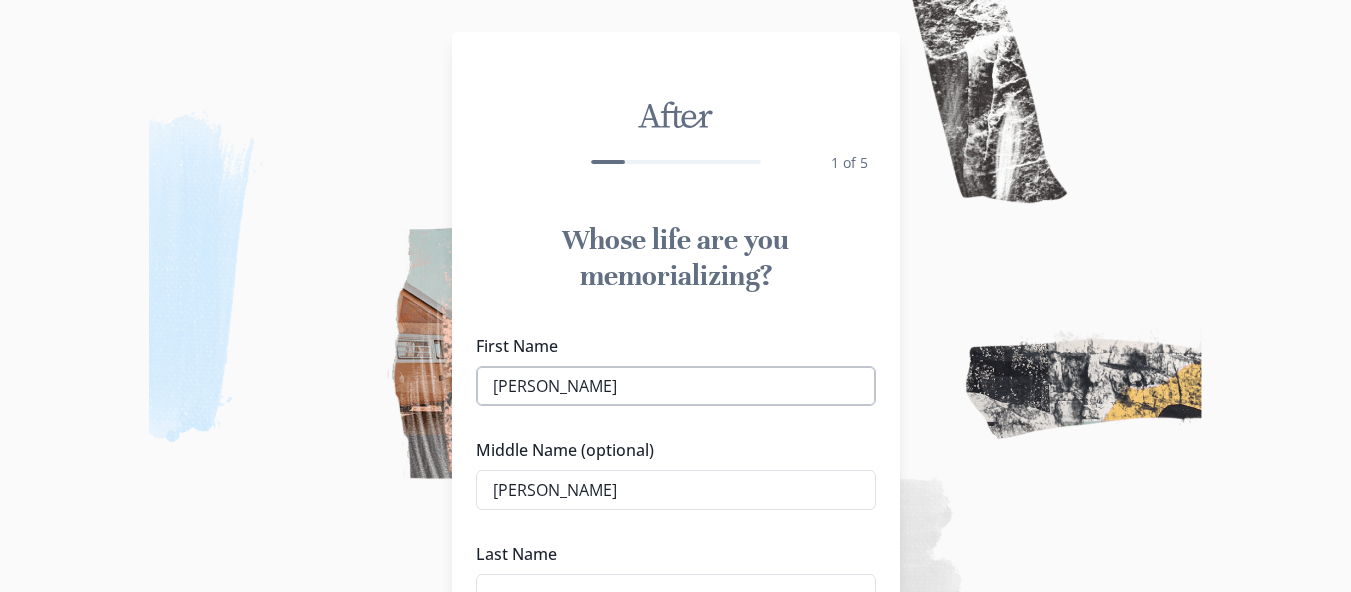 type on "[PERSON_NAME]" 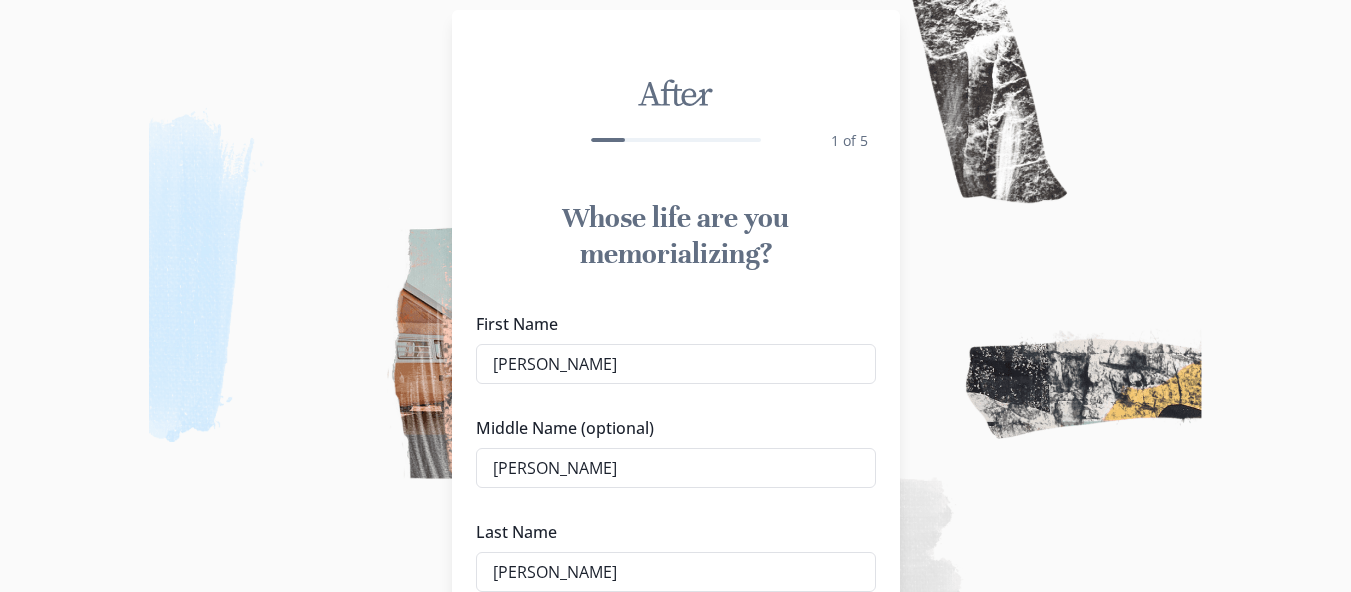 type on "[PERSON_NAME]" 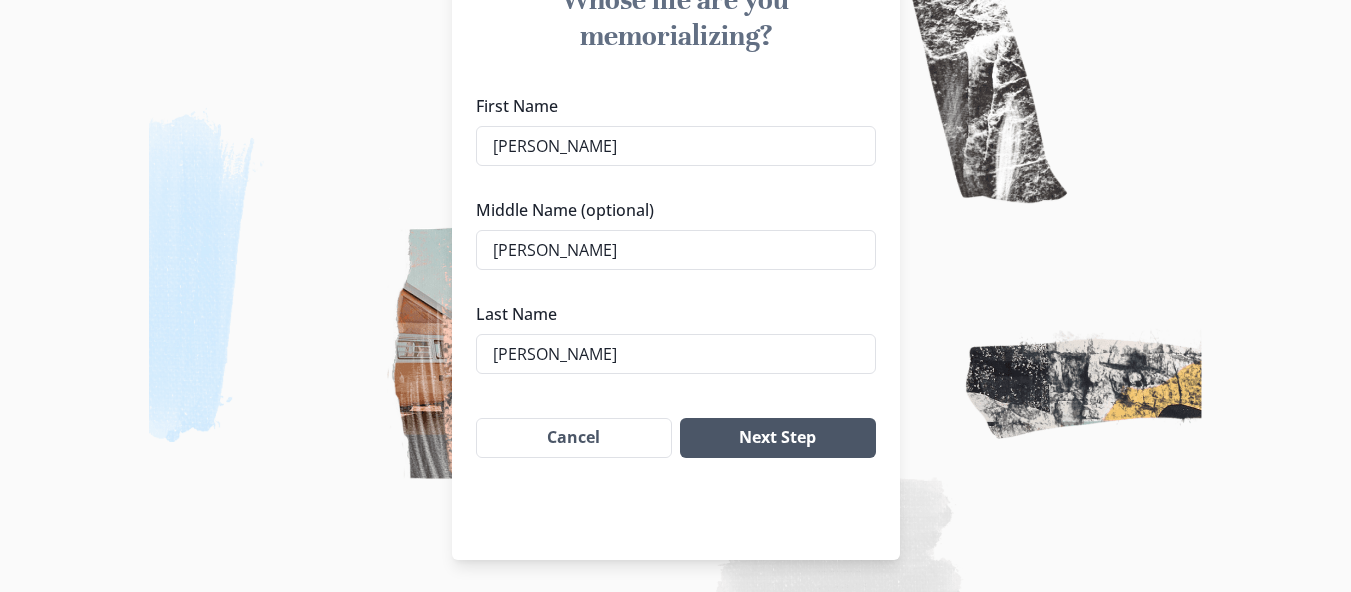 click on "Next Step" at bounding box center (777, 438) 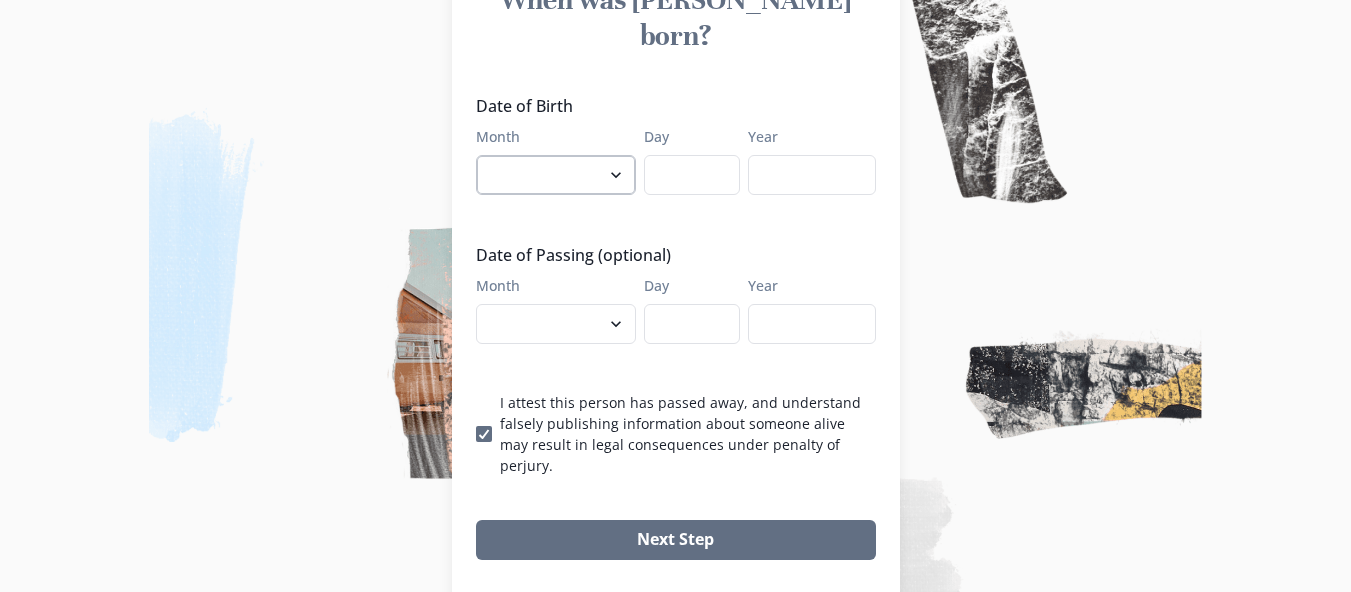 click on "January February March April May June July August September October November December" at bounding box center [556, 175] 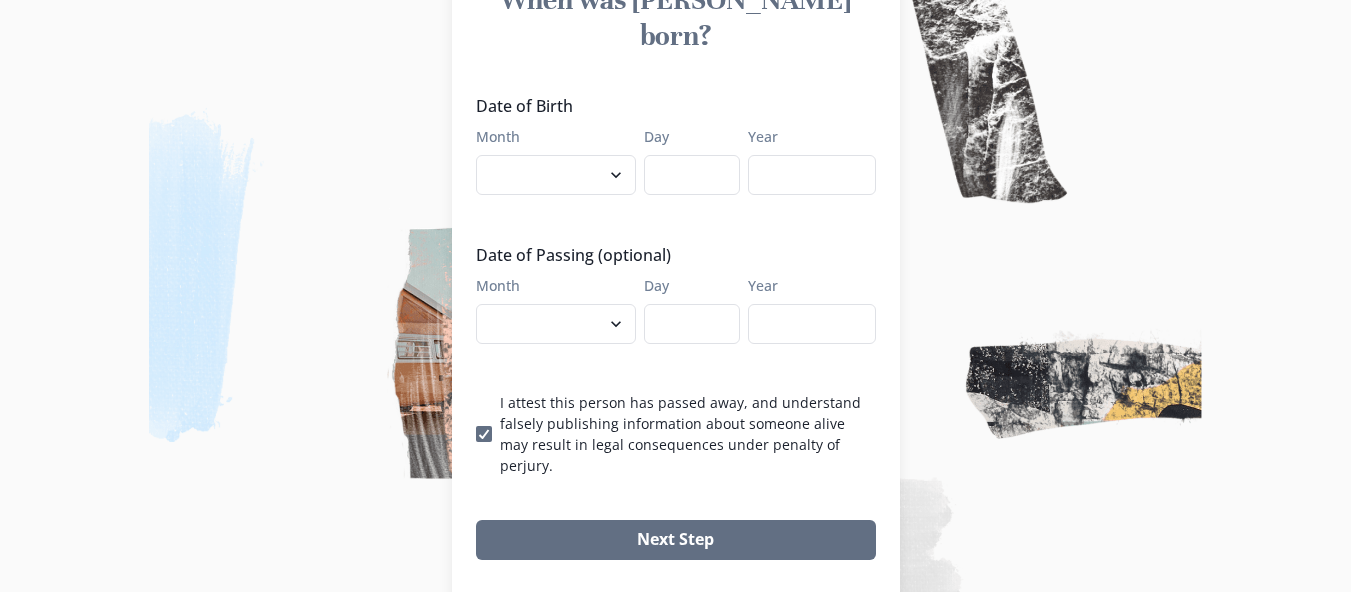 select on "10" 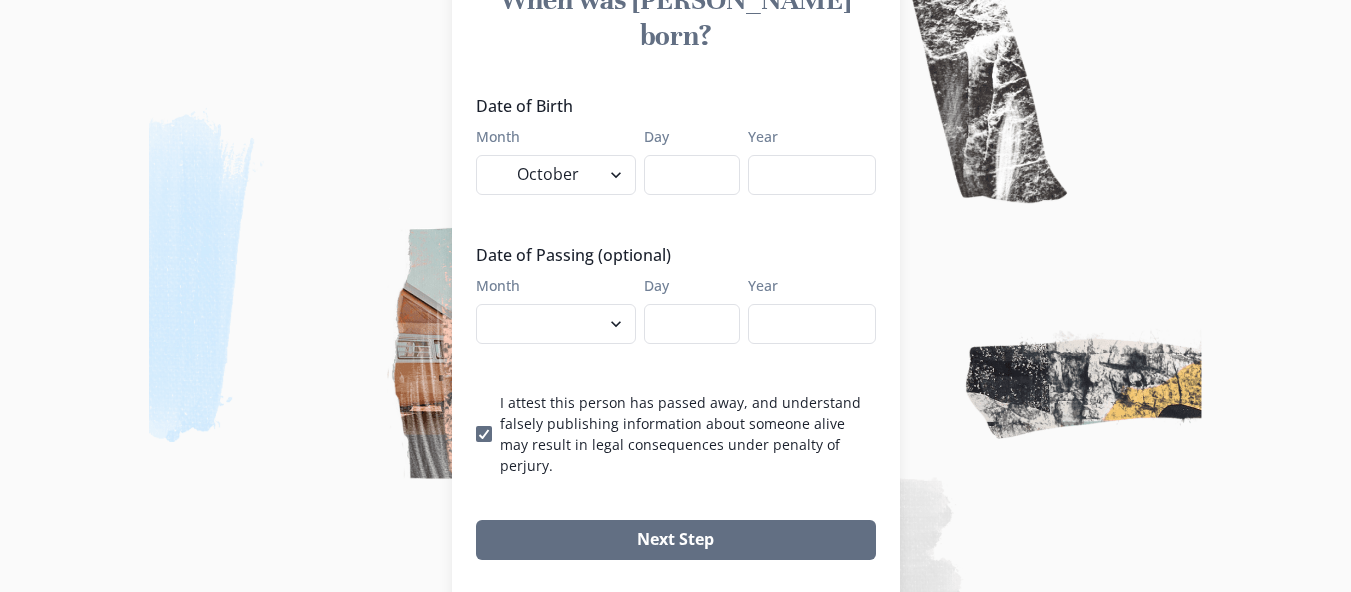 click on "January February March April May June July August September October November December" at bounding box center [556, 175] 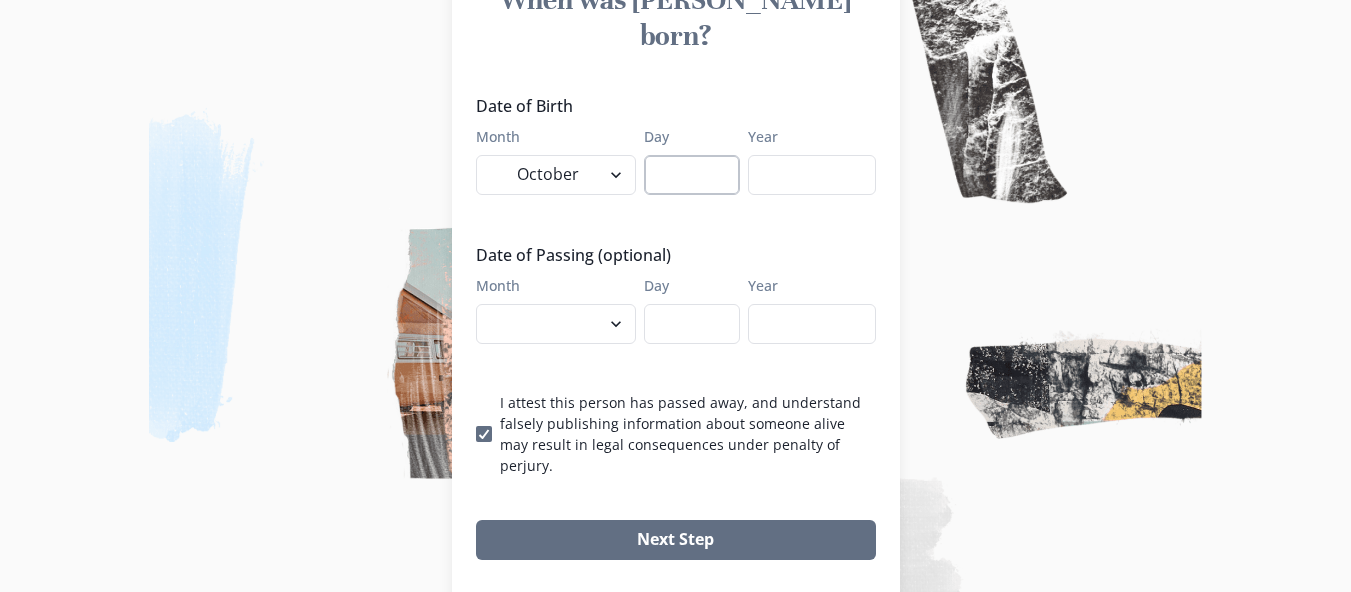 click on "Day" at bounding box center [692, 175] 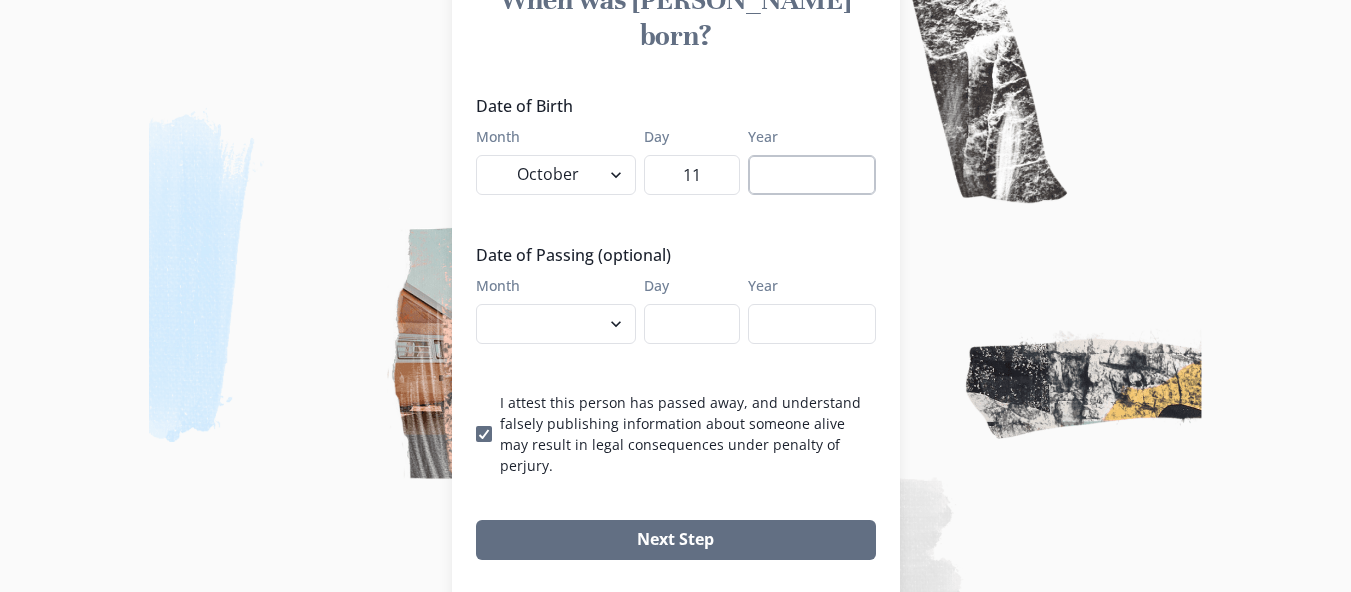type on "11" 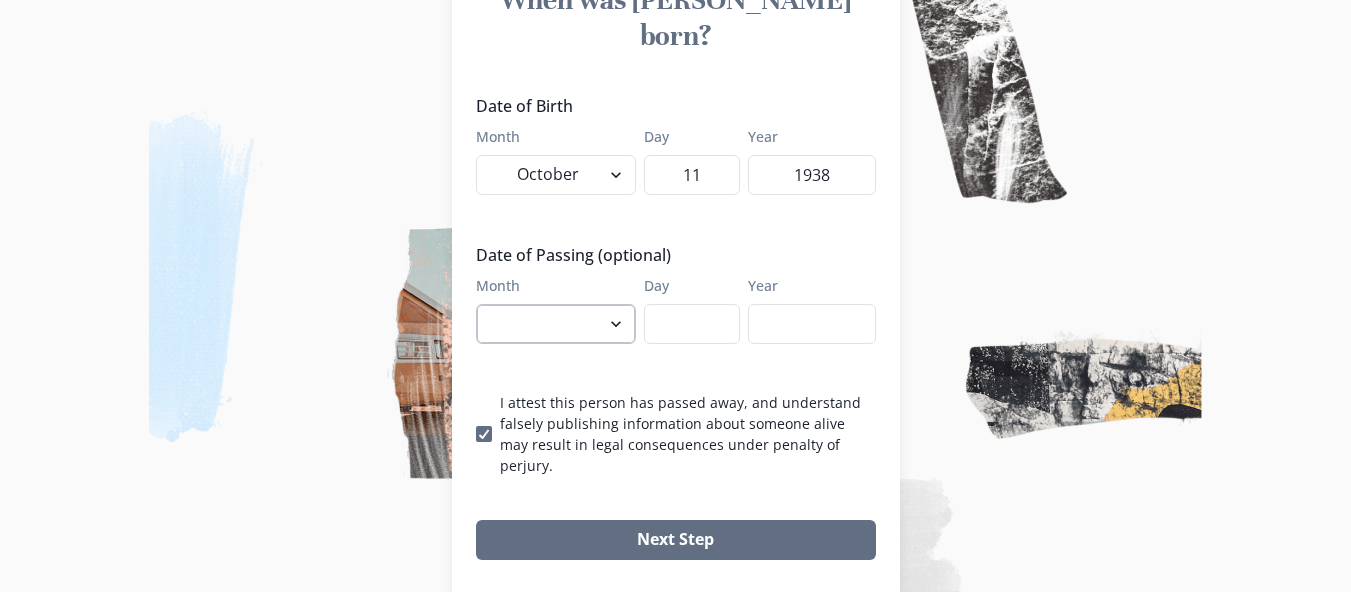 type on "1938" 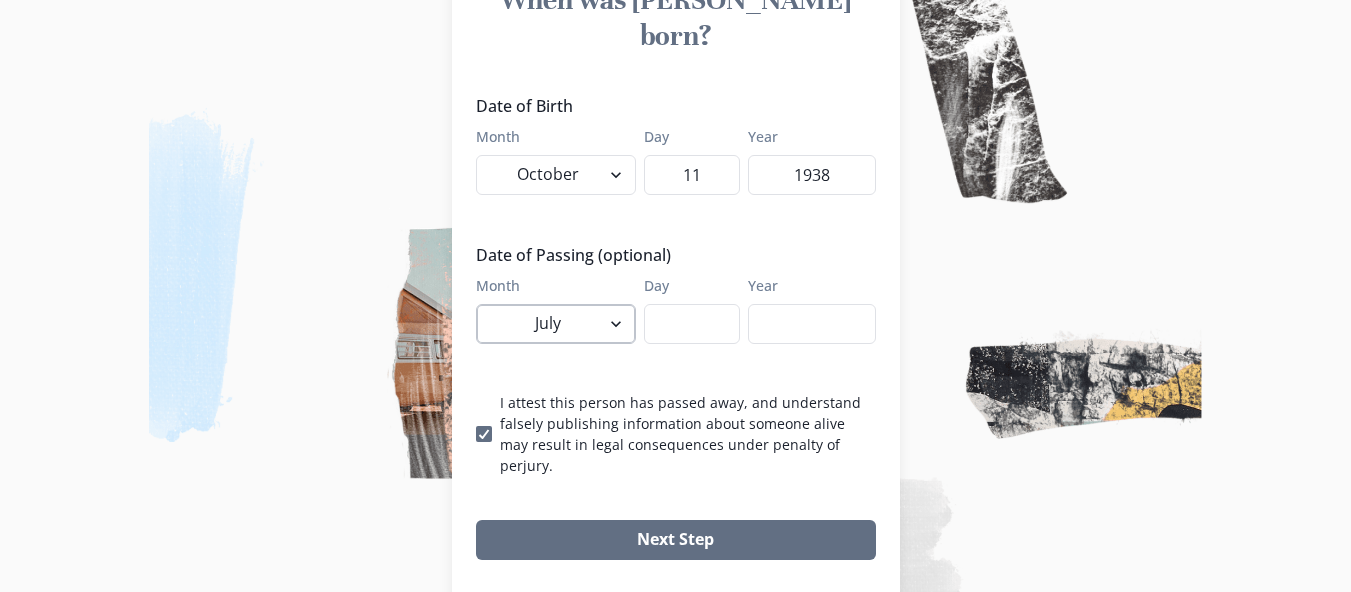 click on "January February March April May June July August September October November December" at bounding box center (556, 324) 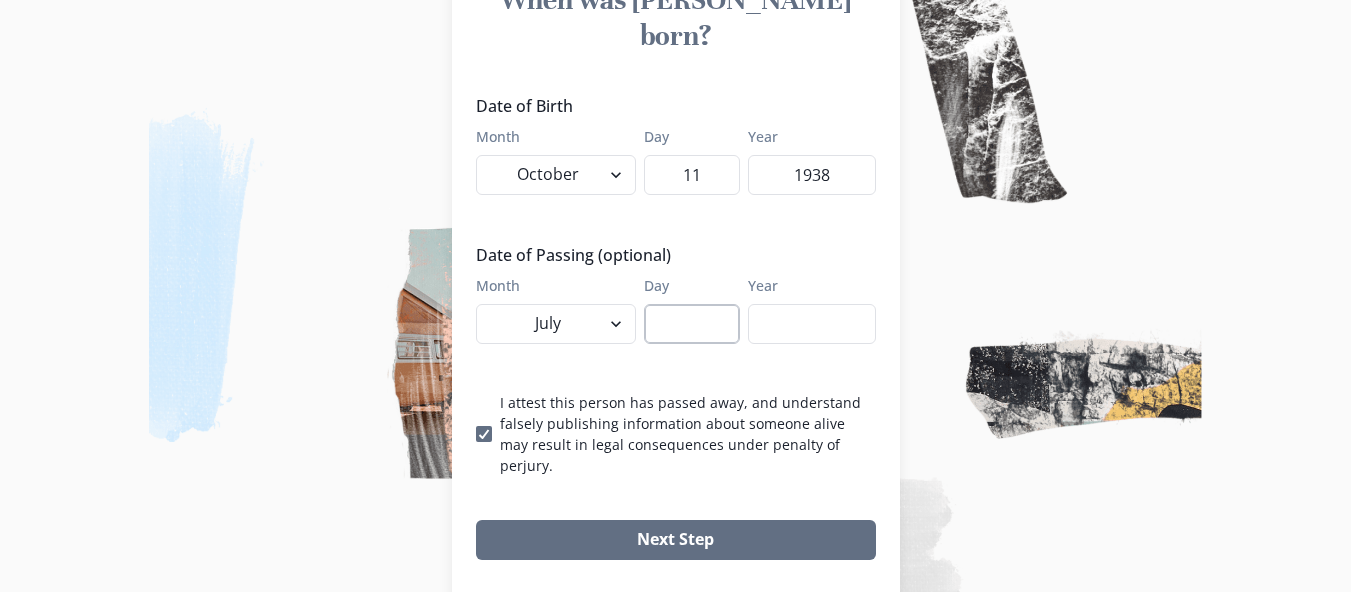 click on "Day" at bounding box center (692, 324) 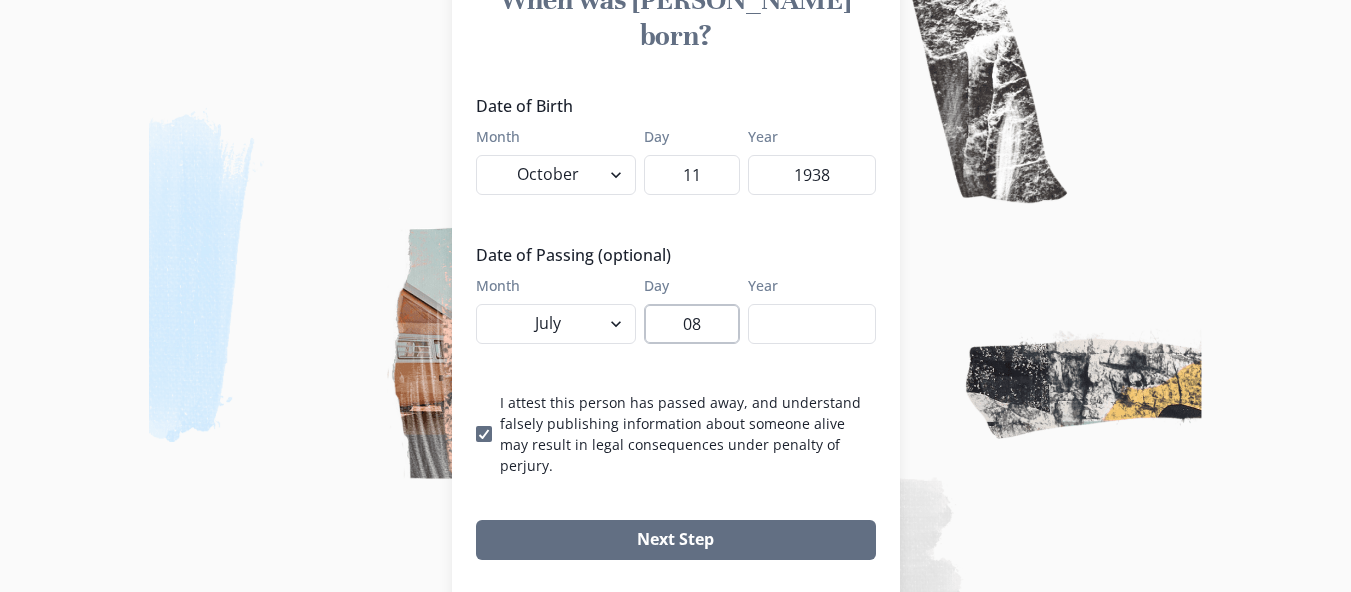 type on "08" 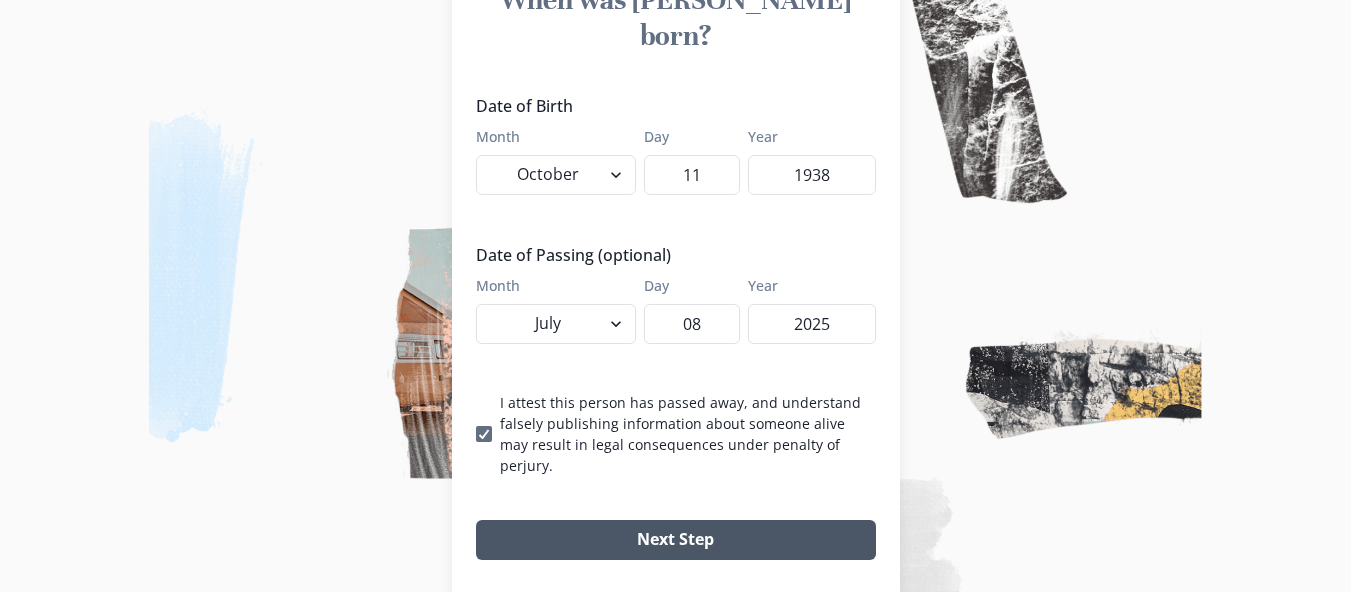 type on "2025" 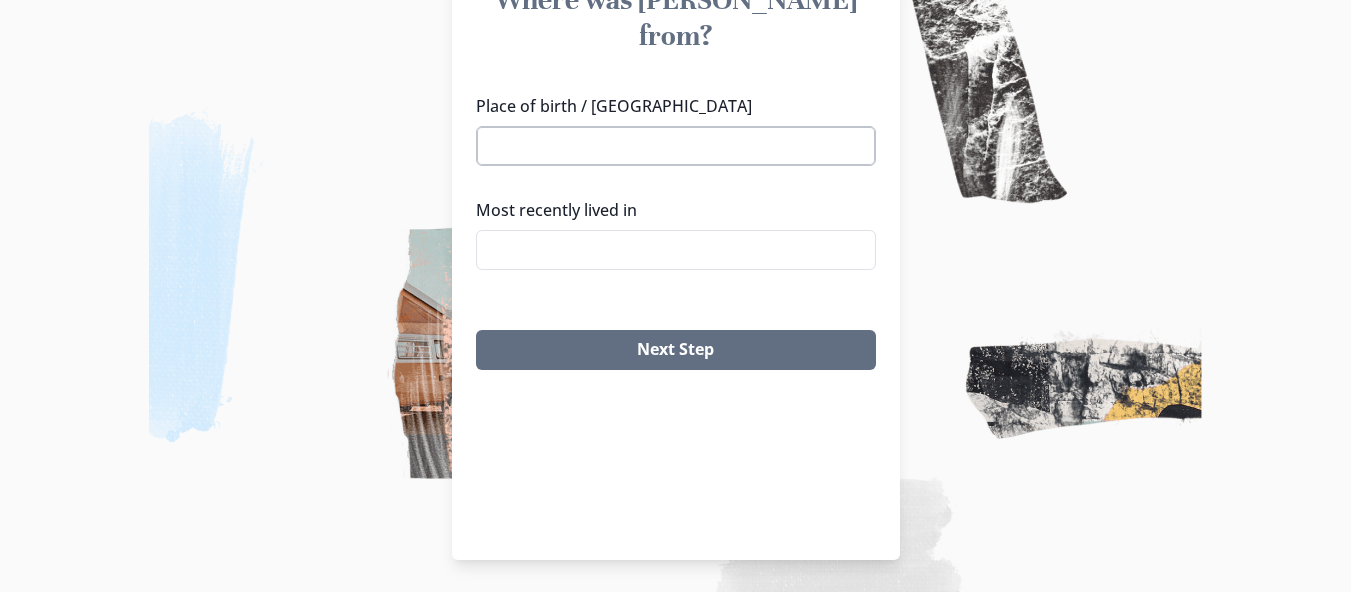 click on "Place of birth / [GEOGRAPHIC_DATA]" at bounding box center (676, 146) 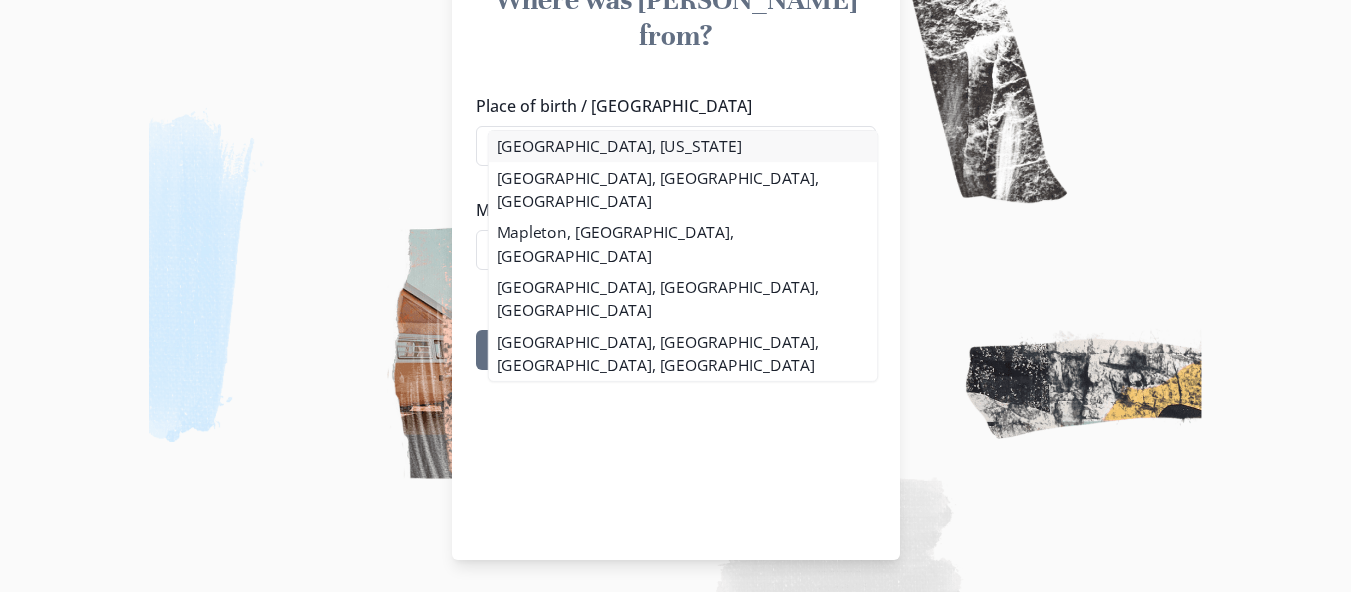 click on "Place of birth / [GEOGRAPHIC_DATA] [GEOGRAPHIC_DATA], [GEOGRAPHIC_DATA] [GEOGRAPHIC_DATA], [US_STATE] [GEOGRAPHIC_DATA], [GEOGRAPHIC_DATA], [GEOGRAPHIC_DATA] [GEOGRAPHIC_DATA], [GEOGRAPHIC_DATA], [GEOGRAPHIC_DATA] [GEOGRAPHIC_DATA], [GEOGRAPHIC_DATA], [GEOGRAPHIC_DATA] [GEOGRAPHIC_DATA], [GEOGRAPHIC_DATA], [GEOGRAPHIC_DATA], [GEOGRAPHIC_DATA] Most recently lived in" at bounding box center [676, 190] 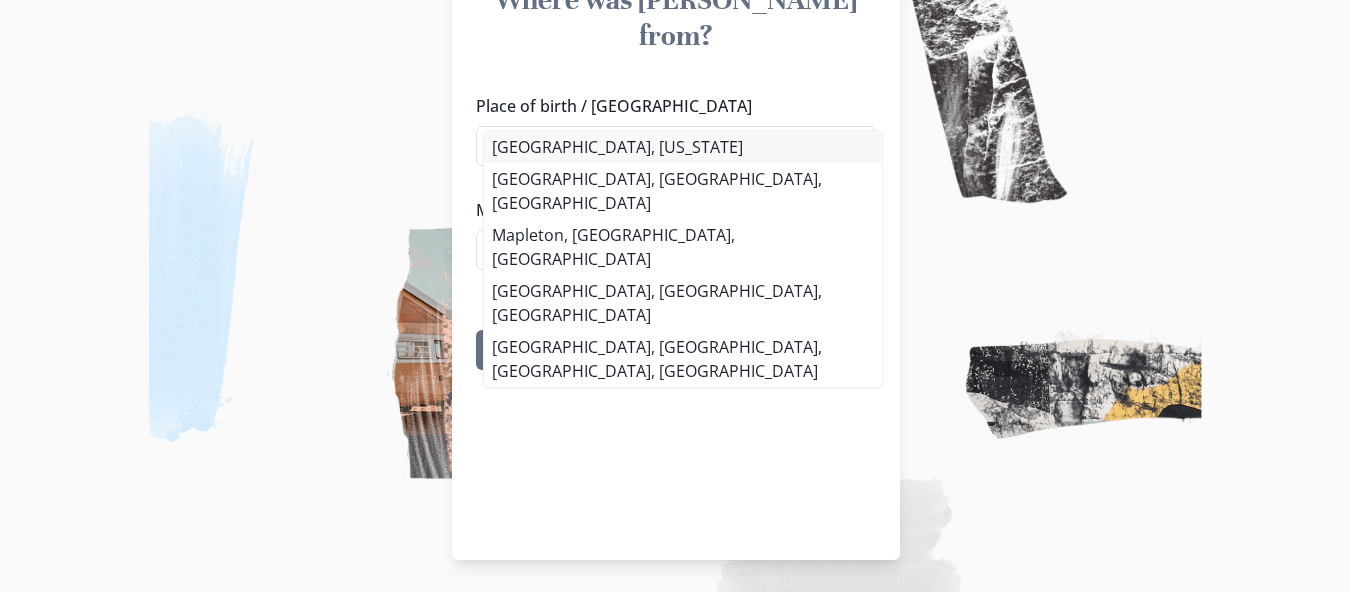 click on "[GEOGRAPHIC_DATA], [US_STATE]" at bounding box center [683, 147] 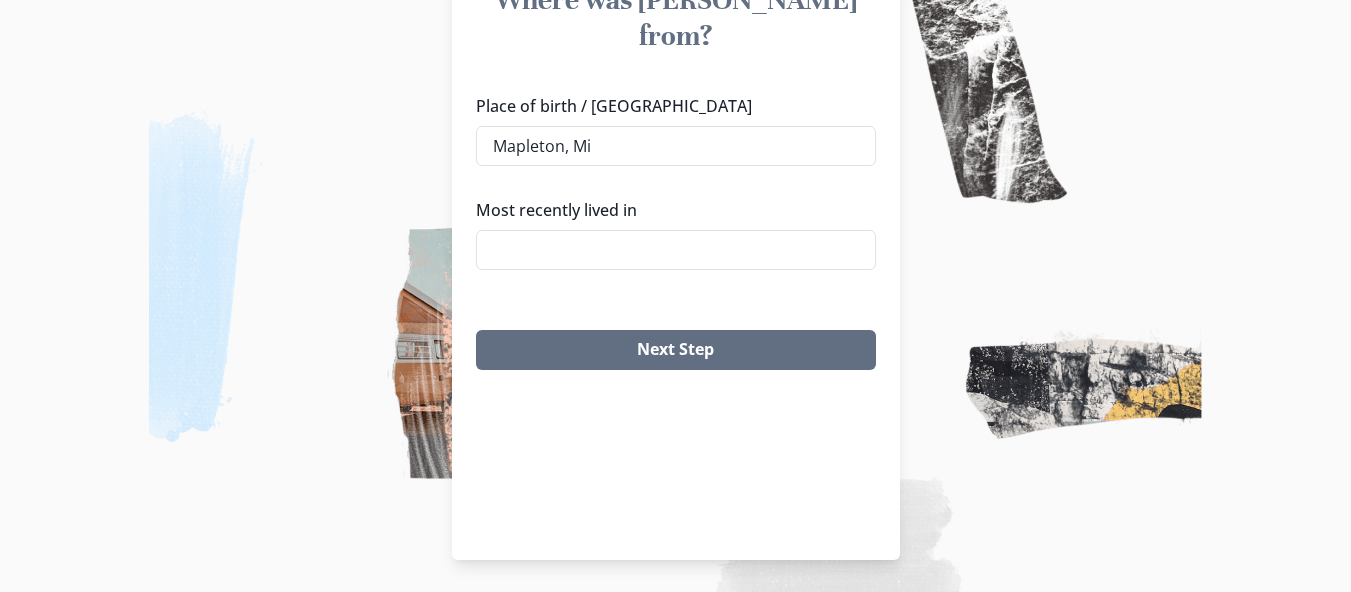 type on "[GEOGRAPHIC_DATA], [US_STATE]" 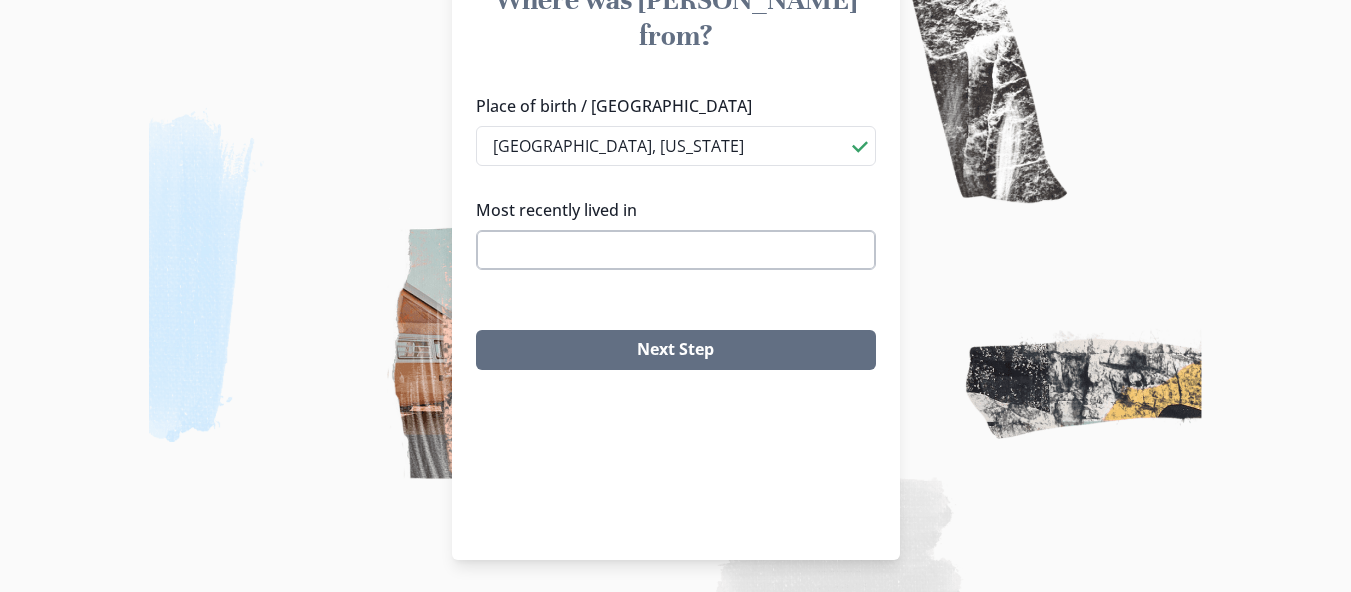 click on "Most recently lived in" at bounding box center (676, 250) 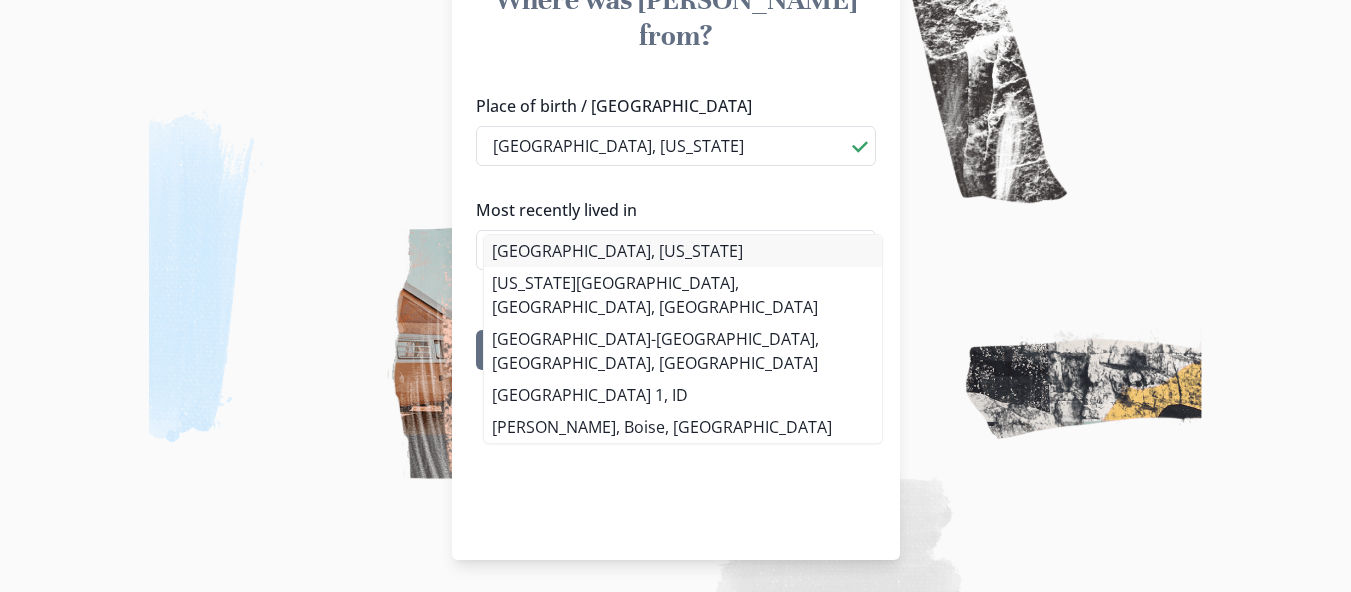 click on "Place of birth / [GEOGRAPHIC_DATA] [GEOGRAPHIC_DATA], [US_STATE] [GEOGRAPHIC_DATA], [US_STATE] [GEOGRAPHIC_DATA], [GEOGRAPHIC_DATA], [GEOGRAPHIC_DATA] [GEOGRAPHIC_DATA], [GEOGRAPHIC_DATA], [GEOGRAPHIC_DATA] [GEOGRAPHIC_DATA], [GEOGRAPHIC_DATA], [GEOGRAPHIC_DATA] [GEOGRAPHIC_DATA], [GEOGRAPHIC_DATA], [GEOGRAPHIC_DATA], [GEOGRAPHIC_DATA] Most recently lived in [GEOGRAPHIC_DATA], [US_STATE][GEOGRAPHIC_DATA], [US_STATE] [US_STATE][GEOGRAPHIC_DATA], [GEOGRAPHIC_DATA], [GEOGRAPHIC_DATA] [GEOGRAPHIC_DATA]-[GEOGRAPHIC_DATA], [GEOGRAPHIC_DATA], ID [GEOGRAPHIC_DATA] 1, [GEOGRAPHIC_DATA] [GEOGRAPHIC_DATA], [GEOGRAPHIC_DATA], [GEOGRAPHIC_DATA]" at bounding box center [676, 190] 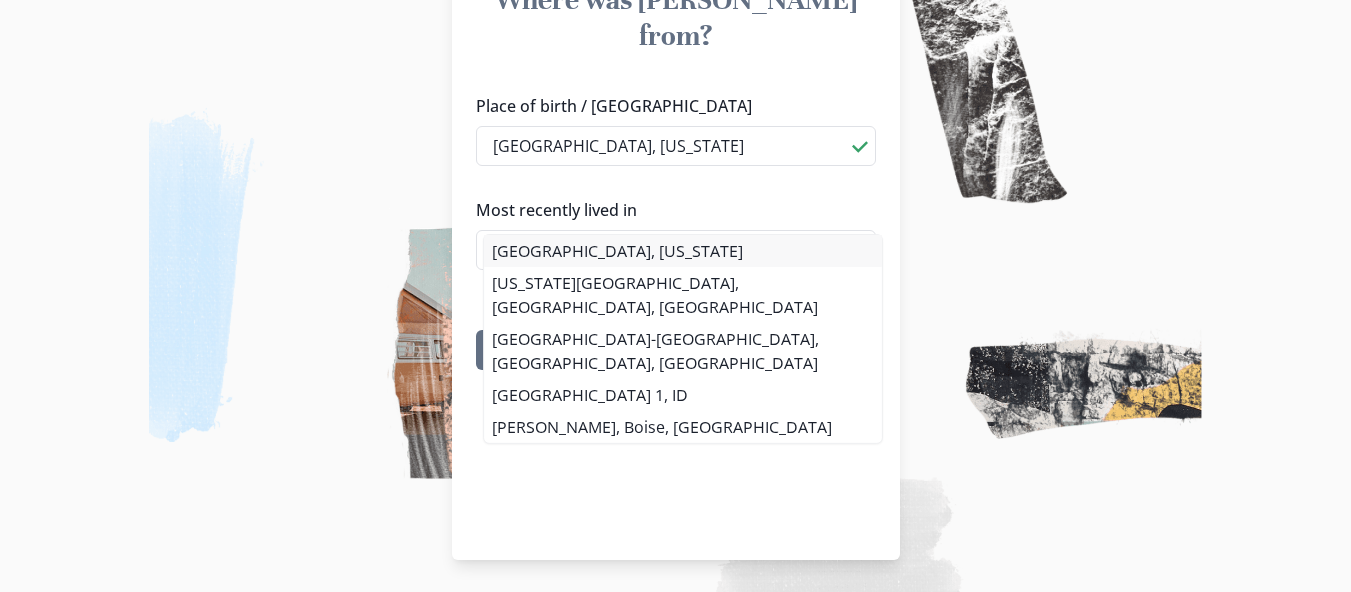 click on "[GEOGRAPHIC_DATA], [US_STATE]" at bounding box center (683, 251) 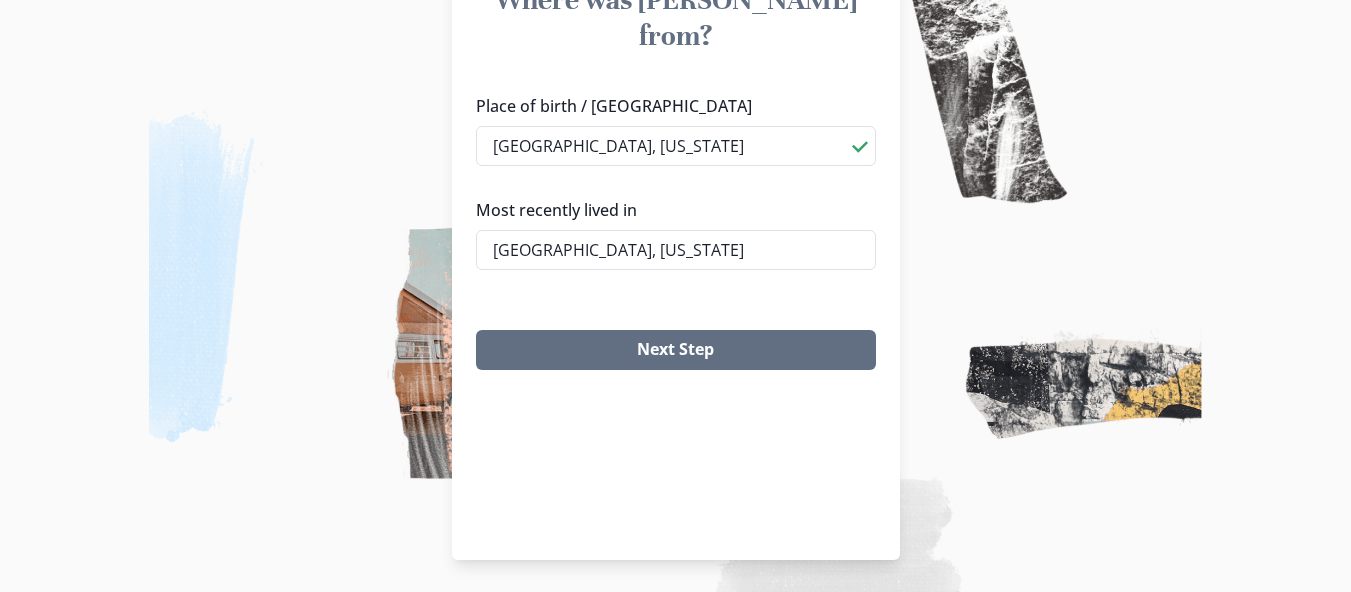 type on "[GEOGRAPHIC_DATA], [US_STATE]" 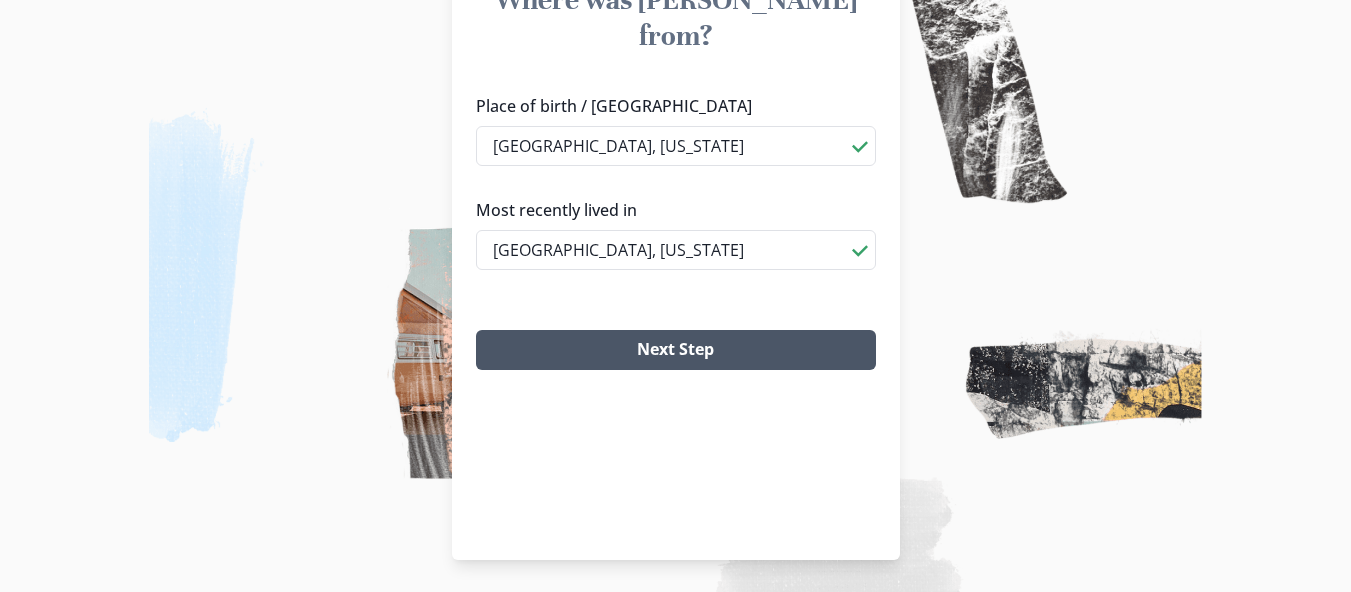 click on "Next Step" at bounding box center [676, 350] 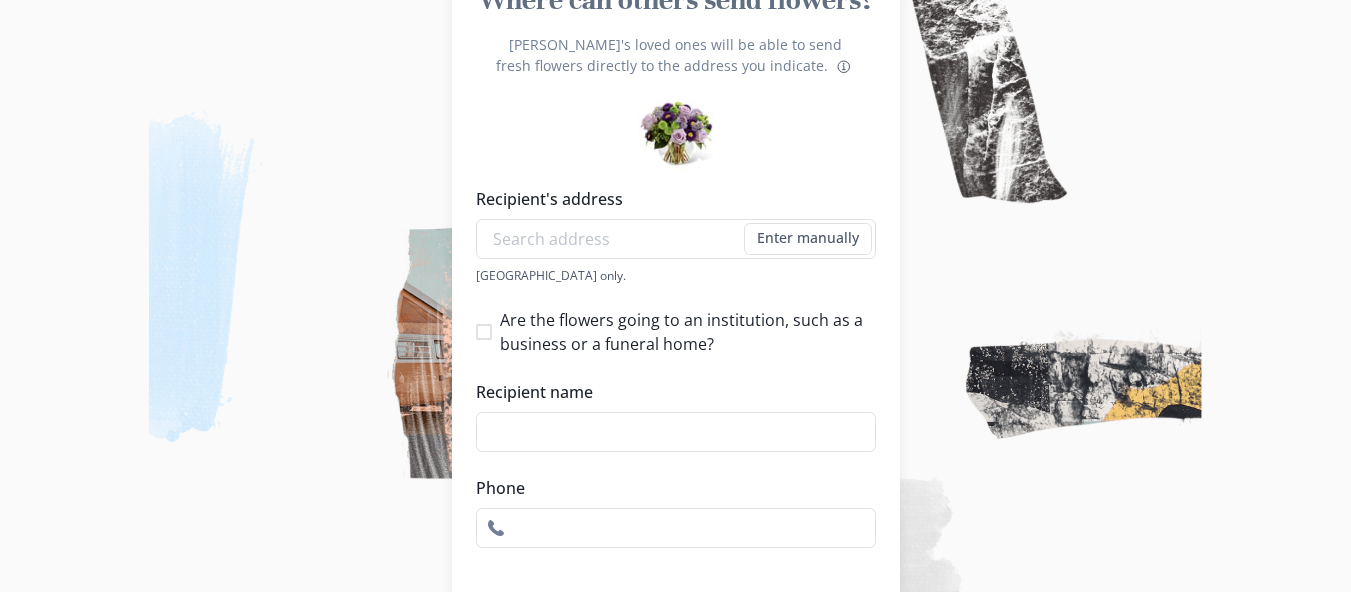 scroll, scrollTop: 376, scrollLeft: 0, axis: vertical 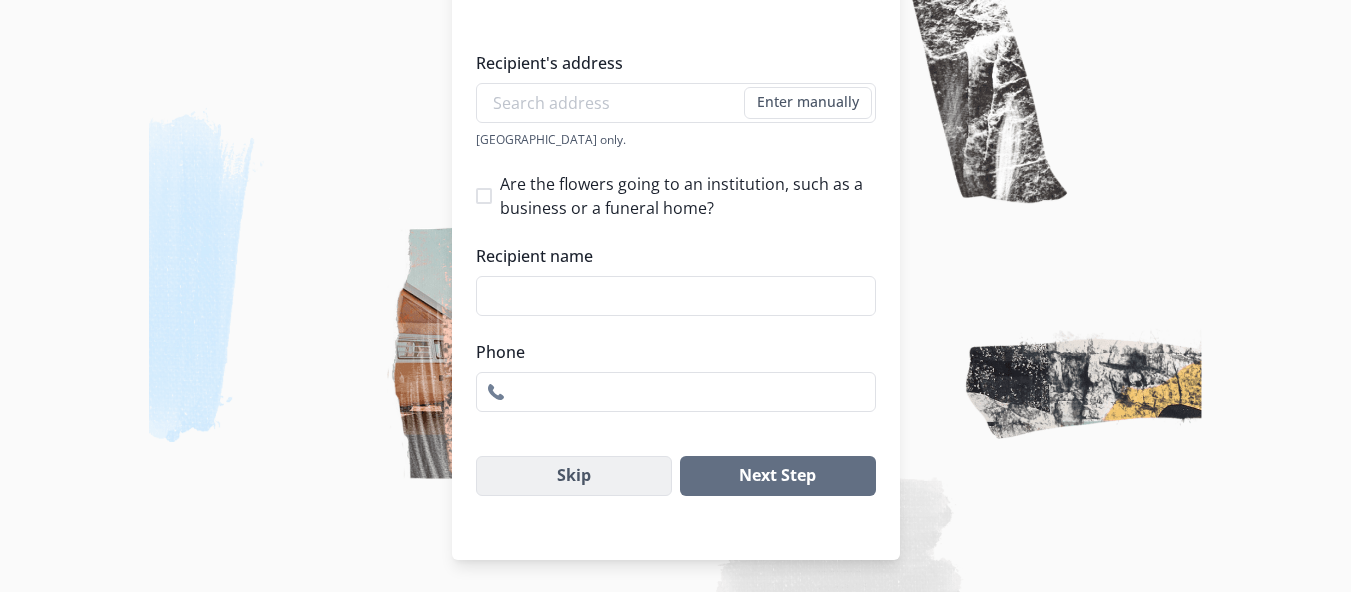 click on "Skip" at bounding box center [574, 476] 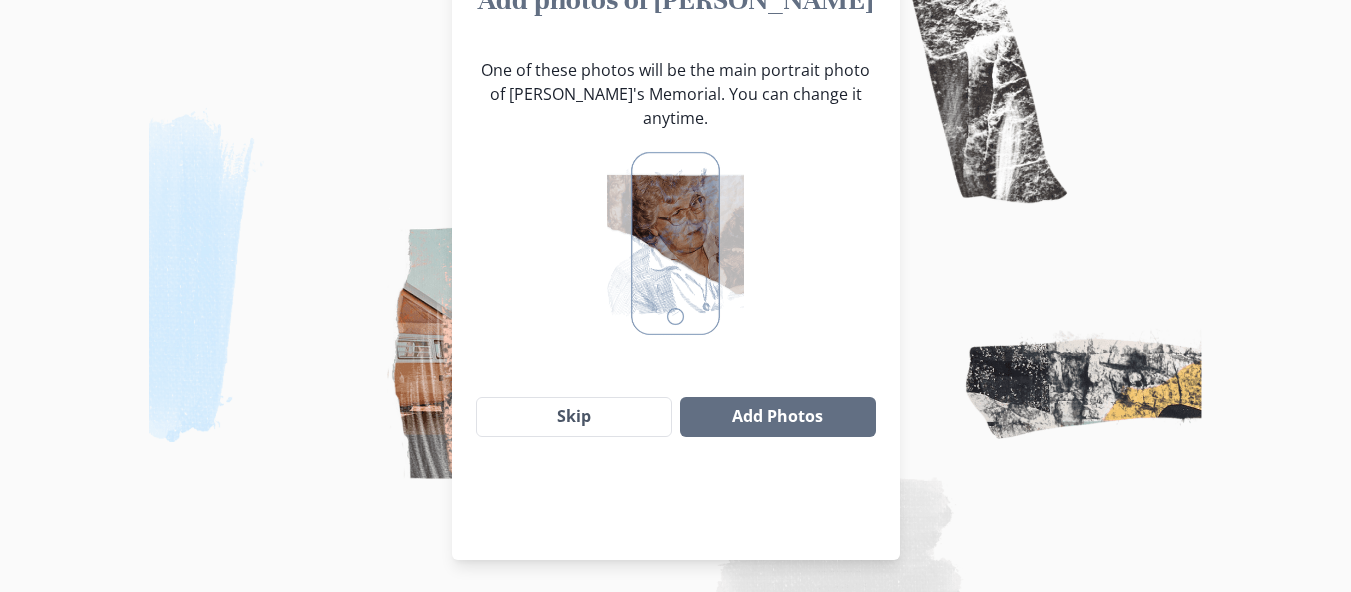 scroll, scrollTop: 240, scrollLeft: 0, axis: vertical 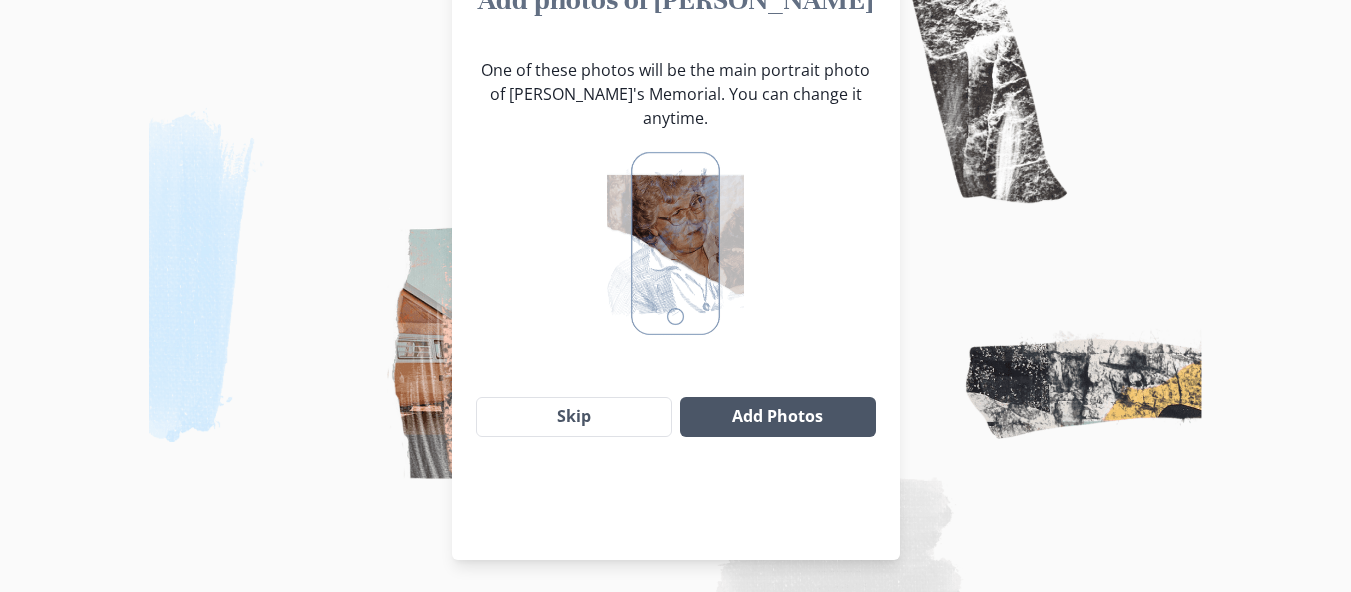 click on "Add Photos" at bounding box center (777, 417) 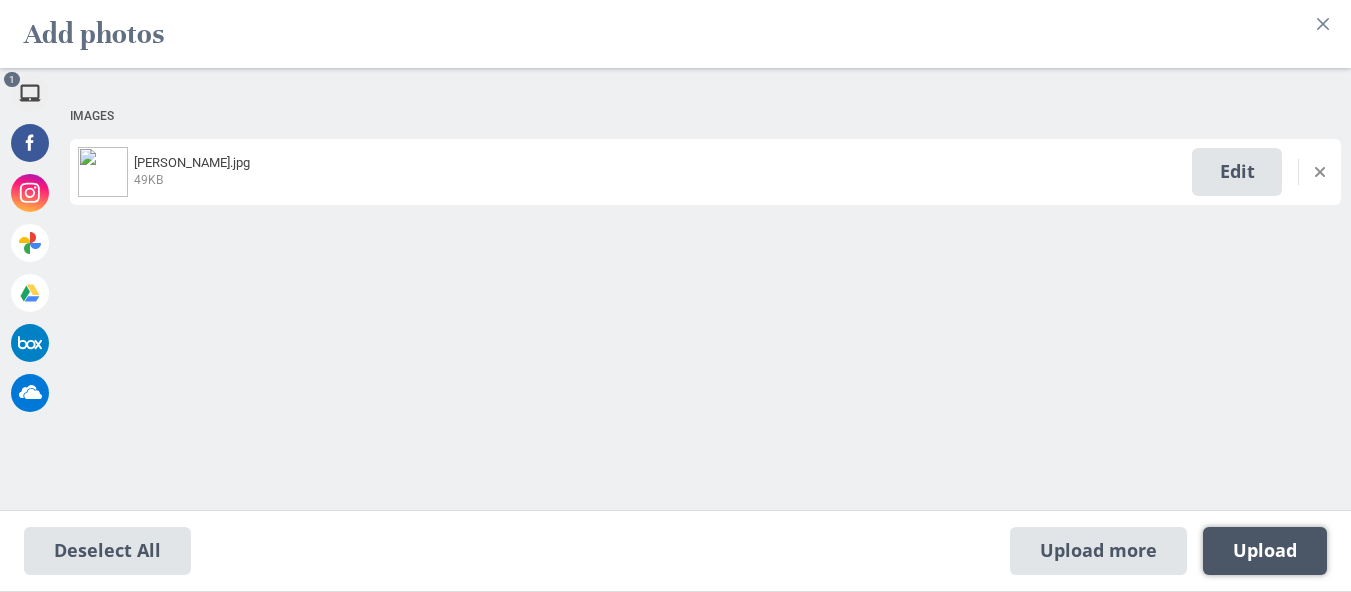 click on "Upload
1" at bounding box center (1265, 551) 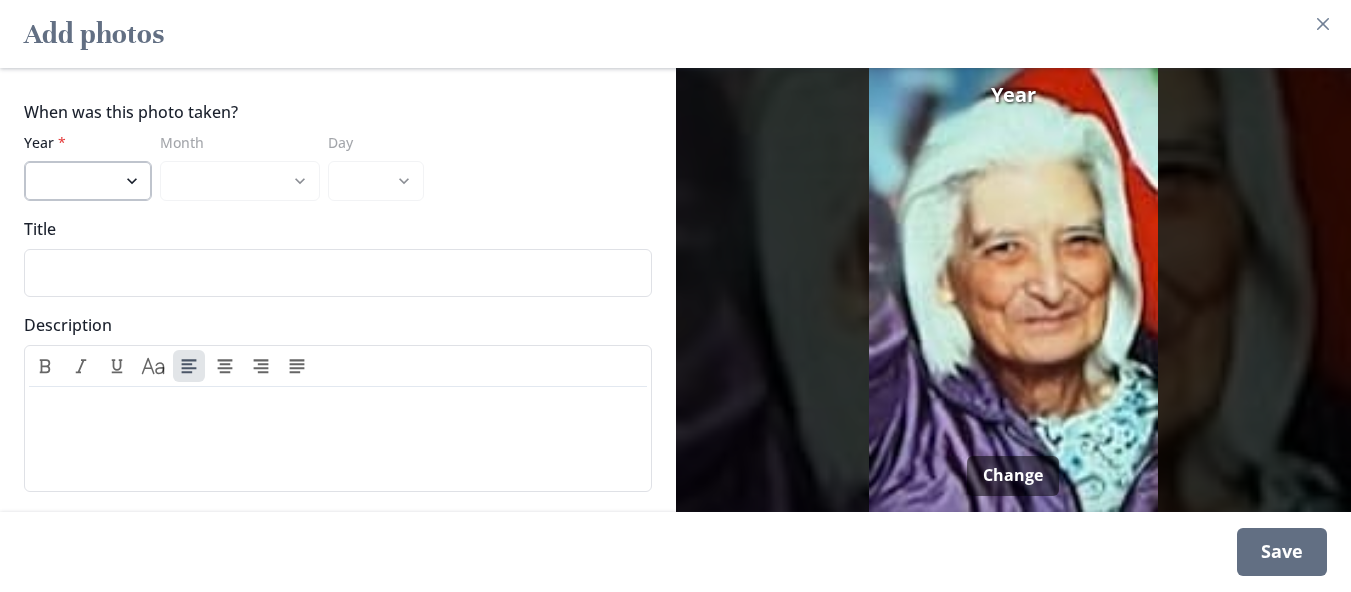 click on "2025 2024 2023 2022 2021 2020 2019 2018 2017 2016 2015 2014 2013 2012 2011 2010 2009 2008 2007 2006 2005 2004 2003 2002 2001 2000 1999 1998 1997 1996 1995 1994 1993 1992 1991 1990 1989 1988 1987 1986 1985 1984 1983 1982 1981 1980 1979 1978 1977 1976 1975 1974 1973 1972 1971 1970 1969 1968 1967 1966 1965 1964 1963 1962 1961 1960 1959 1958 1957 1956 1955 1954 1953 1952 1951 1950 1949 1948 1947 1946 1945 1944 1943 1942 1941 1940 1939 1938" at bounding box center (88, 181) 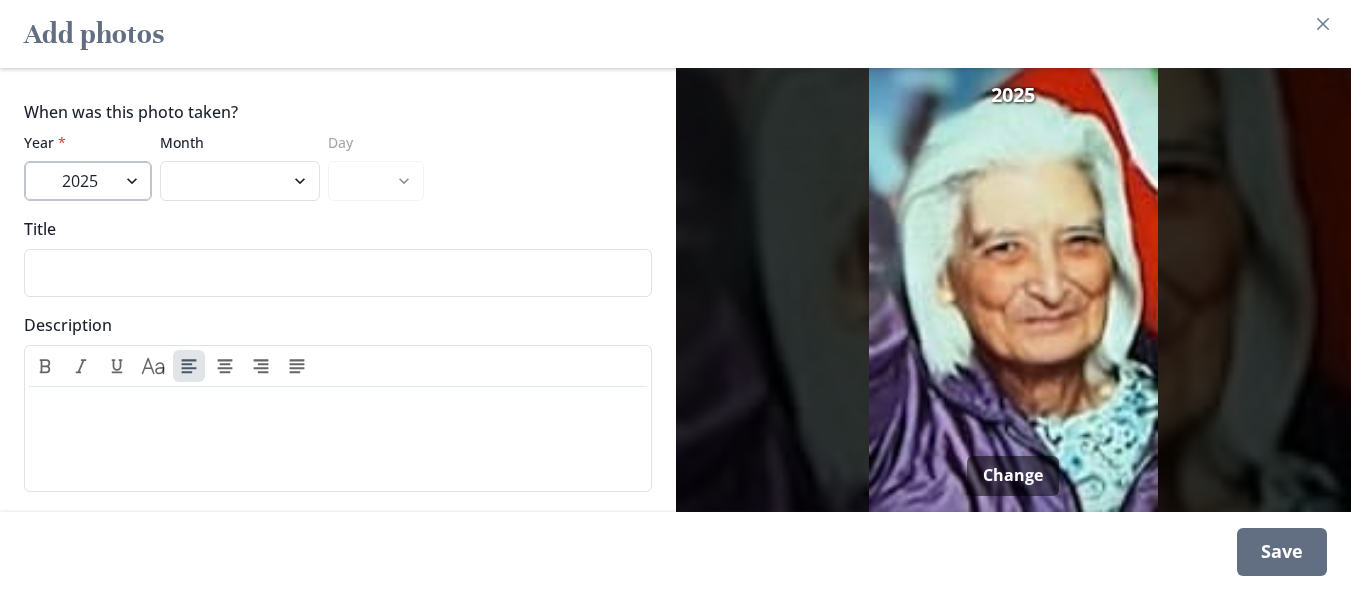 select on "2023" 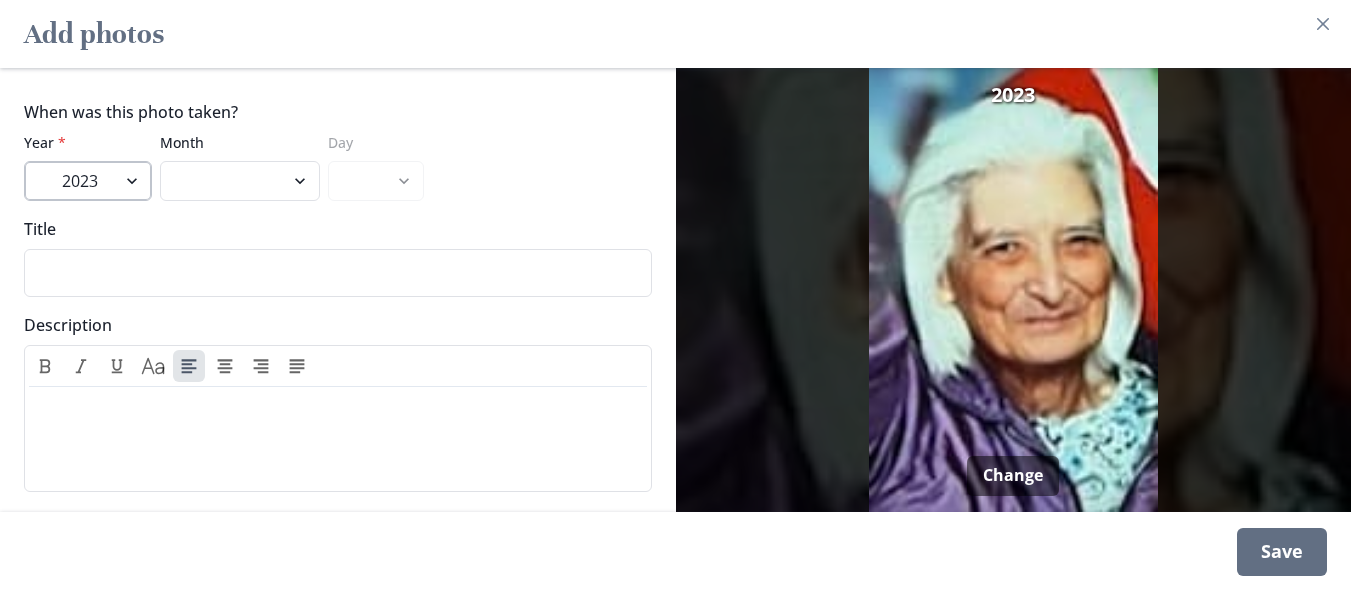click on "2025 2024 2023 2022 2021 2020 2019 2018 2017 2016 2015 2014 2013 2012 2011 2010 2009 2008 2007 2006 2005 2004 2003 2002 2001 2000 1999 1998 1997 1996 1995 1994 1993 1992 1991 1990 1989 1988 1987 1986 1985 1984 1983 1982 1981 1980 1979 1978 1977 1976 1975 1974 1973 1972 1971 1970 1969 1968 1967 1966 1965 1964 1963 1962 1961 1960 1959 1958 1957 1956 1955 1954 1953 1952 1951 1950 1949 1948 1947 1946 1945 1944 1943 1942 1941 1940 1939 1938" at bounding box center [88, 181] 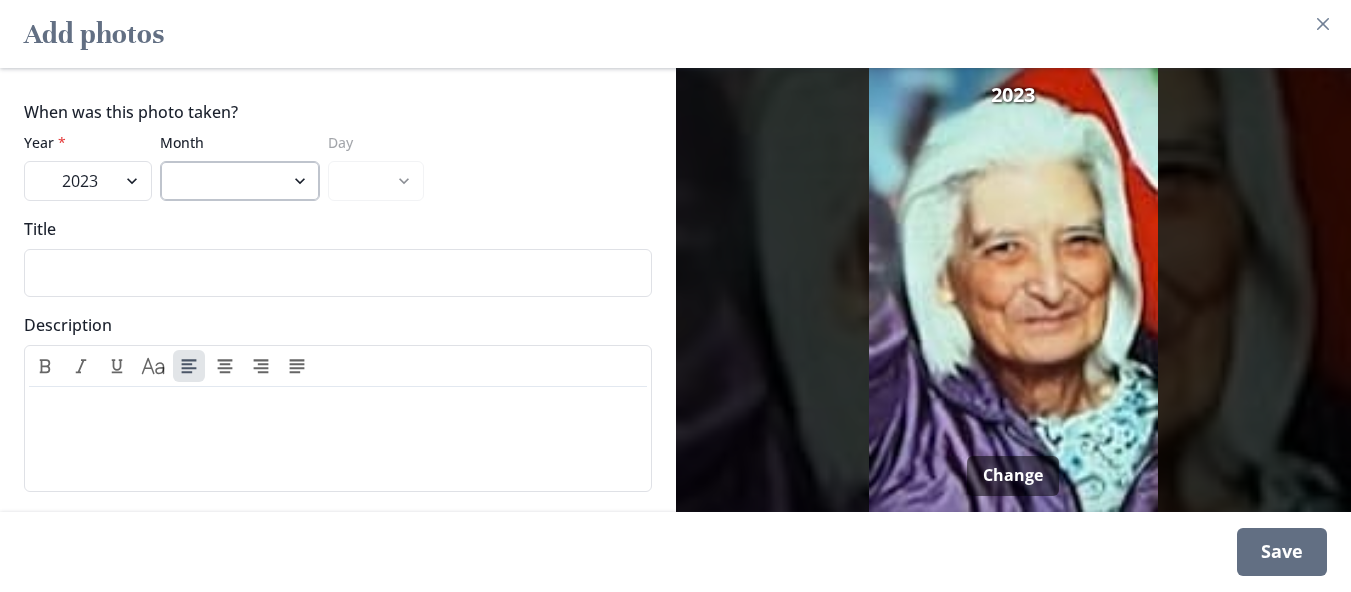 click on "January February March April May June July August September October November December" at bounding box center [240, 181] 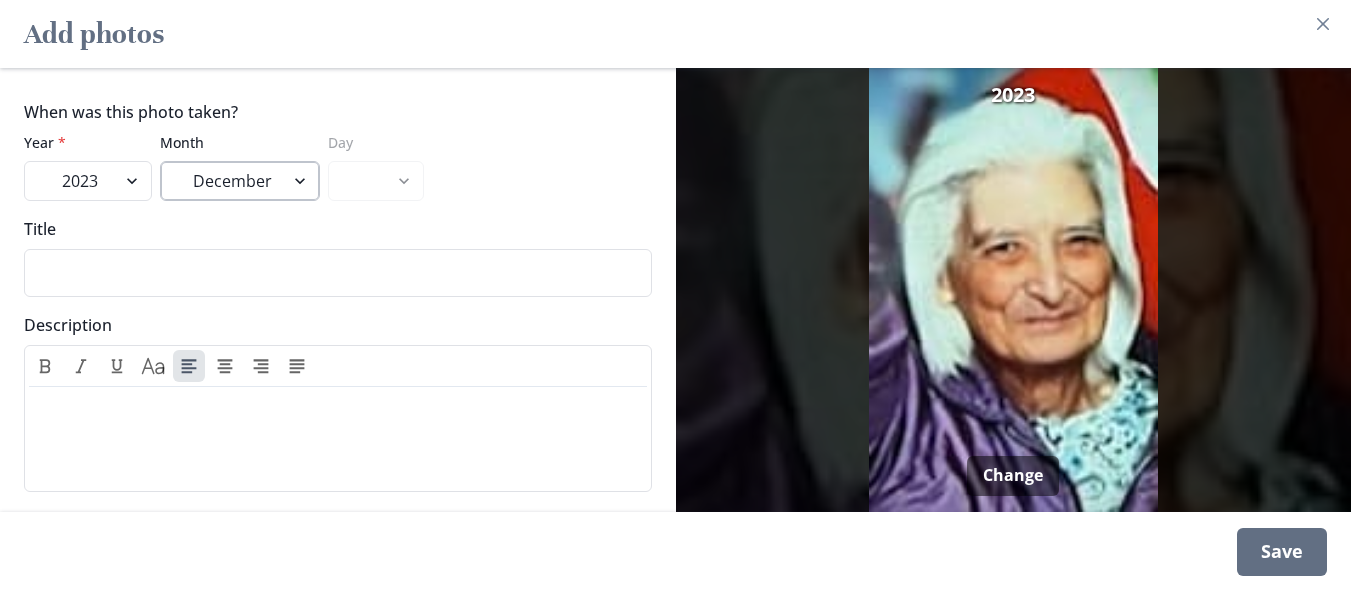 click on "January February March April May June July August September October November December" at bounding box center [240, 181] 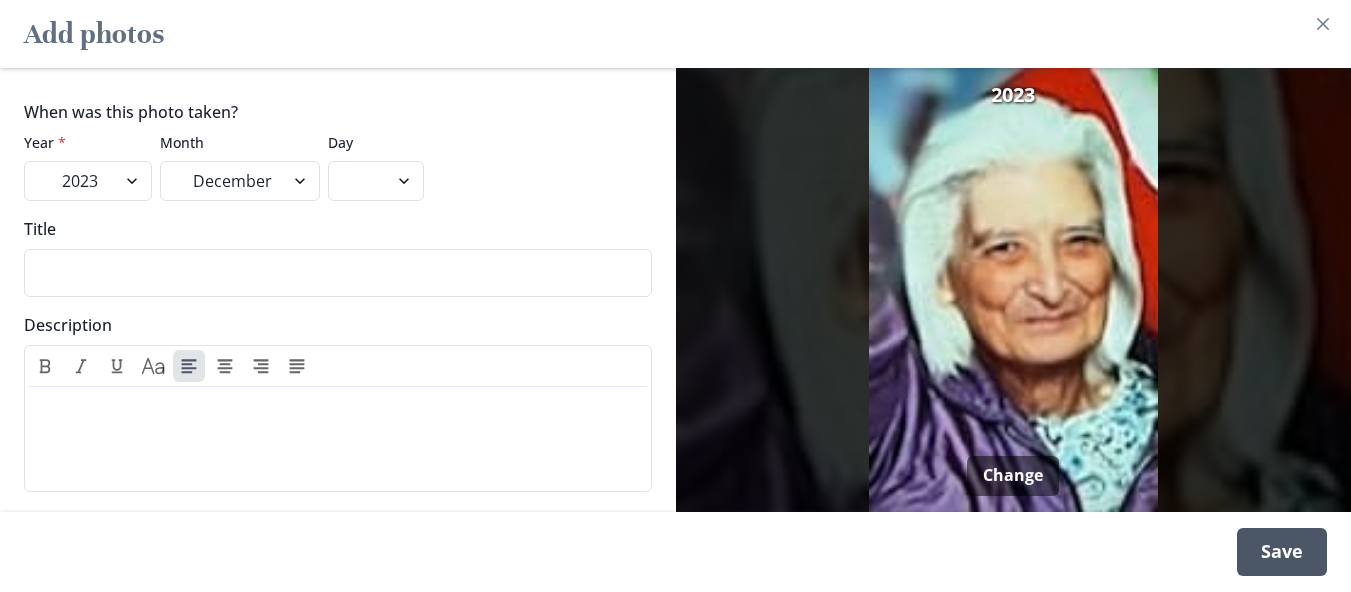 click on "Save" at bounding box center (1282, 552) 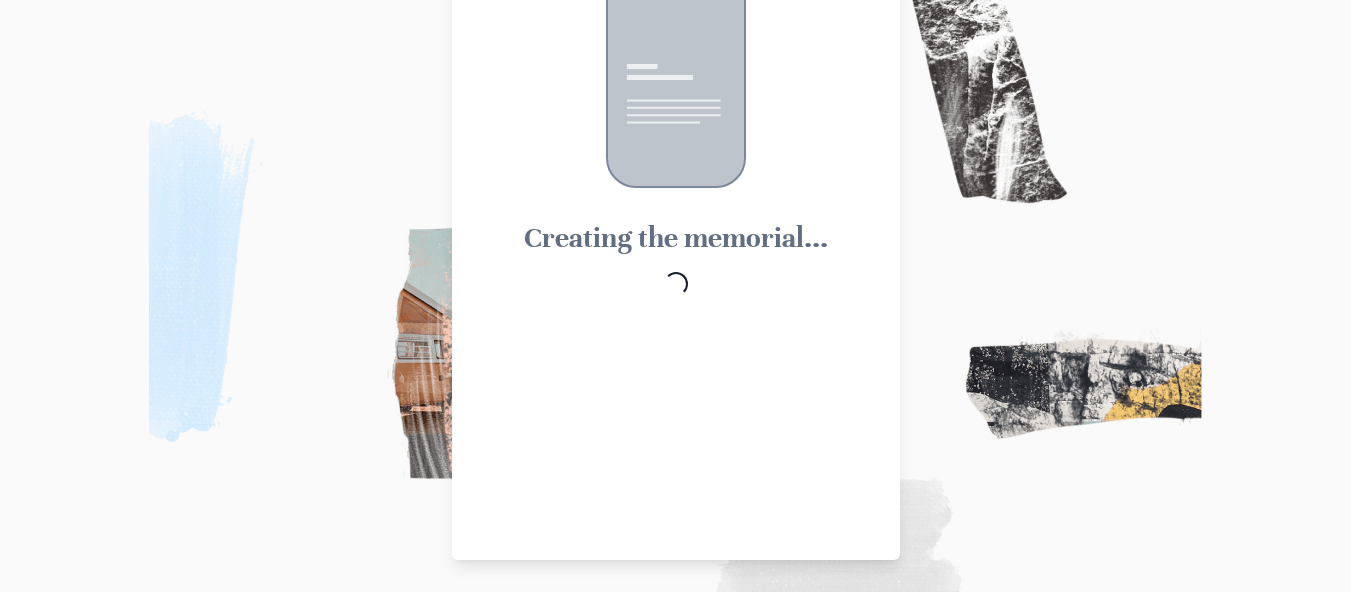scroll, scrollTop: 114, scrollLeft: 0, axis: vertical 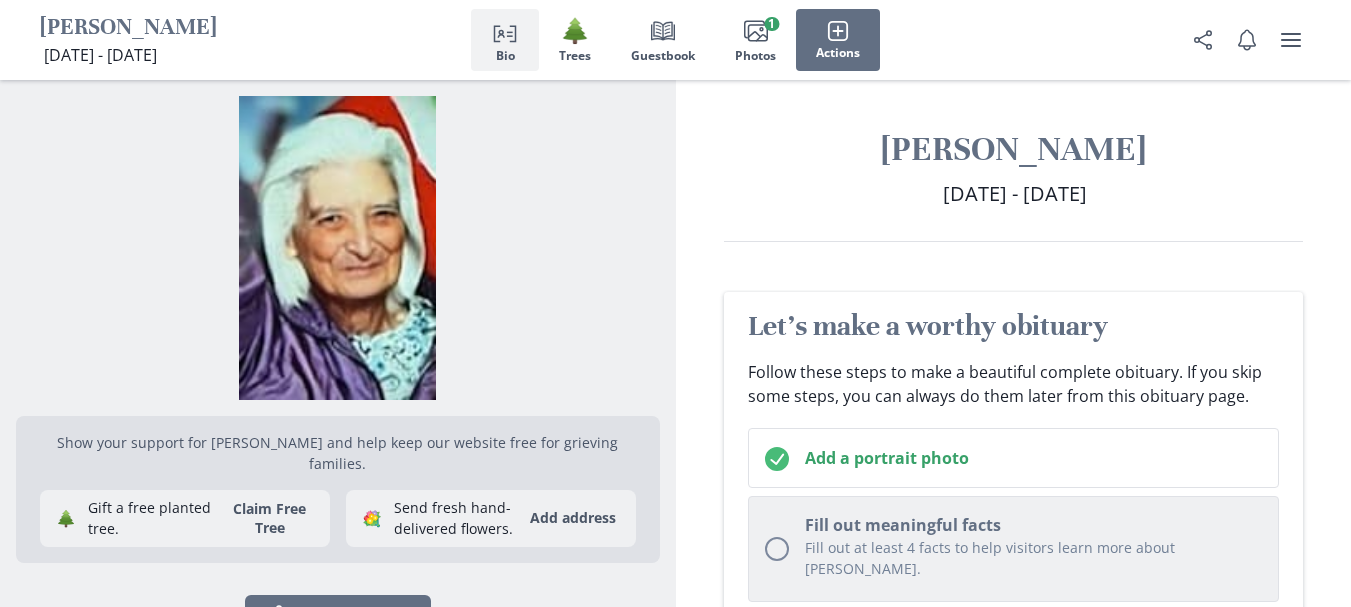 click at bounding box center (777, 549) 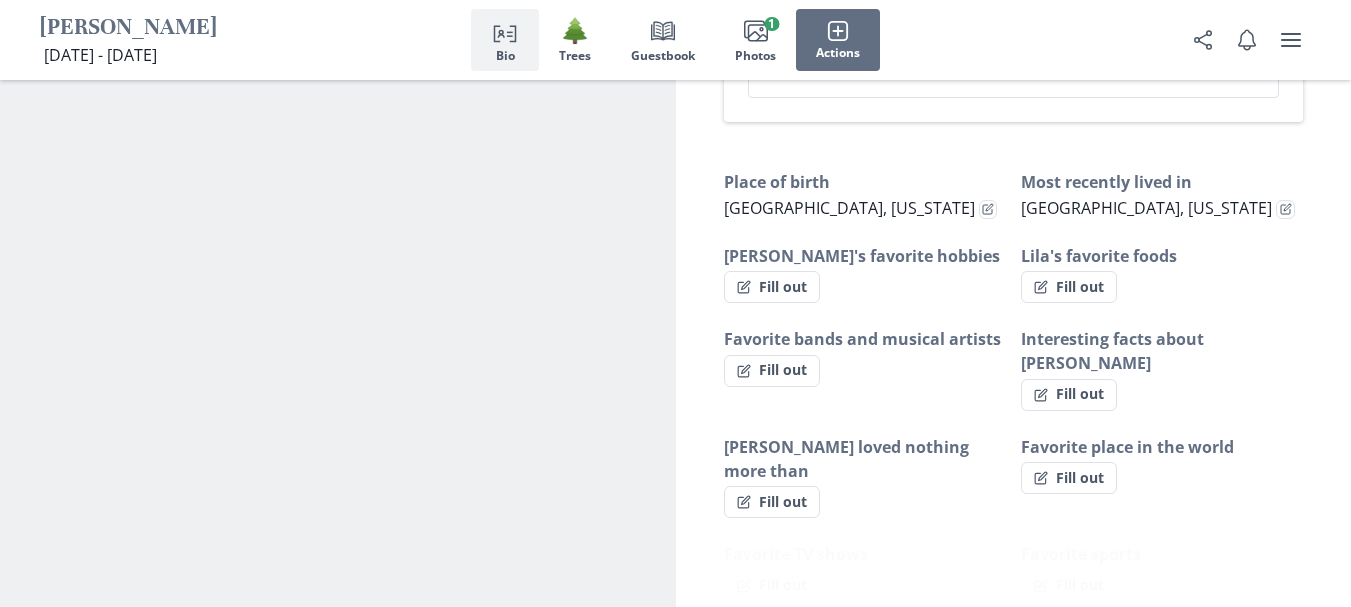 scroll, scrollTop: 1289, scrollLeft: 0, axis: vertical 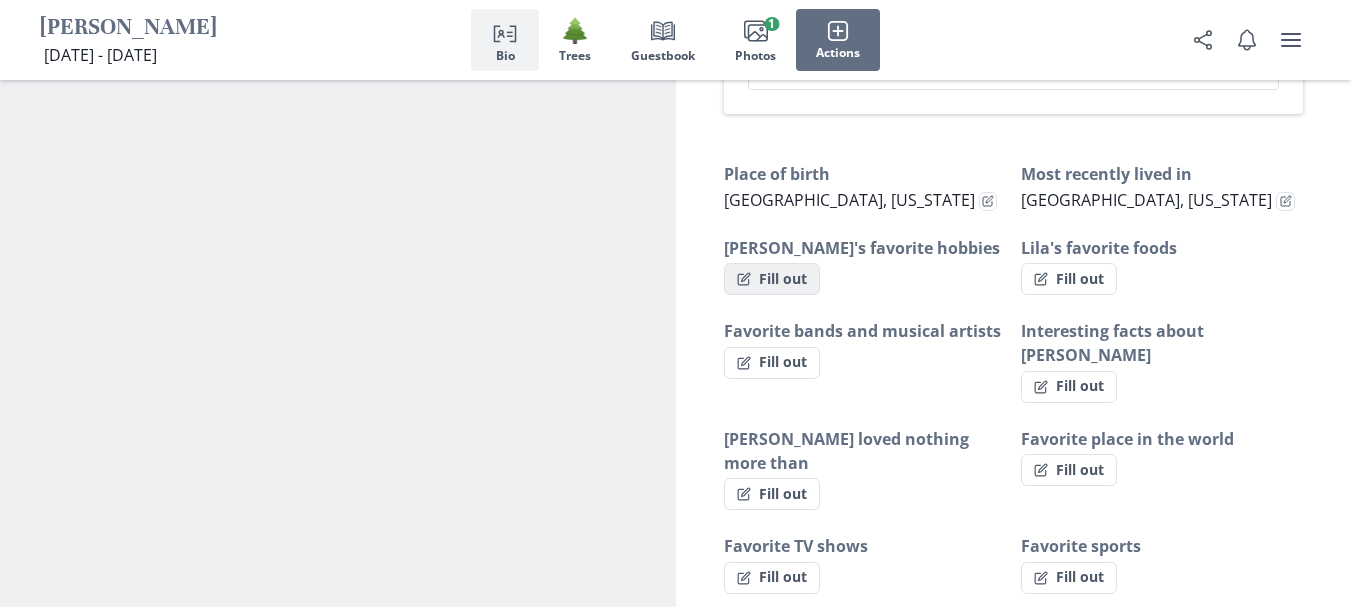 click on "Fill out" at bounding box center [772, 279] 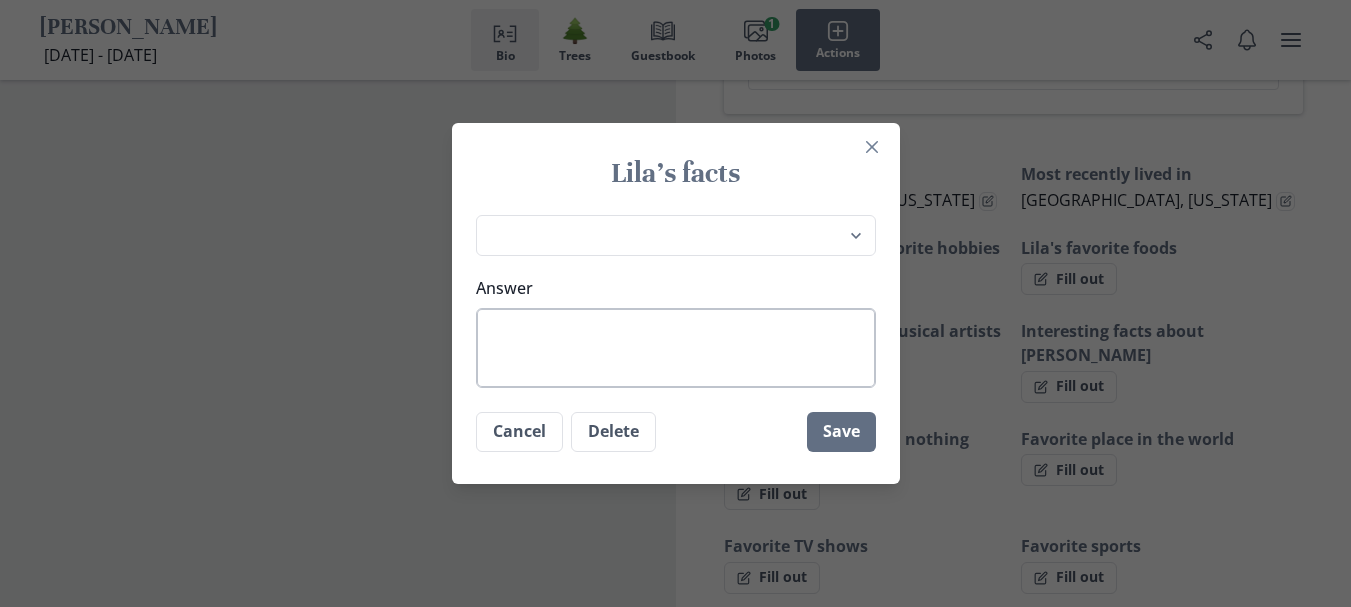 click on "Answer" at bounding box center (676, 348) 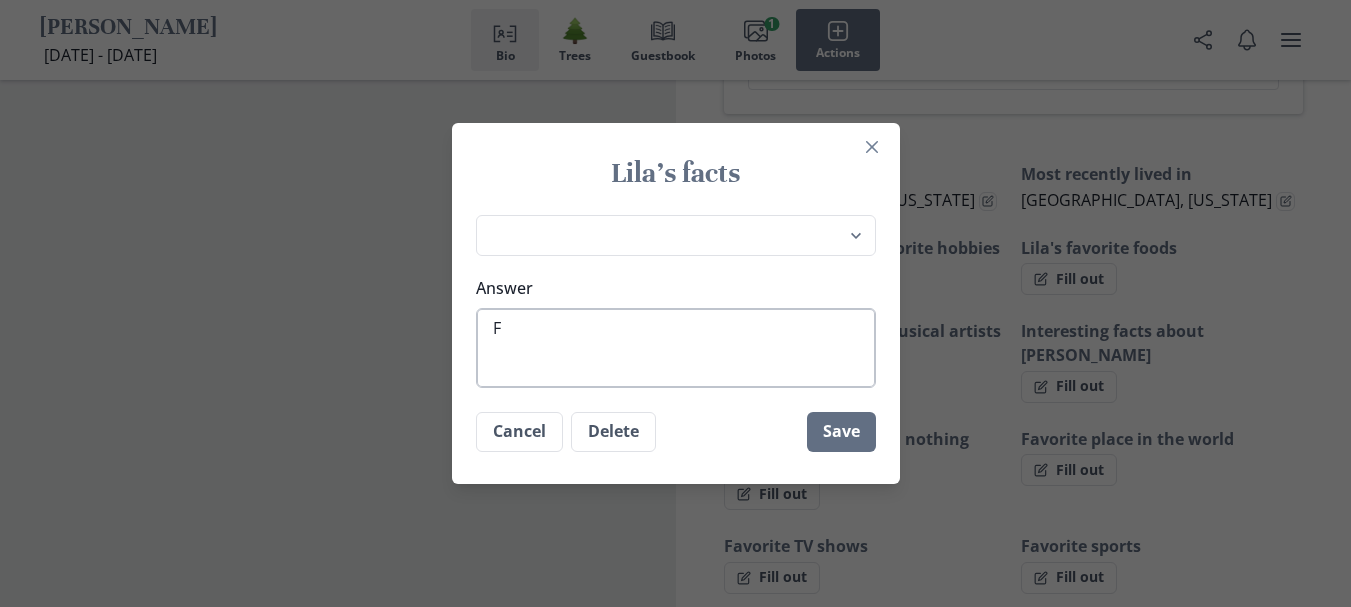 type on "Fi" 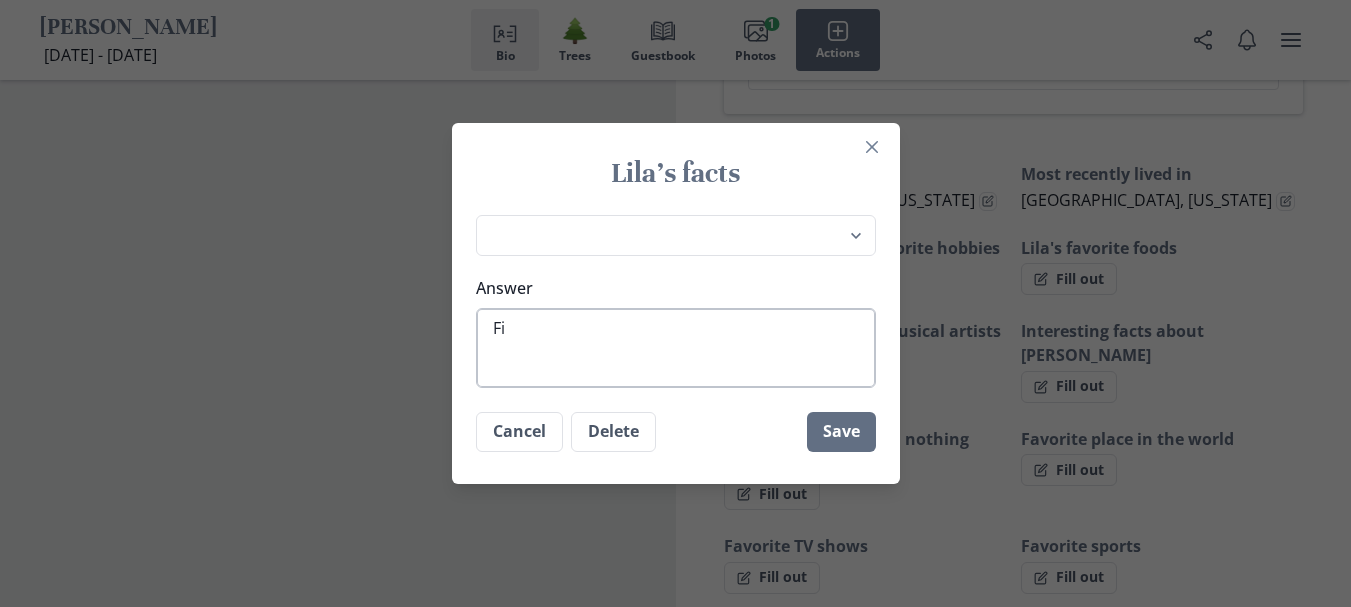 type on "x" 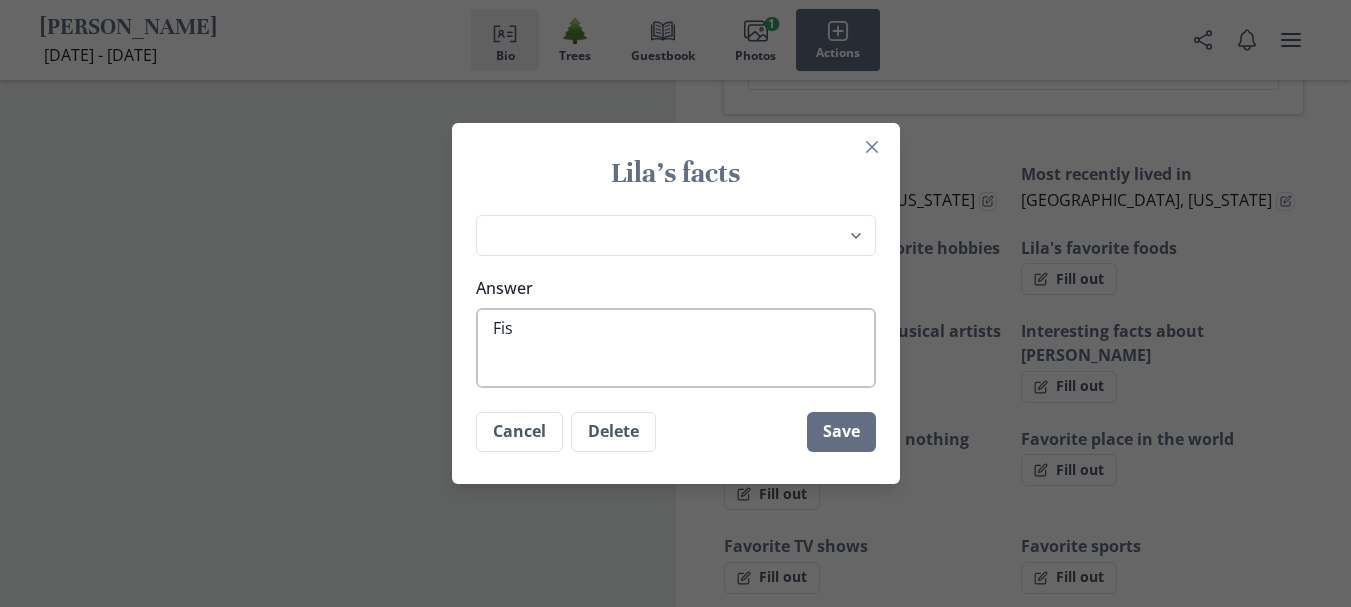 type on "Fish" 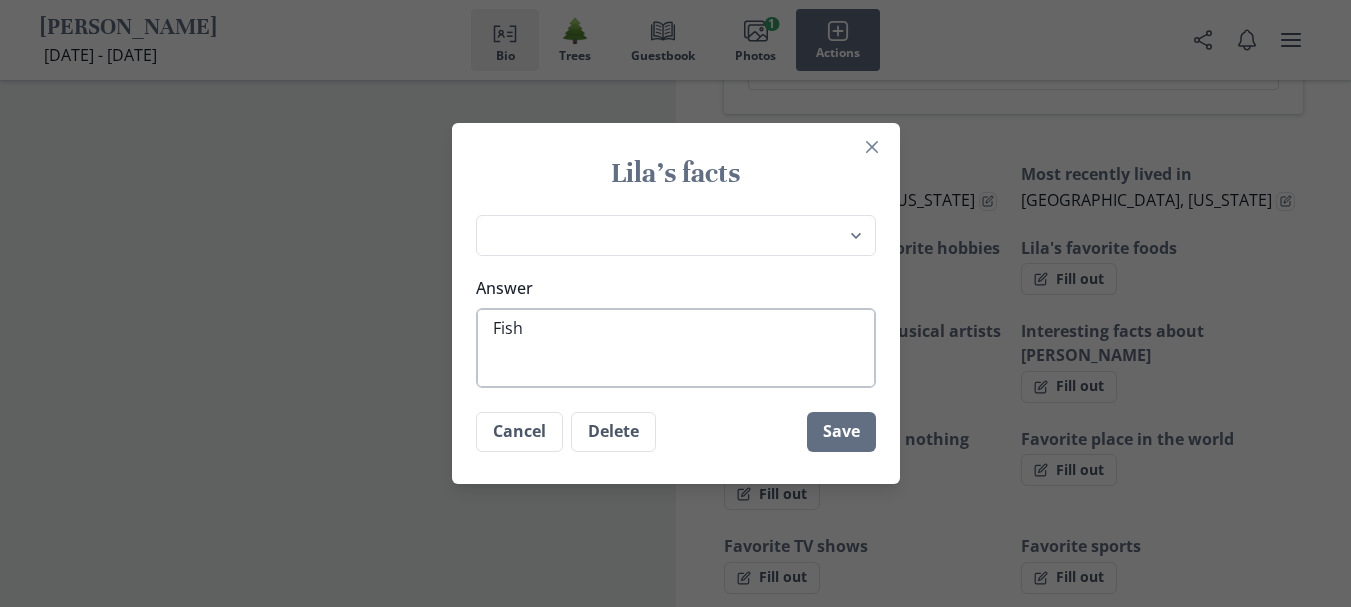 type on "Fishi" 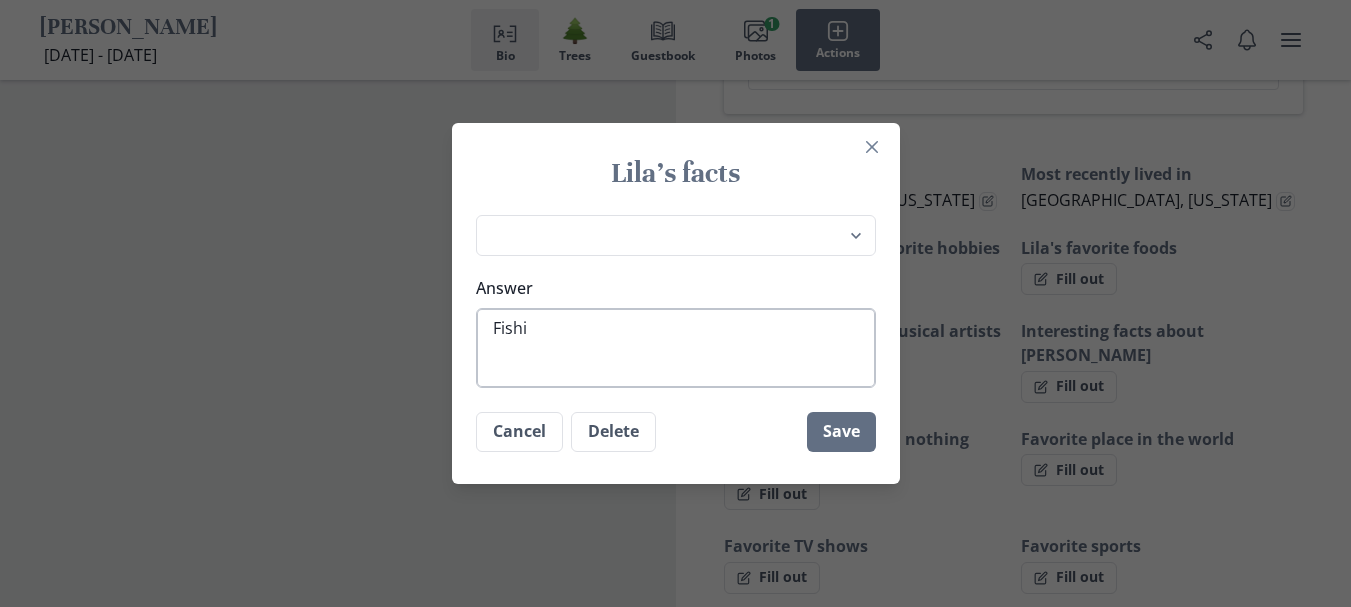 type on "Fishin" 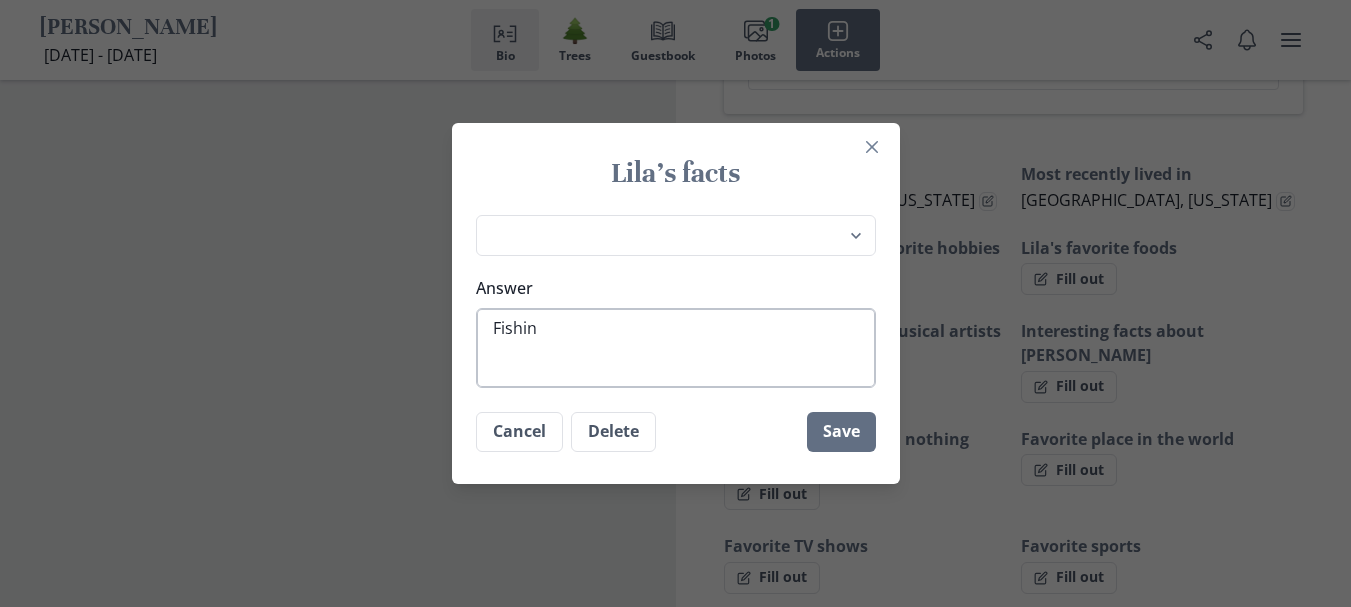 type on "Fishing" 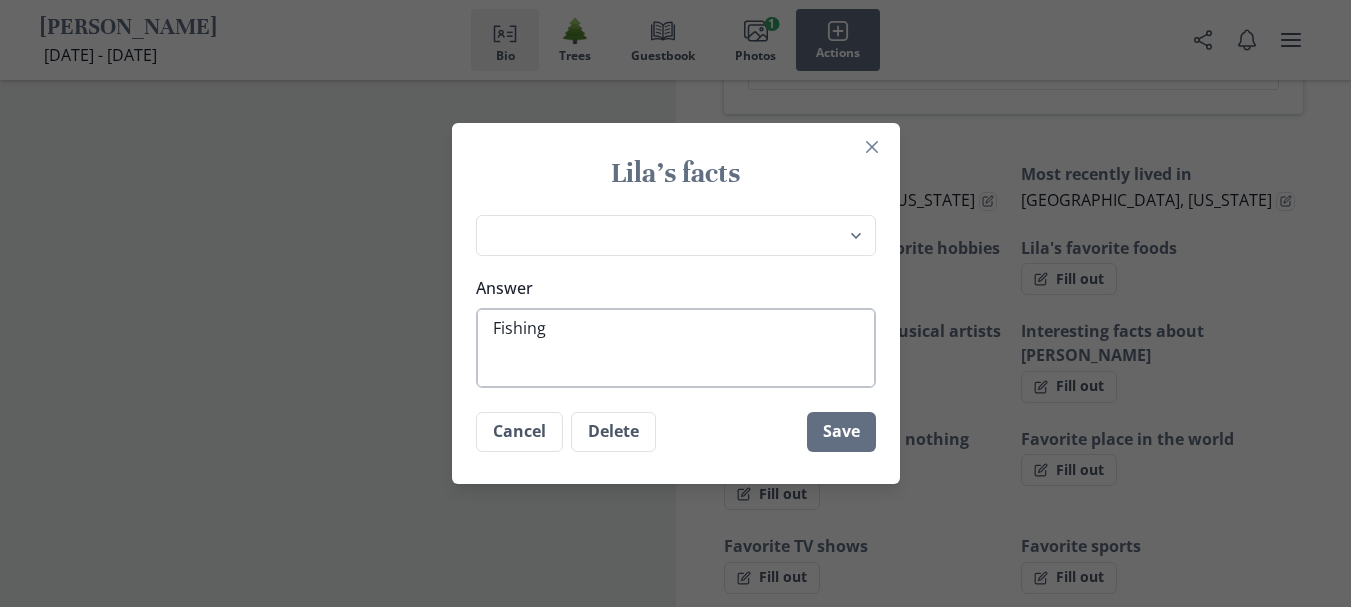 type on "Fishing" 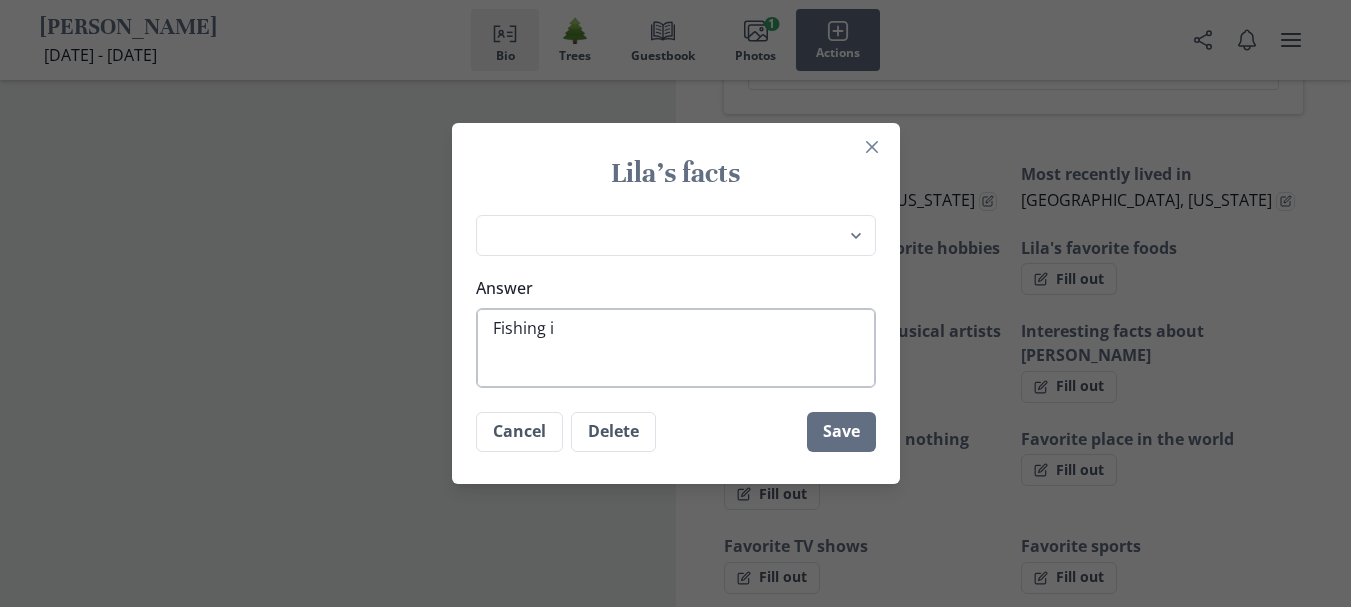 type on "Fishing in" 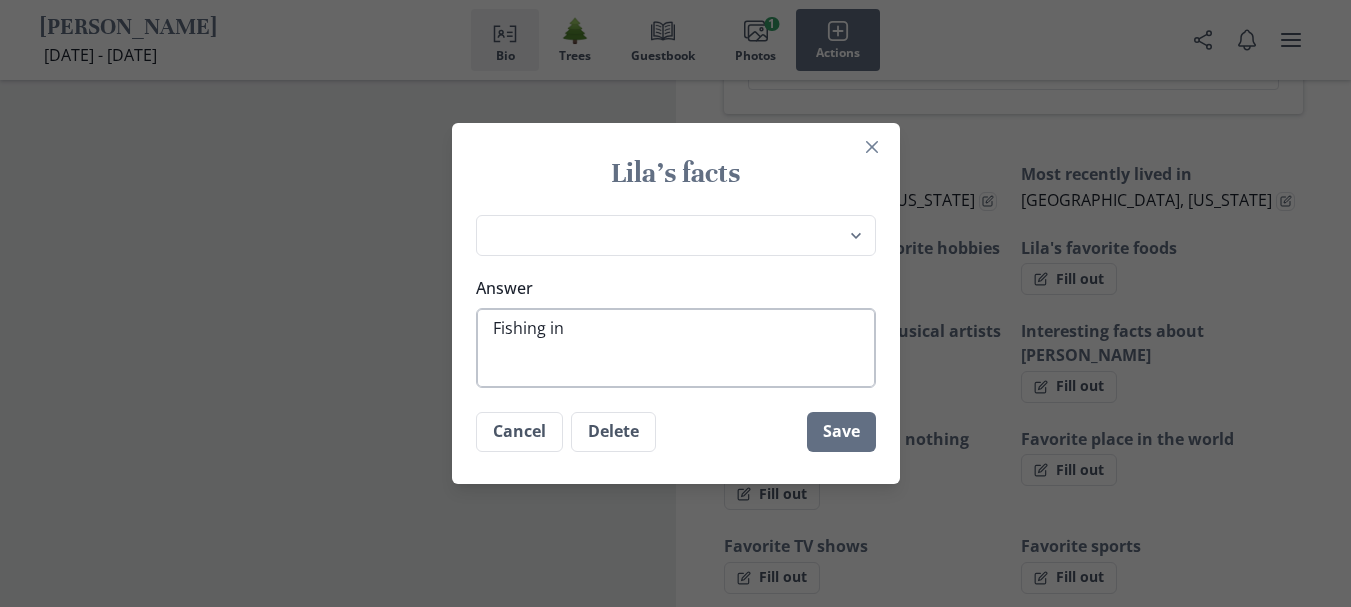 type on "Fishing in" 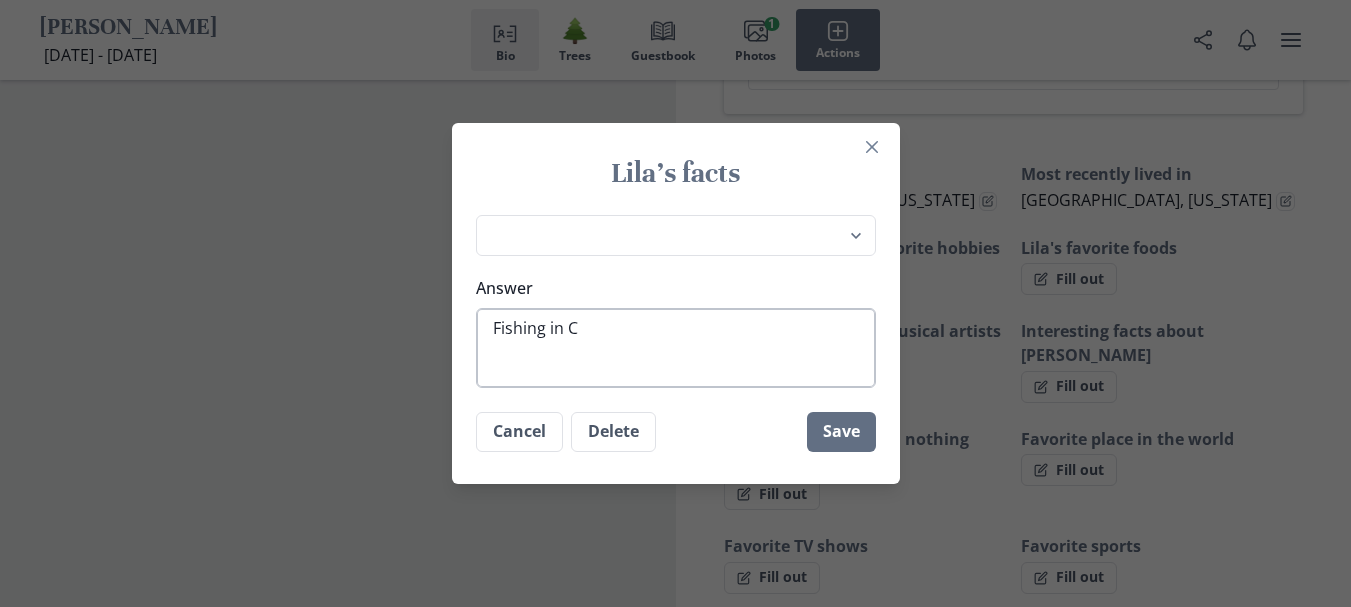 type on "Fishing in [GEOGRAPHIC_DATA]" 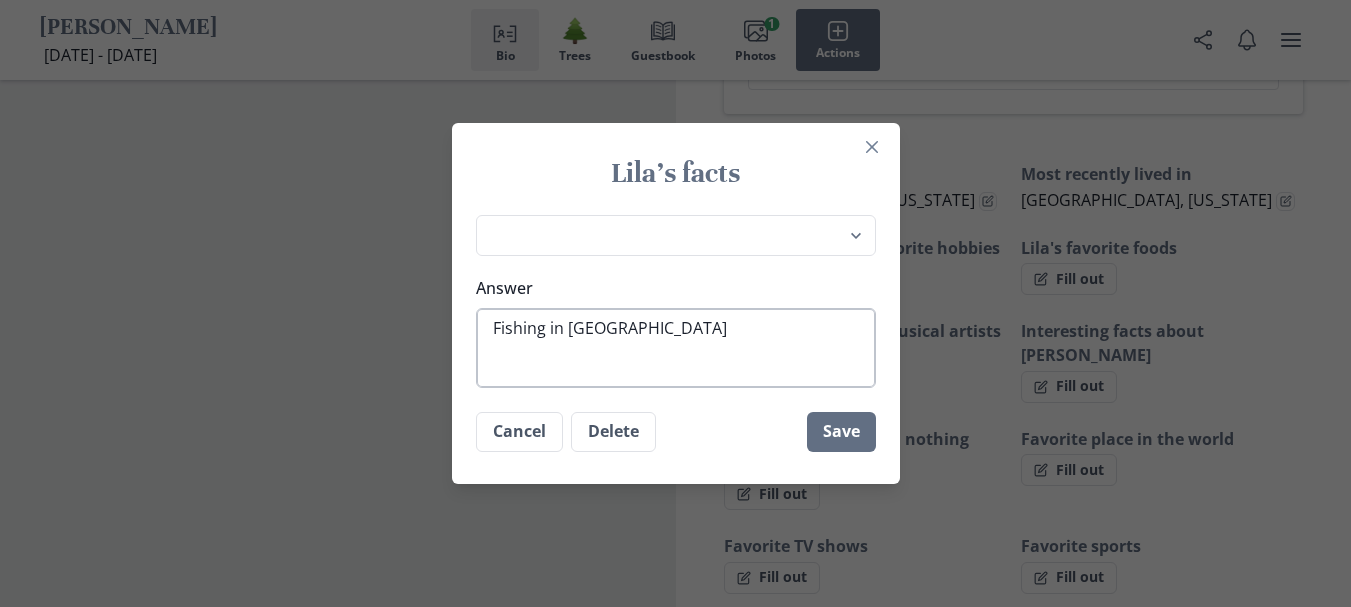 type on "Fishing in Can" 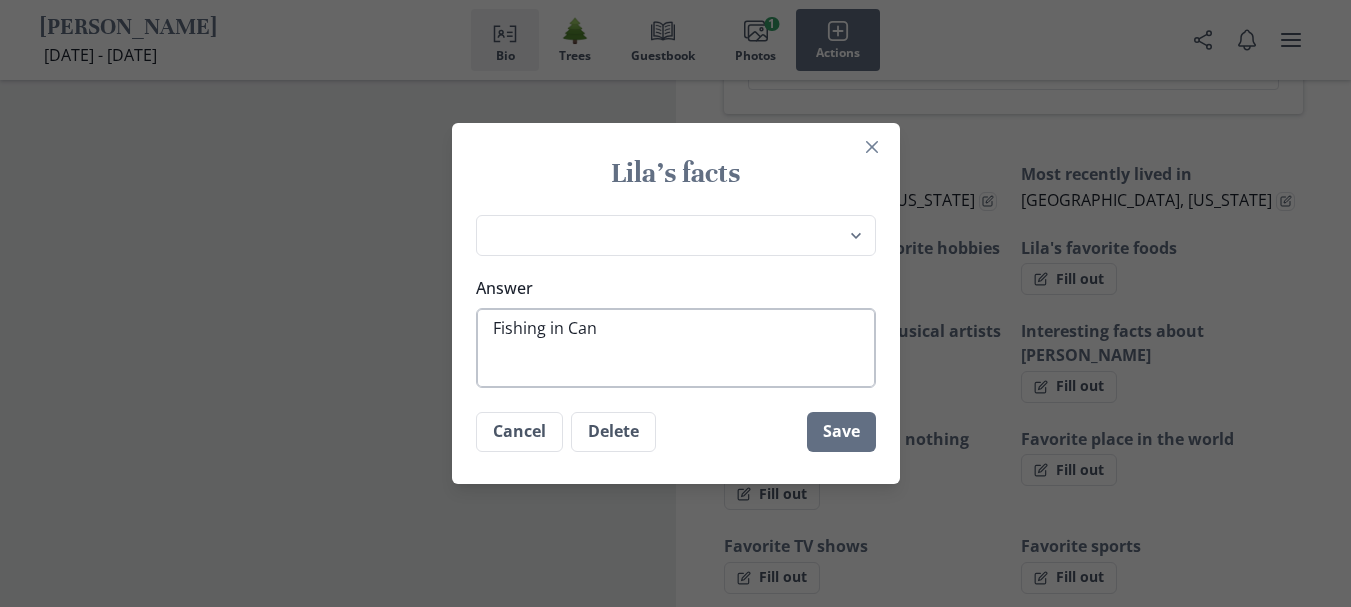 type on "Fishing in [GEOGRAPHIC_DATA]" 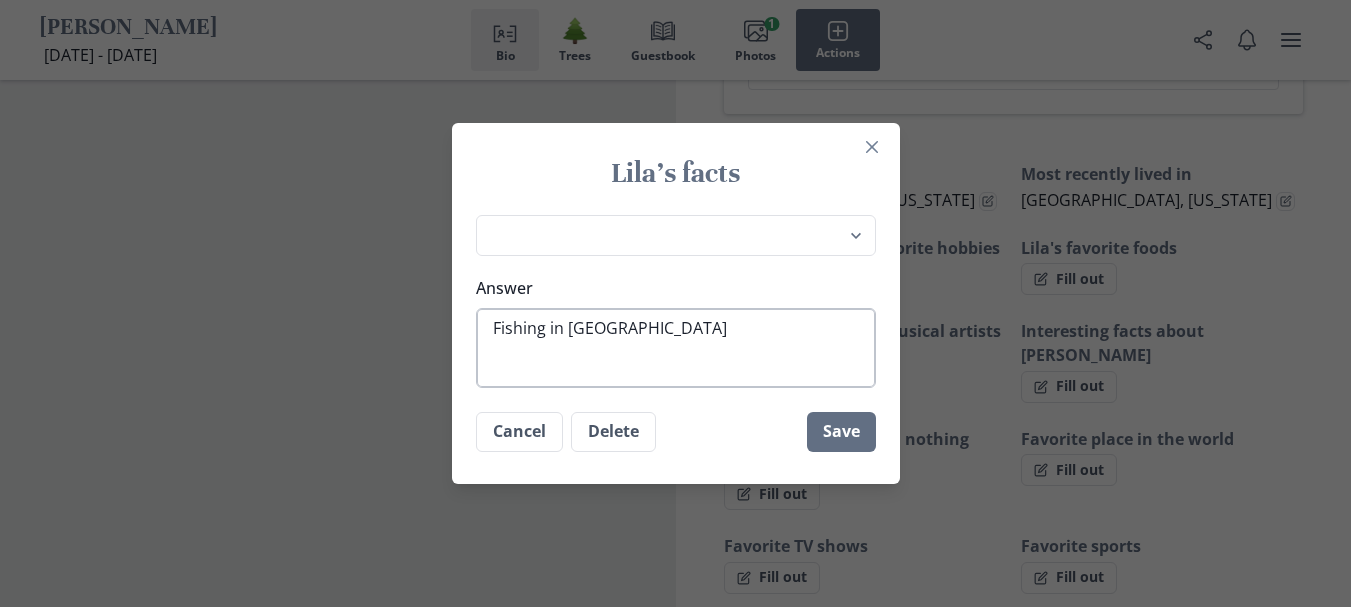 type on "x" 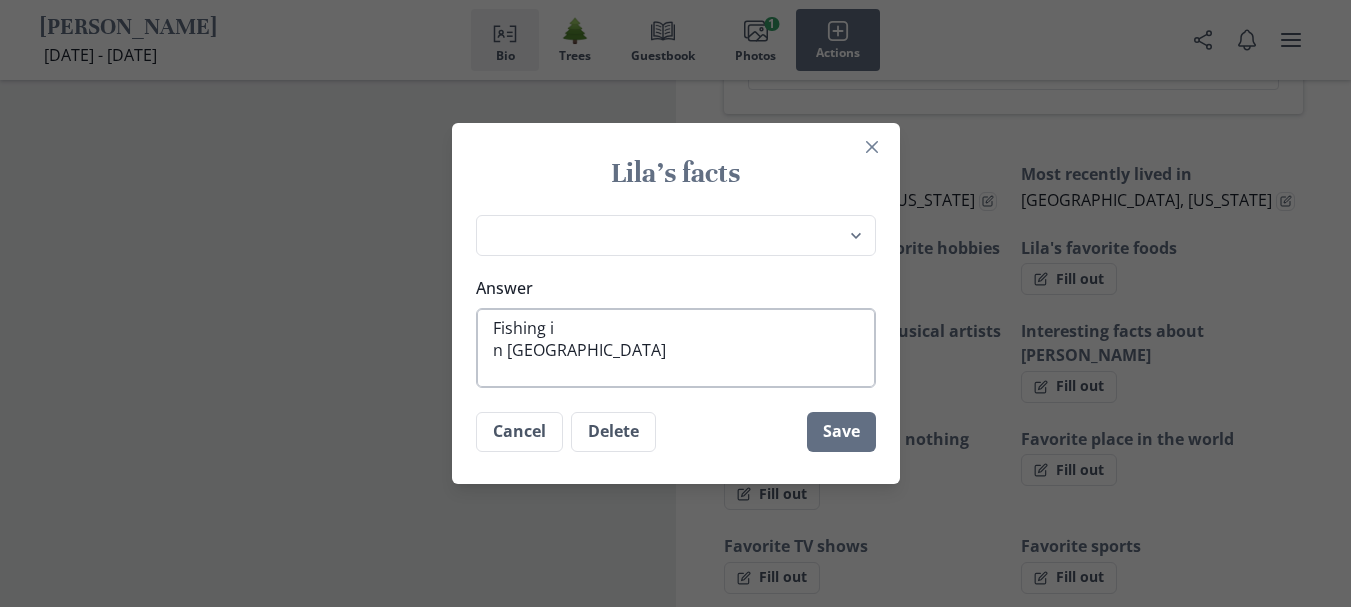 type on "Fishing in [GEOGRAPHIC_DATA]" 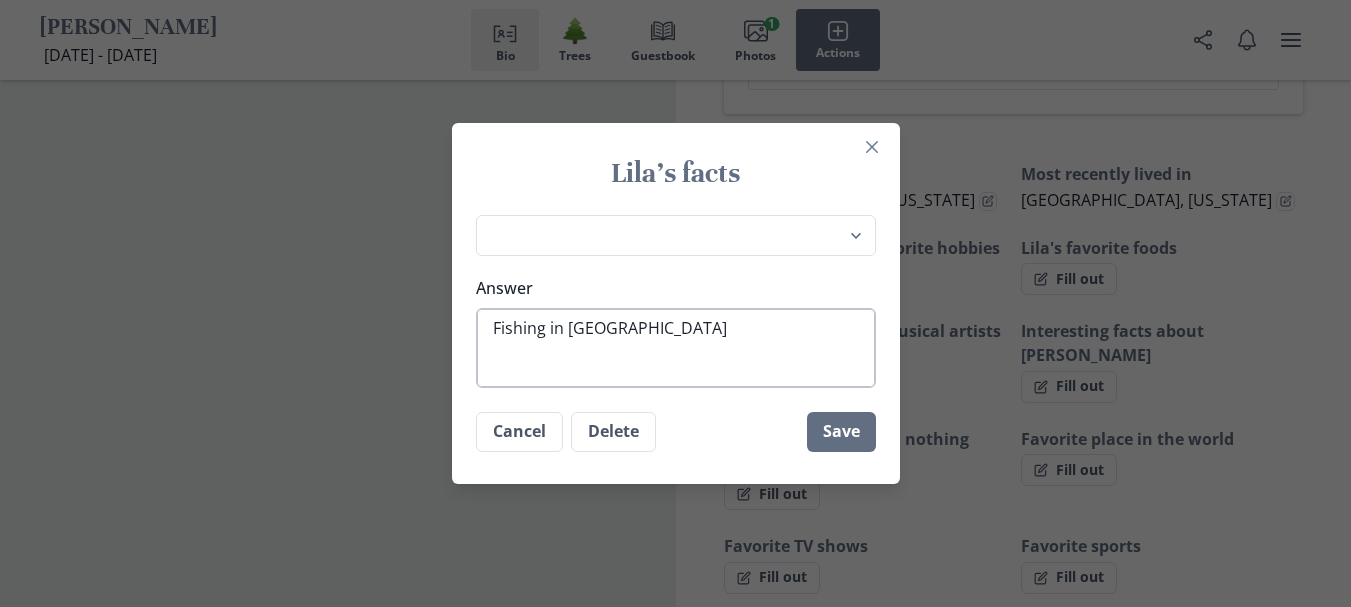 type on "Fishing in [GEOGRAPHIC_DATA]" 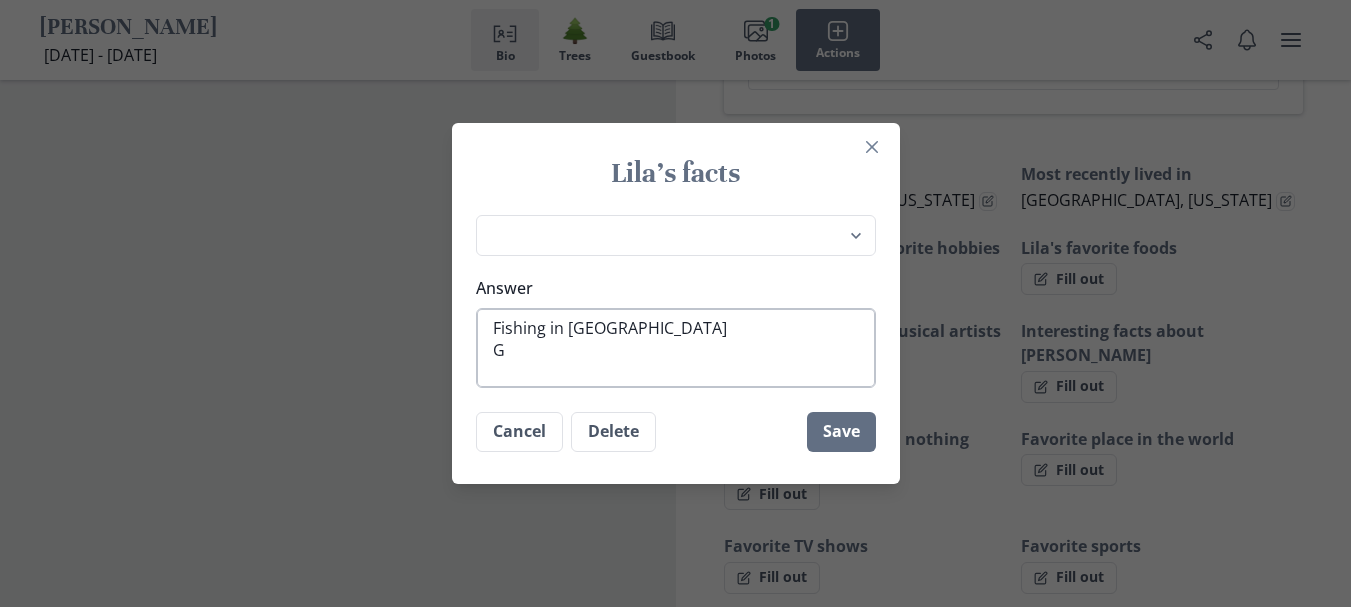 type on "Fishing in [GEOGRAPHIC_DATA]
Ga" 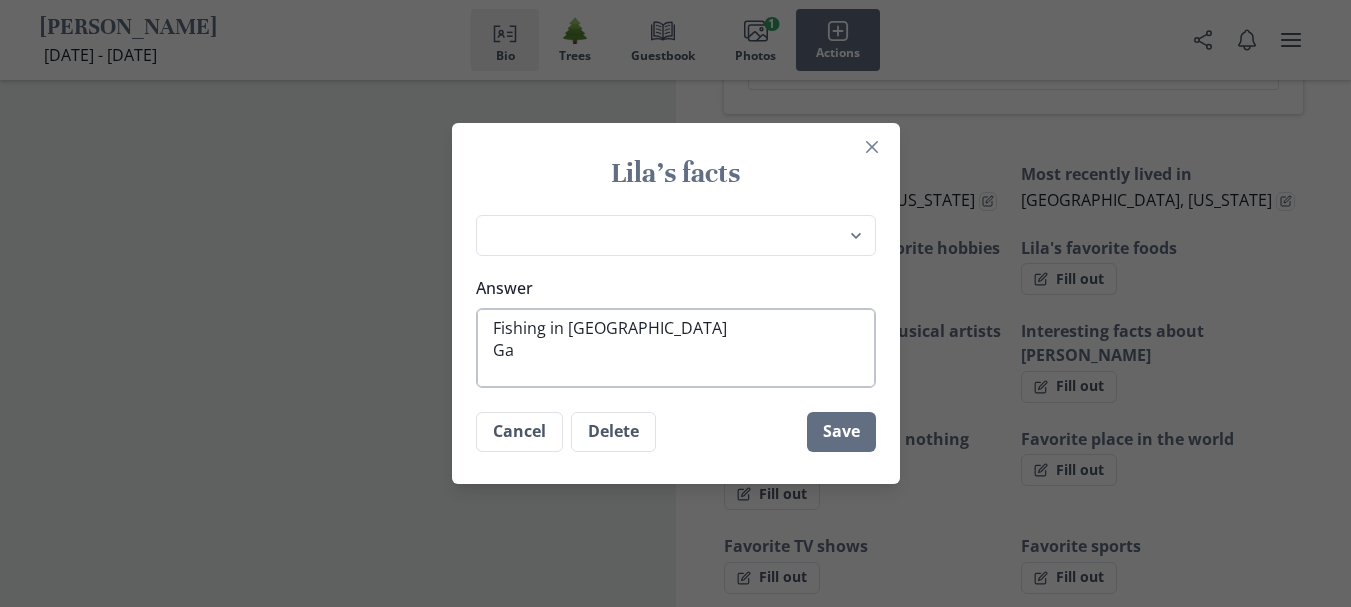 type on "Fishing in [GEOGRAPHIC_DATA]
Gar" 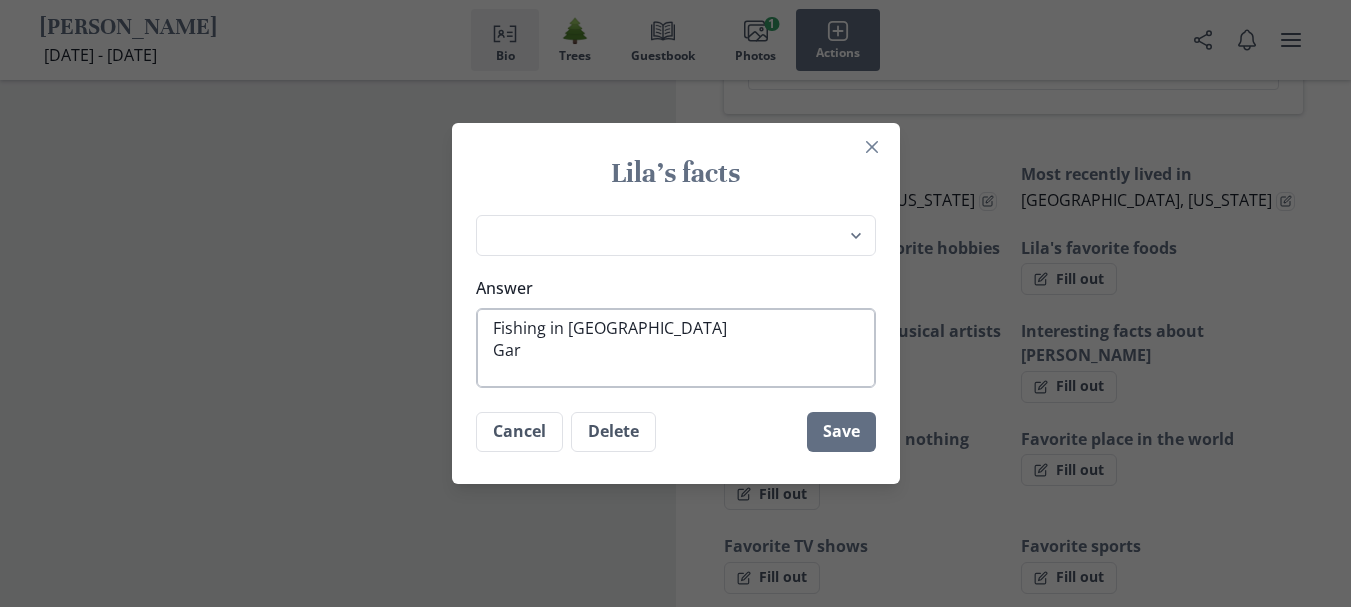 type on "Fishing in [GEOGRAPHIC_DATA]
Gard" 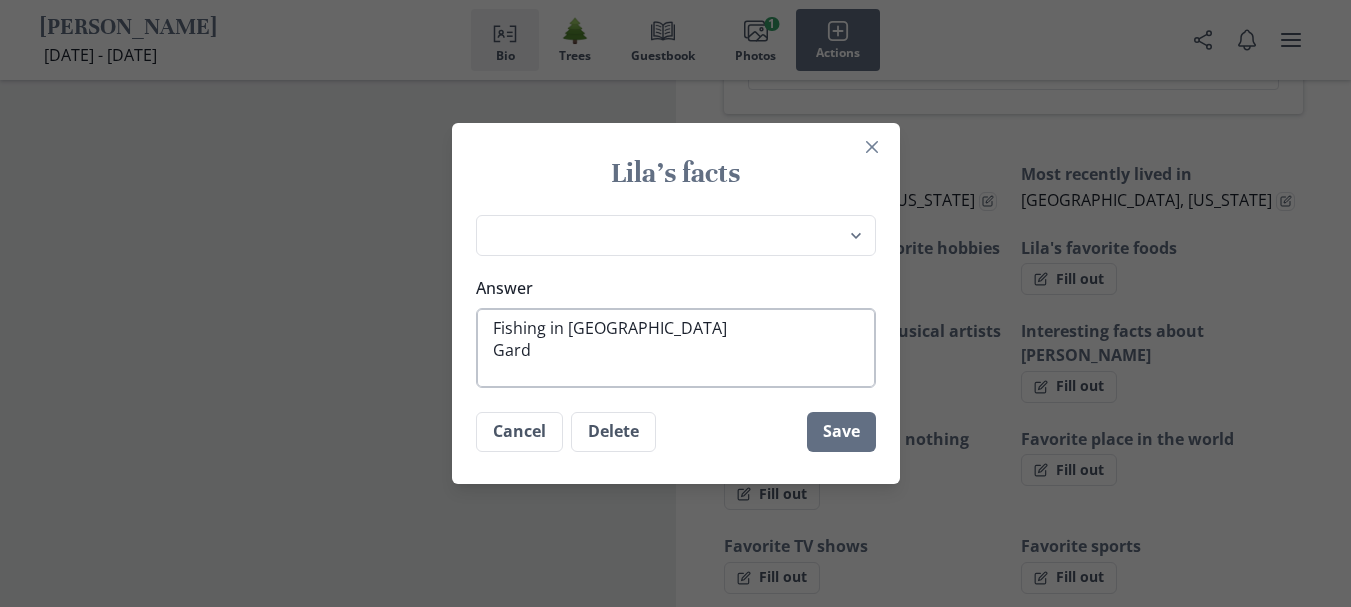 type on "x" 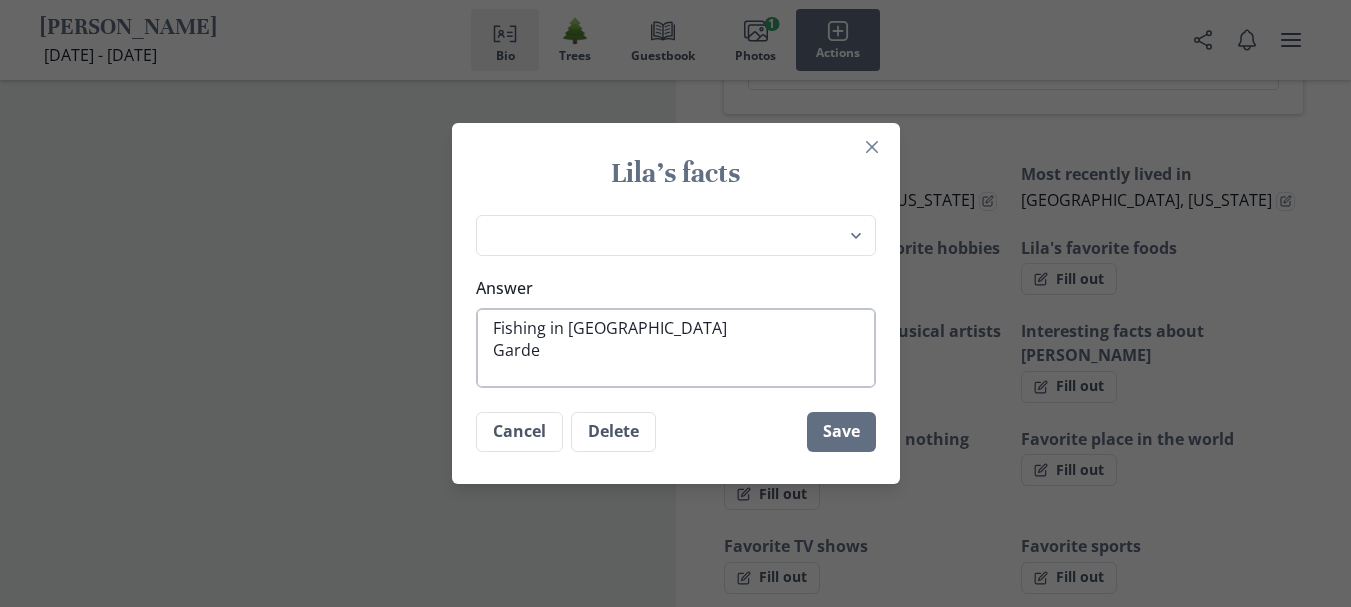 type on "Fishing in [GEOGRAPHIC_DATA]" 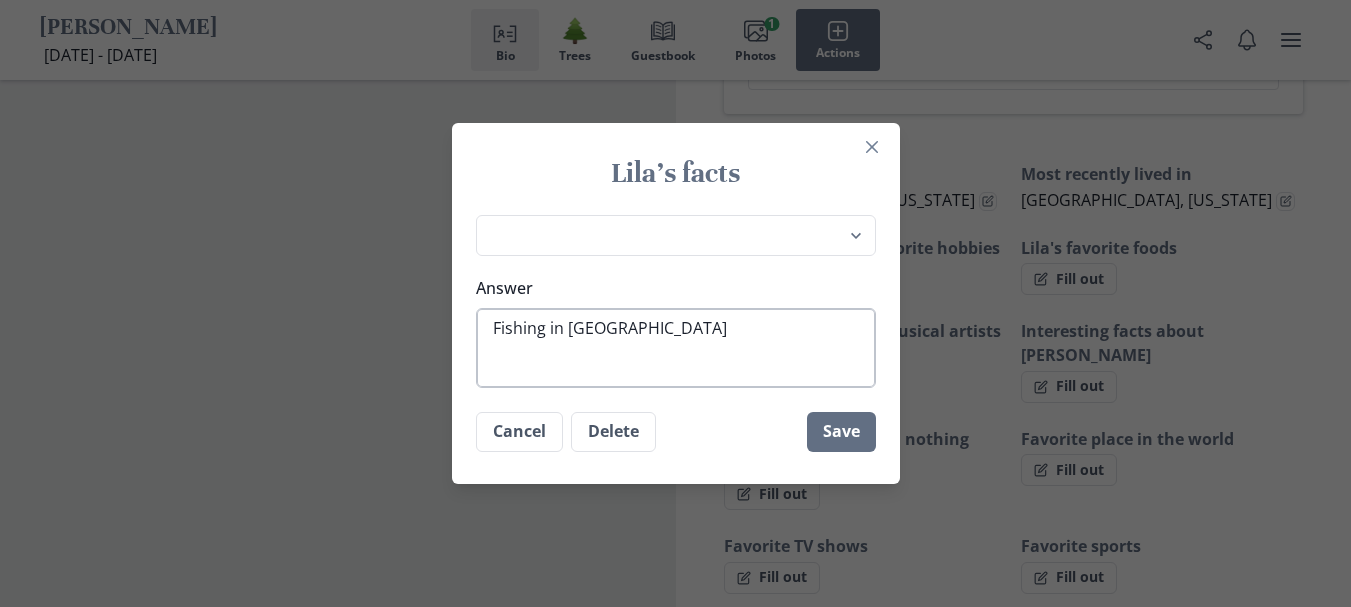 type on "Fishing in [GEOGRAPHIC_DATA]
Gardeni" 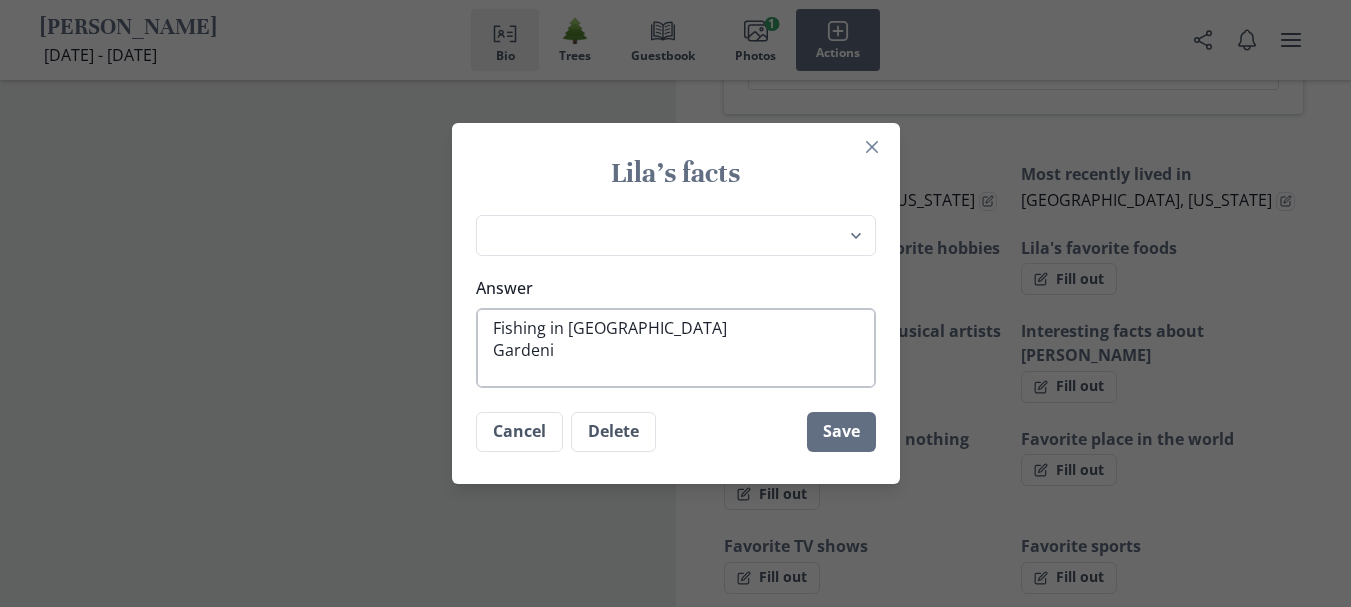 type on "Fishing in [GEOGRAPHIC_DATA]
Gardenin" 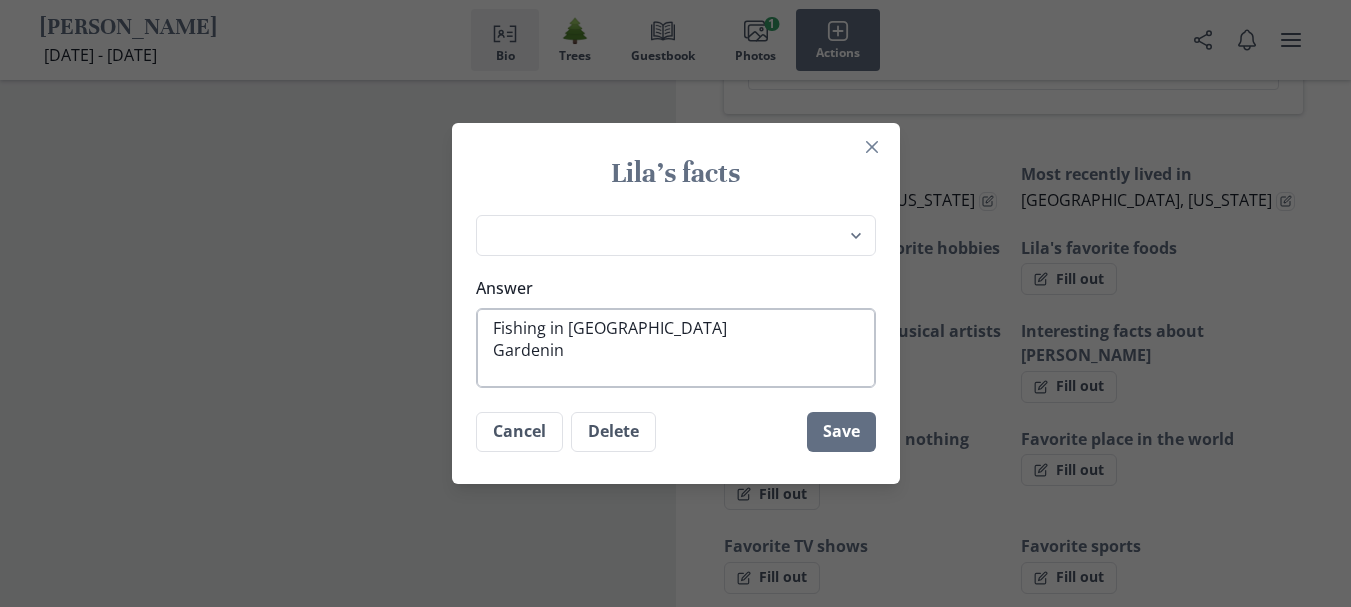 type on "Fishing in [GEOGRAPHIC_DATA]
Gardening" 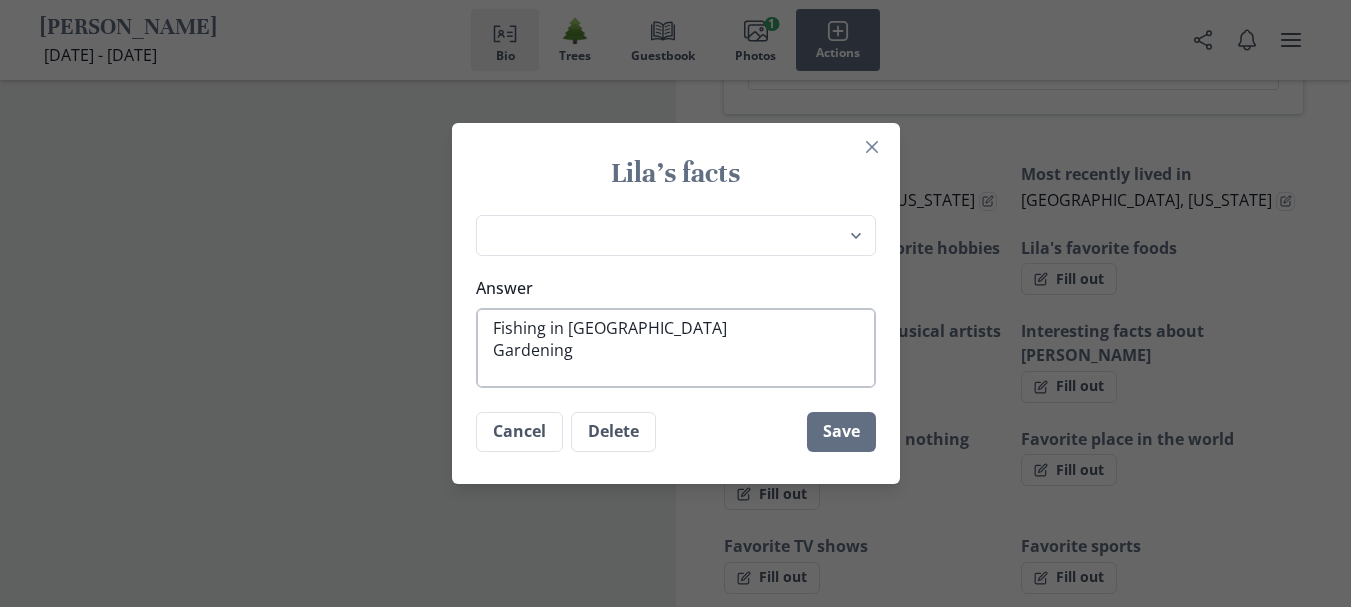 type on "Fishing in [GEOGRAPHIC_DATA]
Gardening" 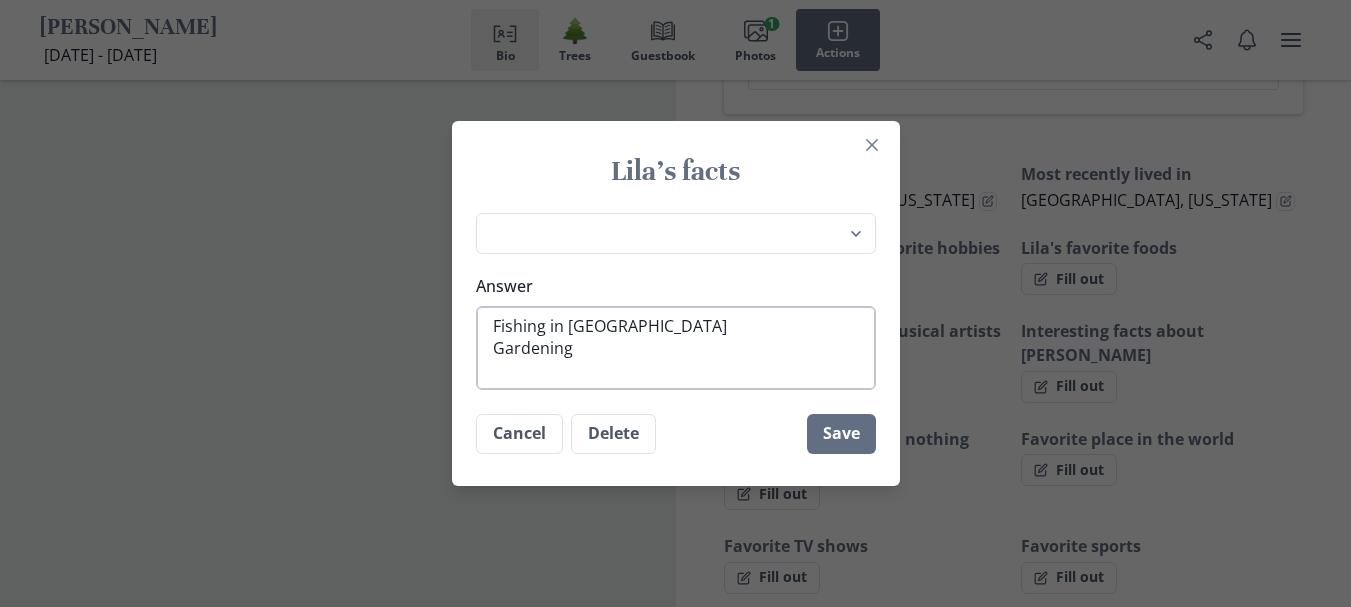 type on "Fishing in [GEOGRAPHIC_DATA]
Gardening
B" 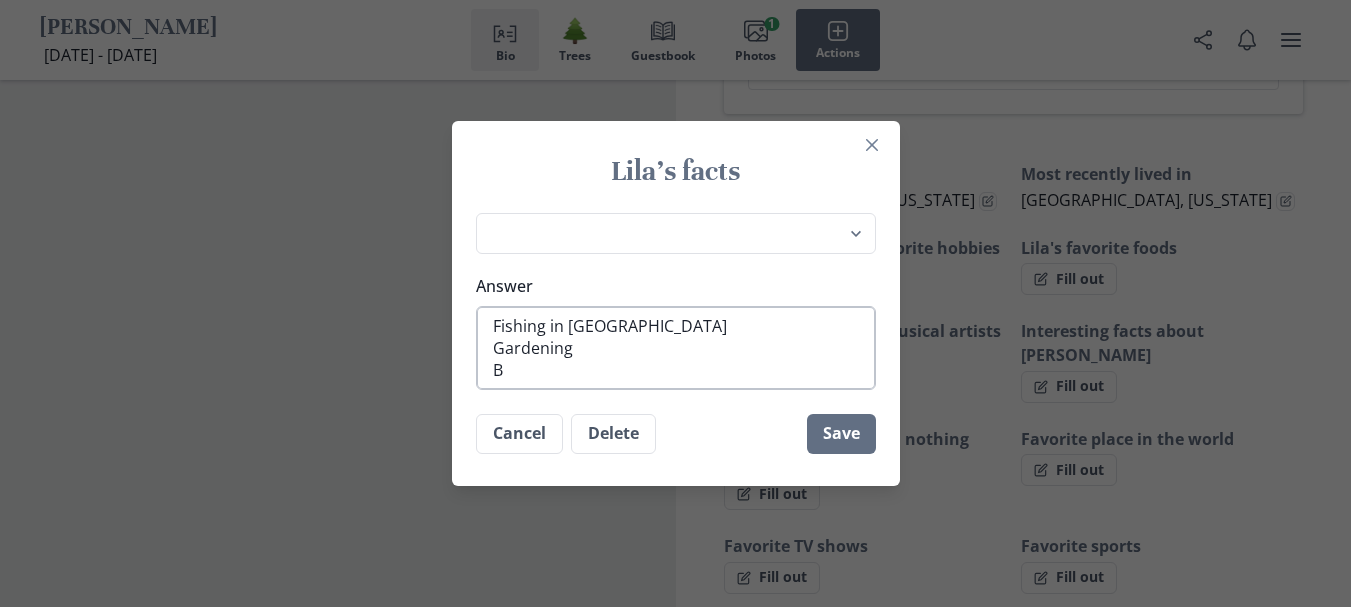 type on "Fishing in [GEOGRAPHIC_DATA]
Gardening
Bo" 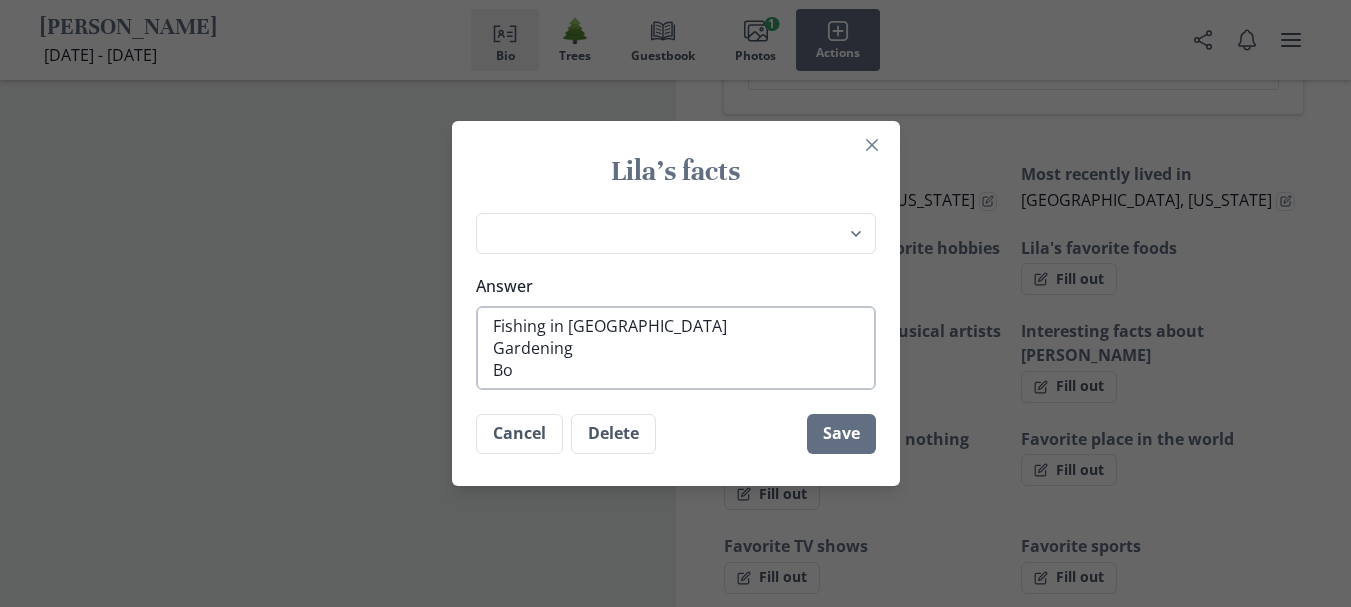 type on "Fishing in [GEOGRAPHIC_DATA]
Gardening
Bow" 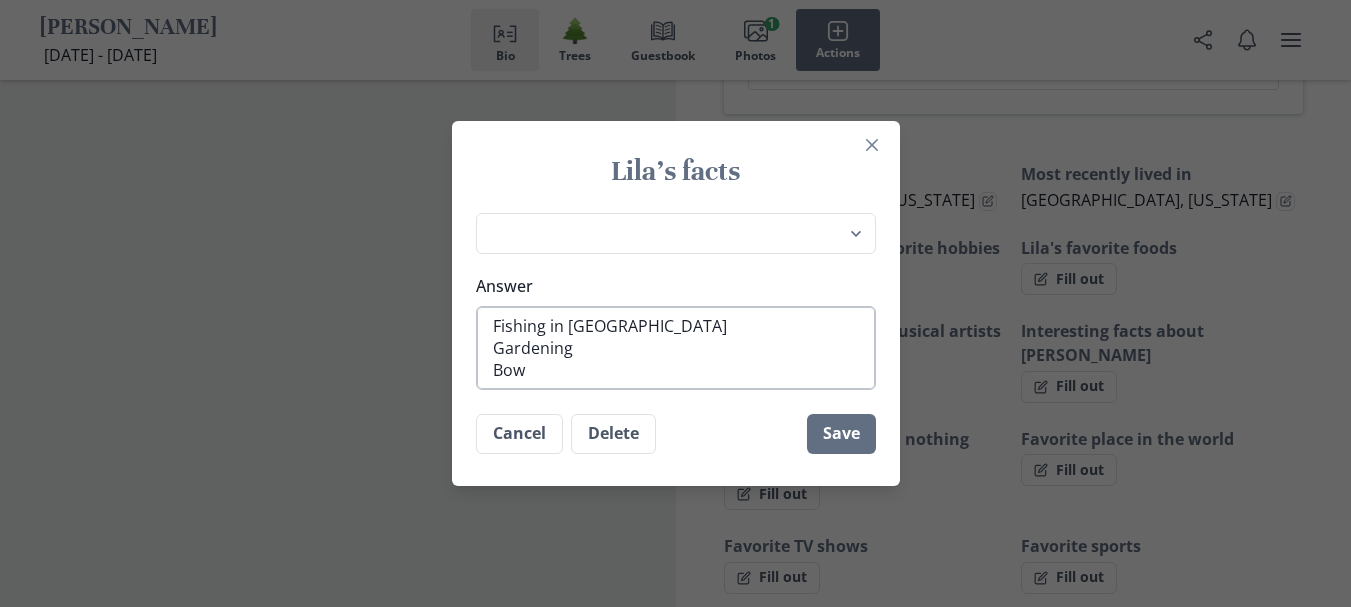type on "Fishing in [GEOGRAPHIC_DATA]
Gardening
Bowl" 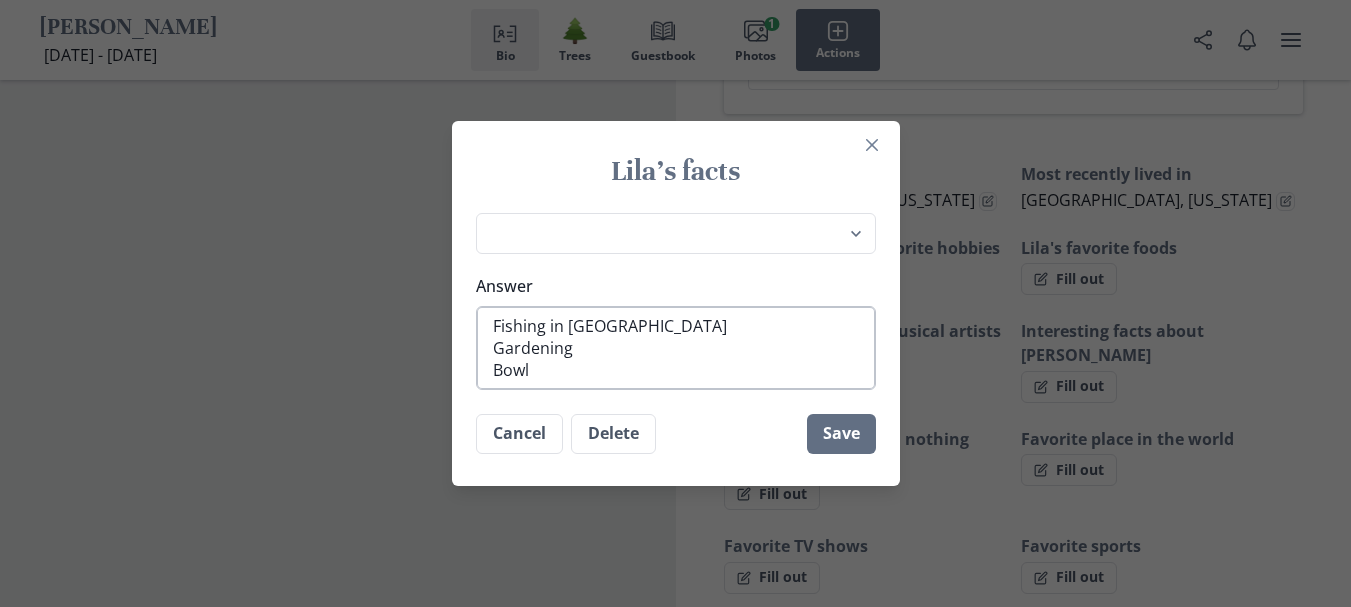 type on "Fishing in [GEOGRAPHIC_DATA]
Gardening
Bowli" 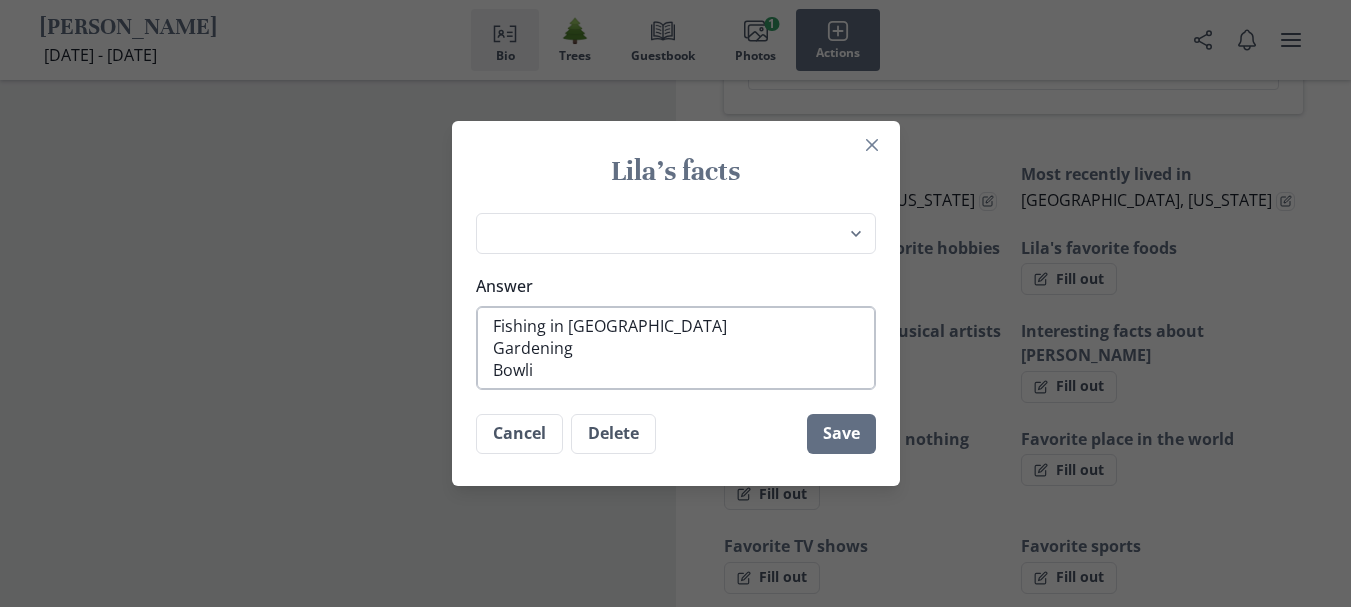 type on "Fishing in [GEOGRAPHIC_DATA]
Gardening
[PERSON_NAME]" 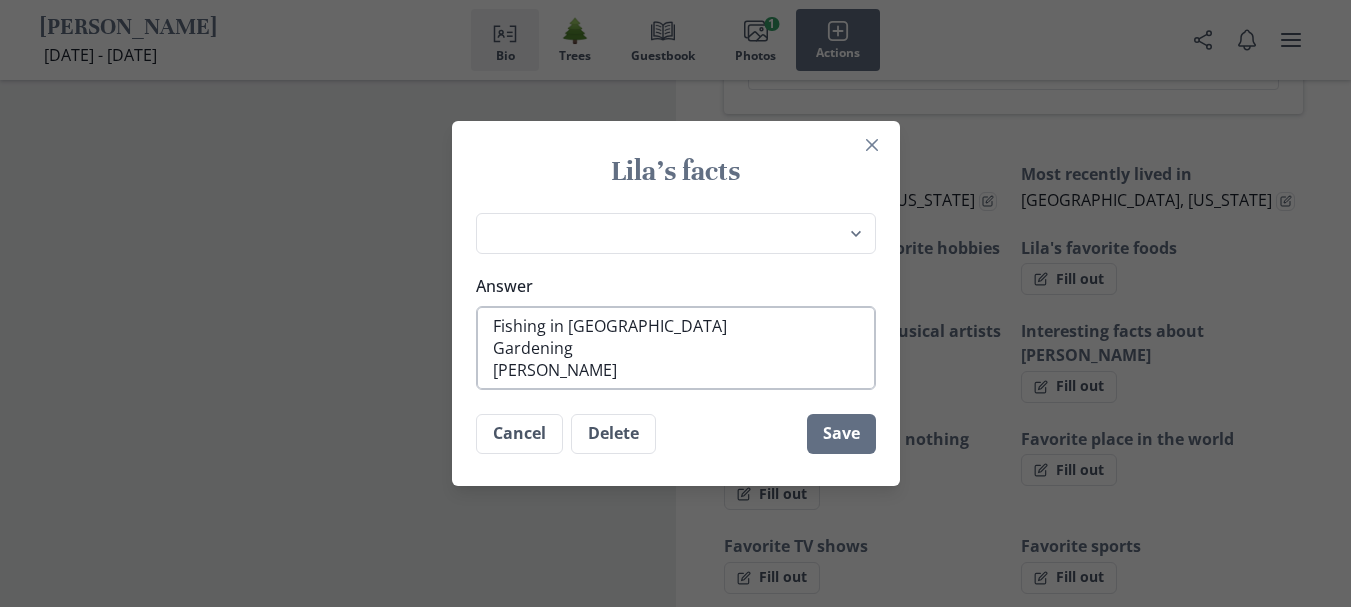 type on "Fishing in [GEOGRAPHIC_DATA]
Gardening
Bowling" 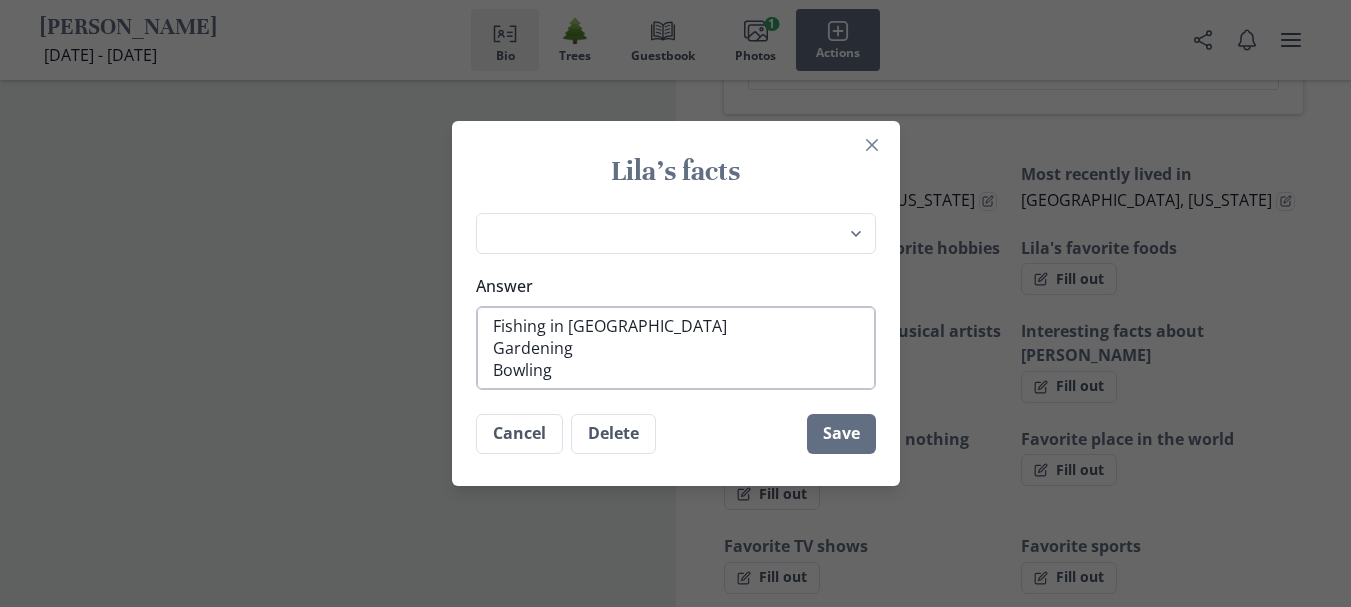 click on "Fishing in [GEOGRAPHIC_DATA]
Gardening
Bowling" at bounding box center [676, 348] 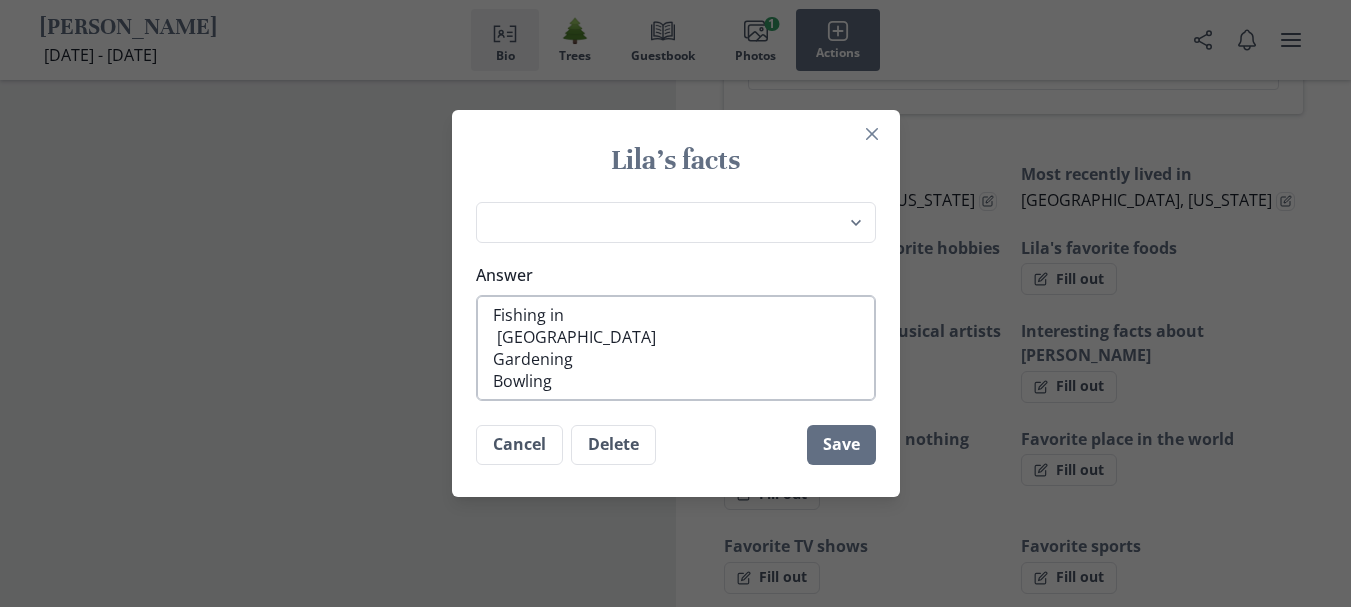click on "Fishing in
[GEOGRAPHIC_DATA]
Gardening
Bowling" at bounding box center (676, 348) 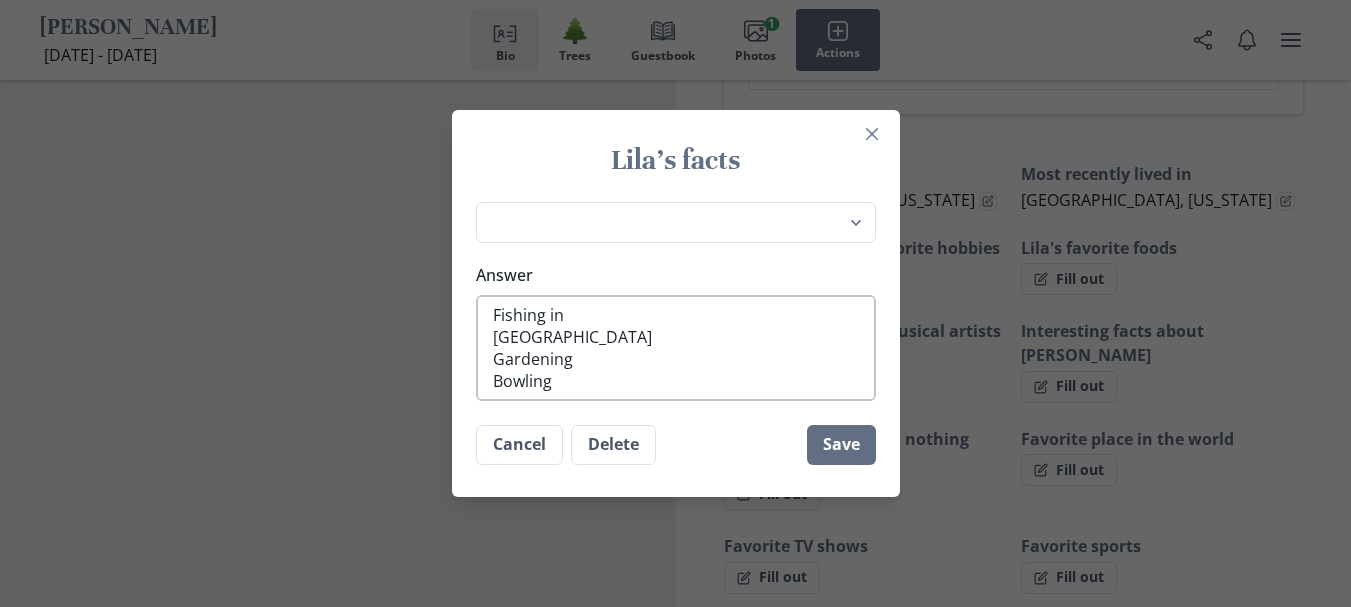 type on "Fishing inCanada
Gardening
Bowling" 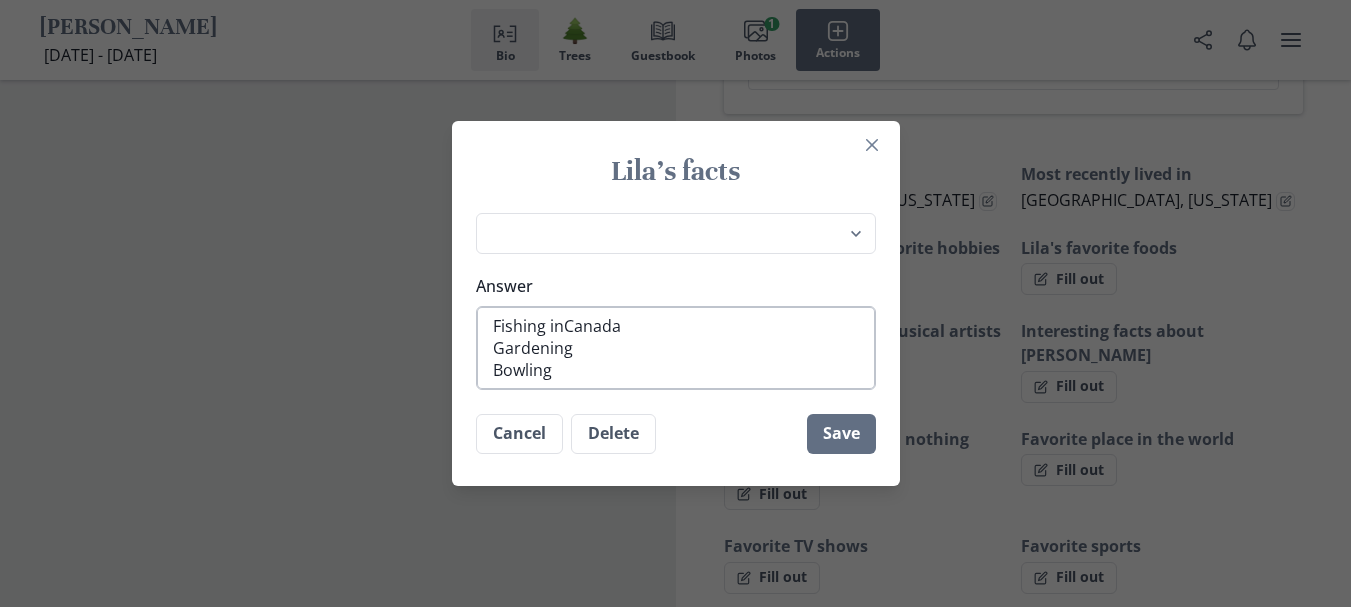 click on "Fishing inCanada
Gardening
Bowling" at bounding box center (676, 348) 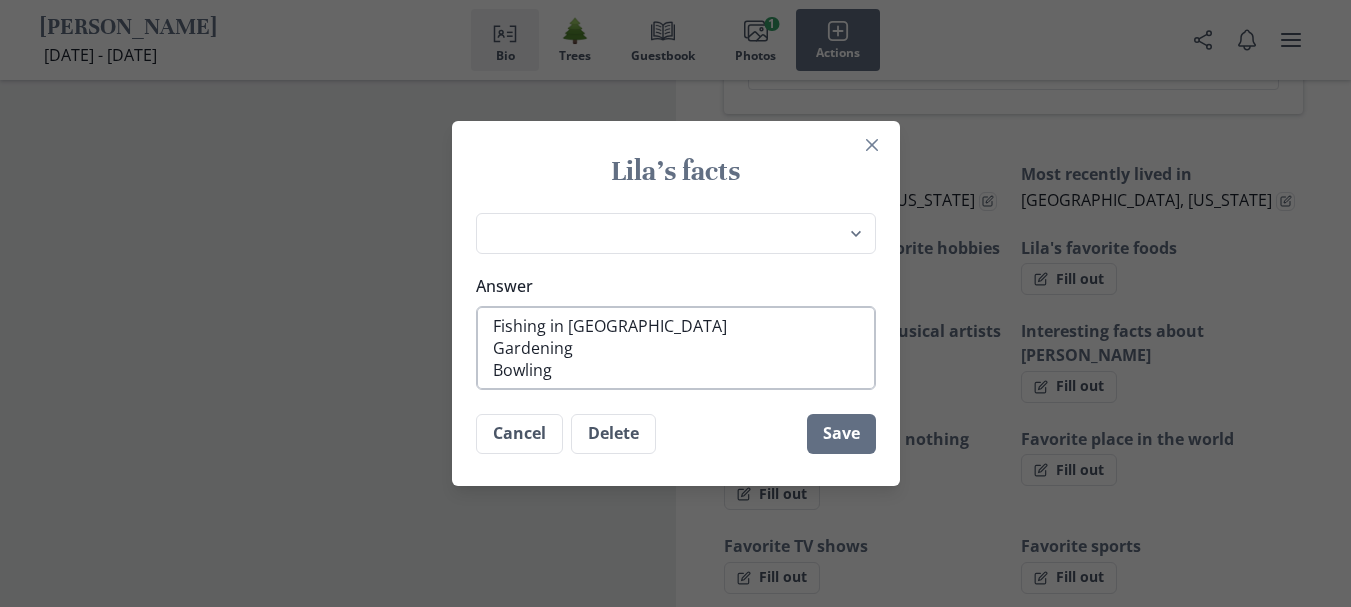 click on "Fishing in [GEOGRAPHIC_DATA]
Gardening
Bowling" at bounding box center [676, 348] 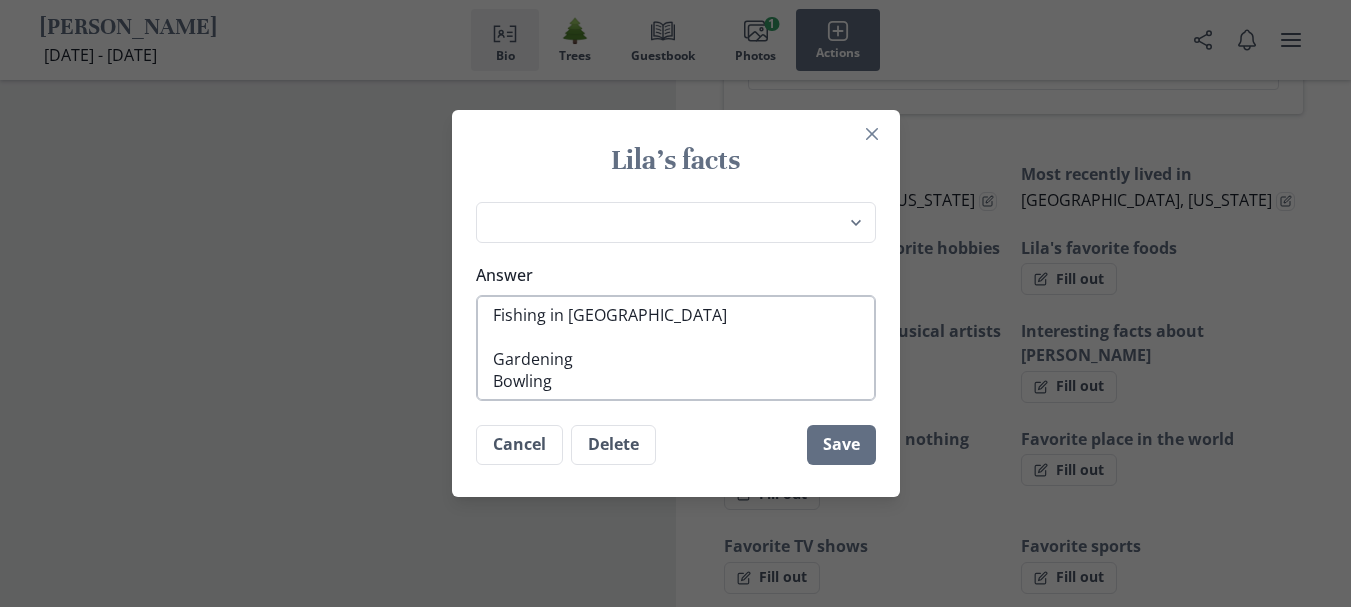 type on "Fishing in [GEOGRAPHIC_DATA]
F
Gardening
Bowling" 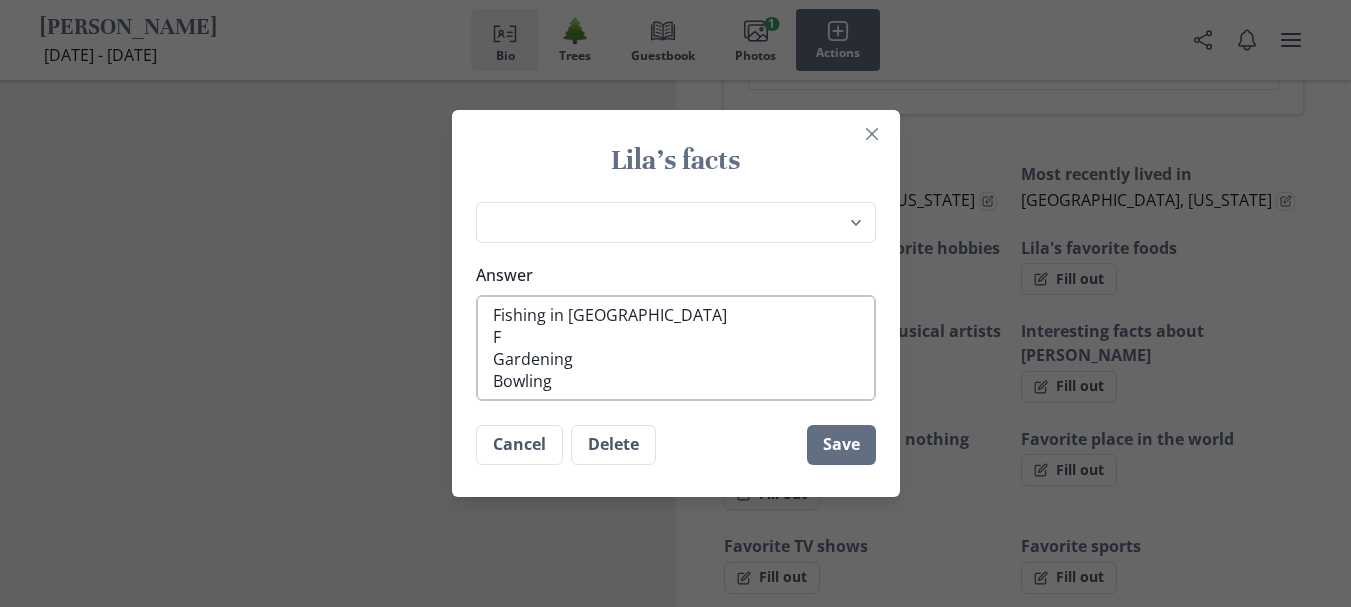 type on "Fishing in [GEOGRAPHIC_DATA]
Fi
Gardening
Bowling" 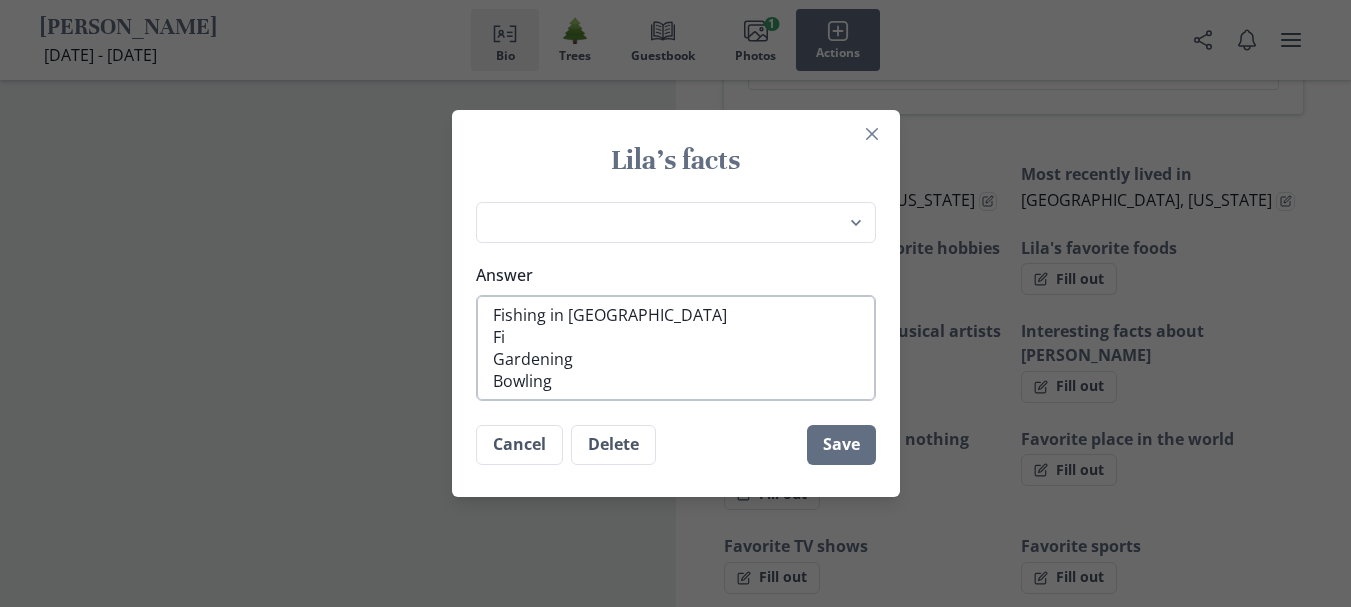 type on "Fishing in [GEOGRAPHIC_DATA]
Fis
Gardening
Bowling" 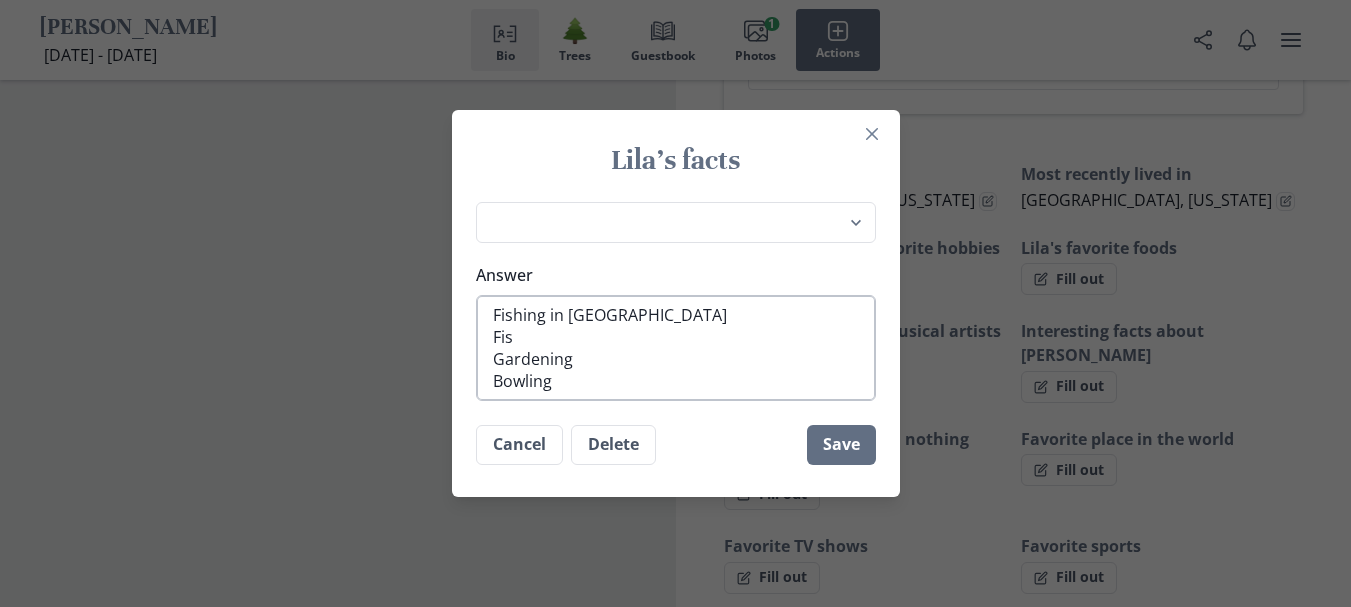 type on "Fishing in [GEOGRAPHIC_DATA]
Fish
Gardening
Bowling" 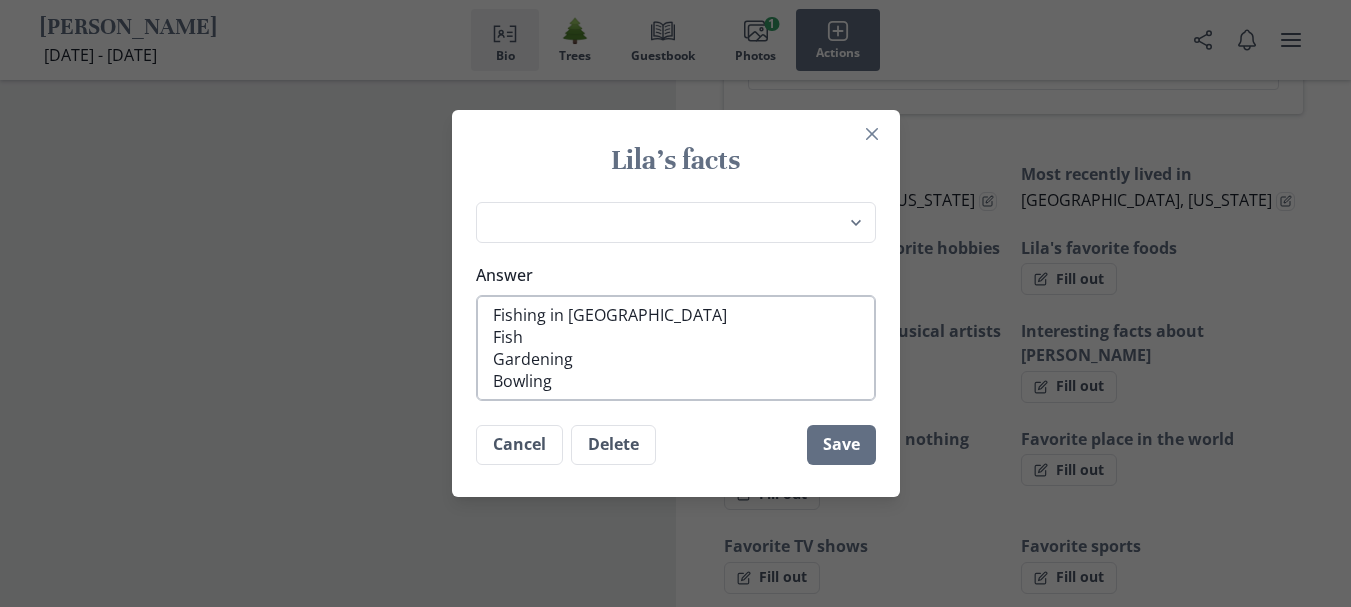 type on "Fishing in [GEOGRAPHIC_DATA]
Fishi
Gardening
Bowling" 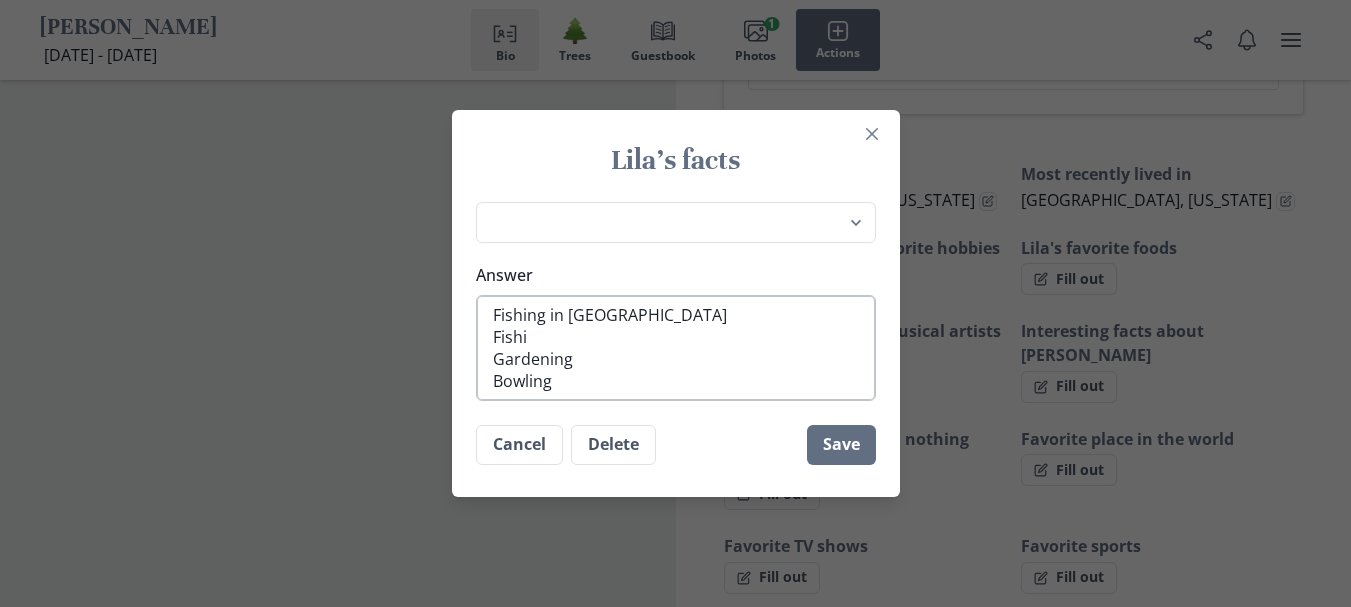 type on "Fishing in [GEOGRAPHIC_DATA]
Fishin
Gardening
Bowling" 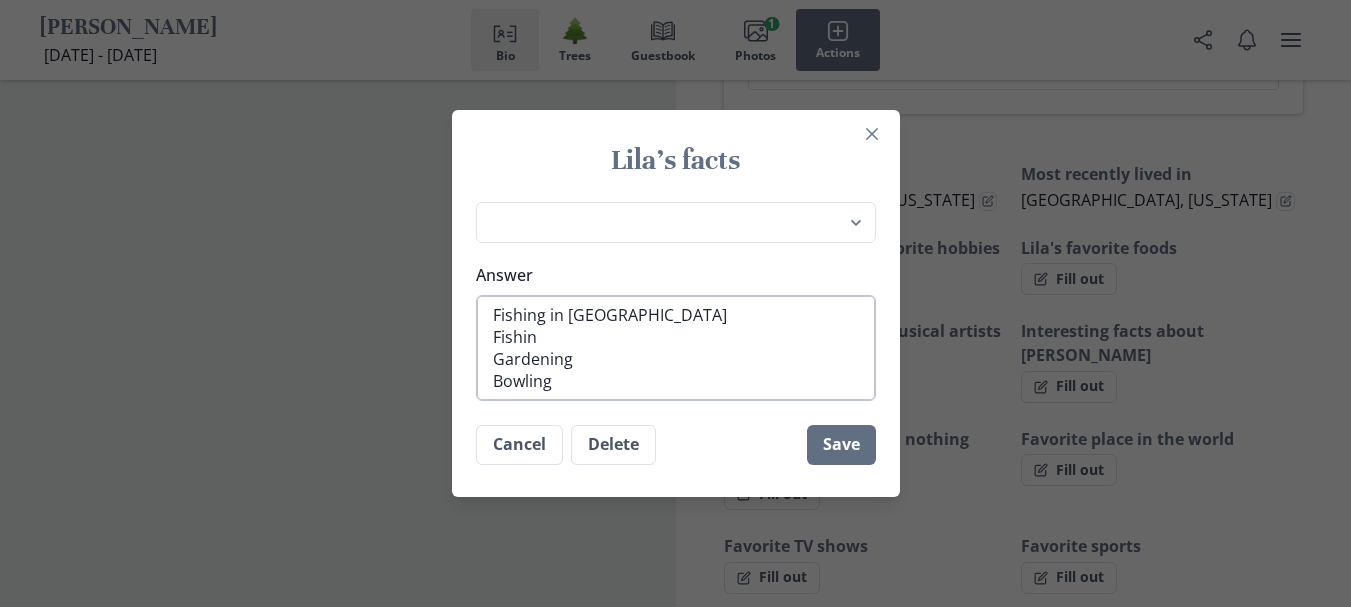type on "x" 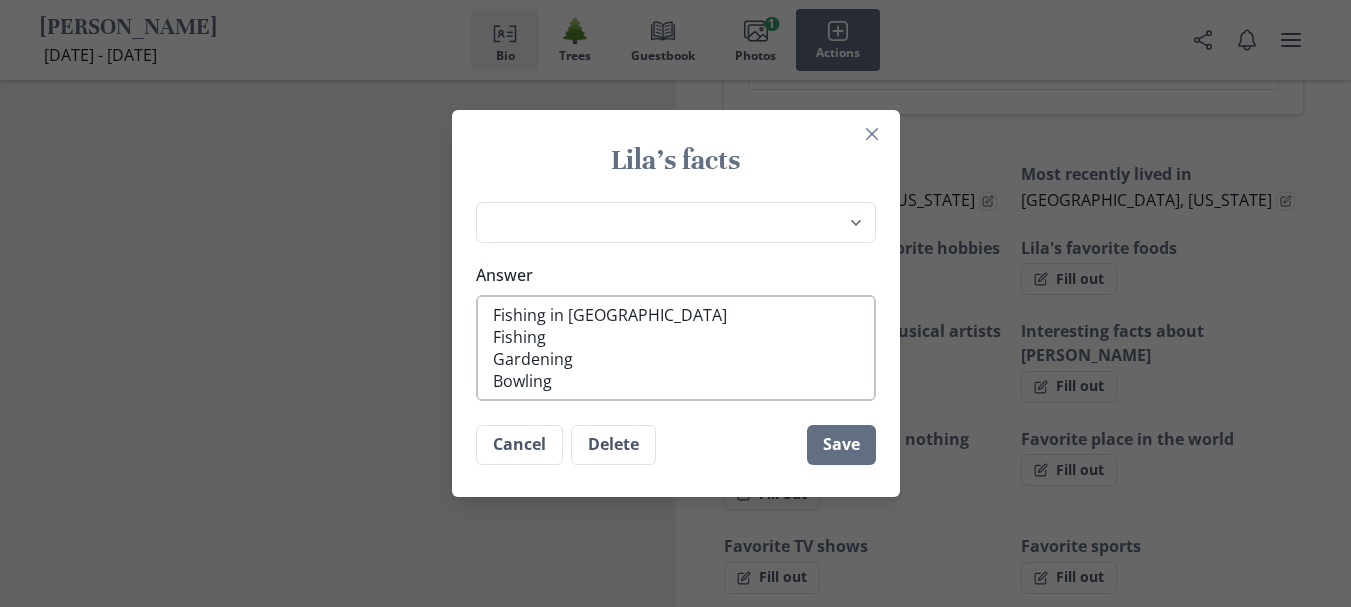 type on "Fishing in [GEOGRAPHIC_DATA]
Fishing
Gardening
Bowling" 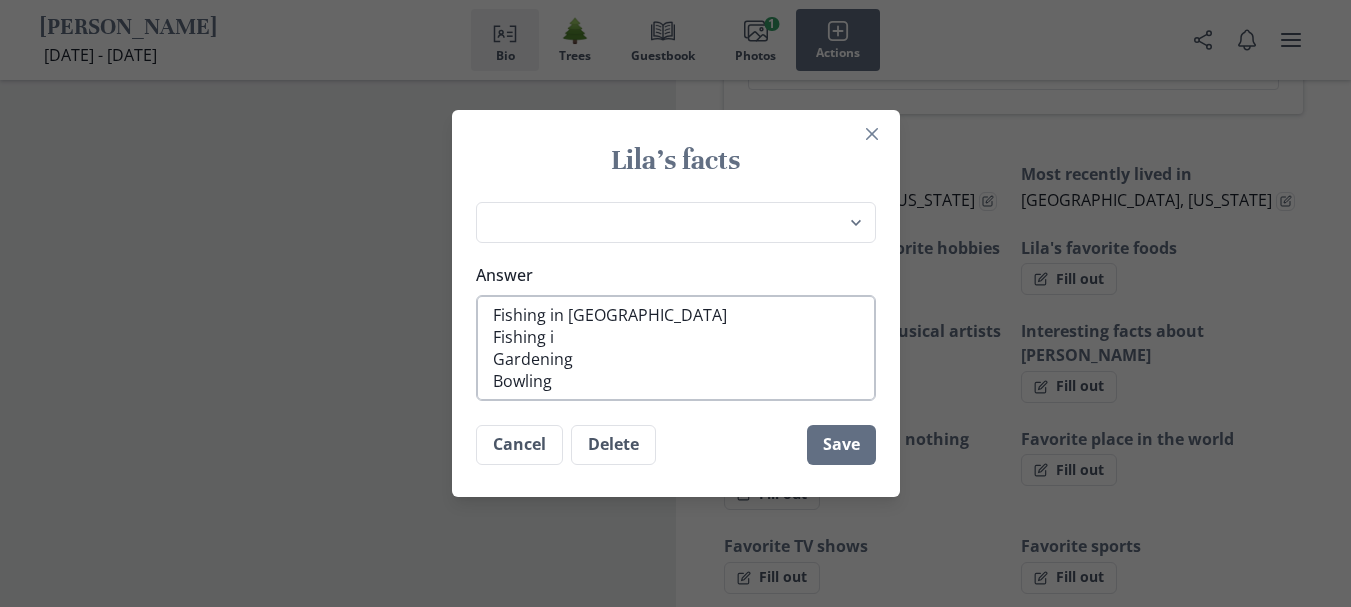 type on "Fishing in [GEOGRAPHIC_DATA]
Fishing in
Gardening
Bowling" 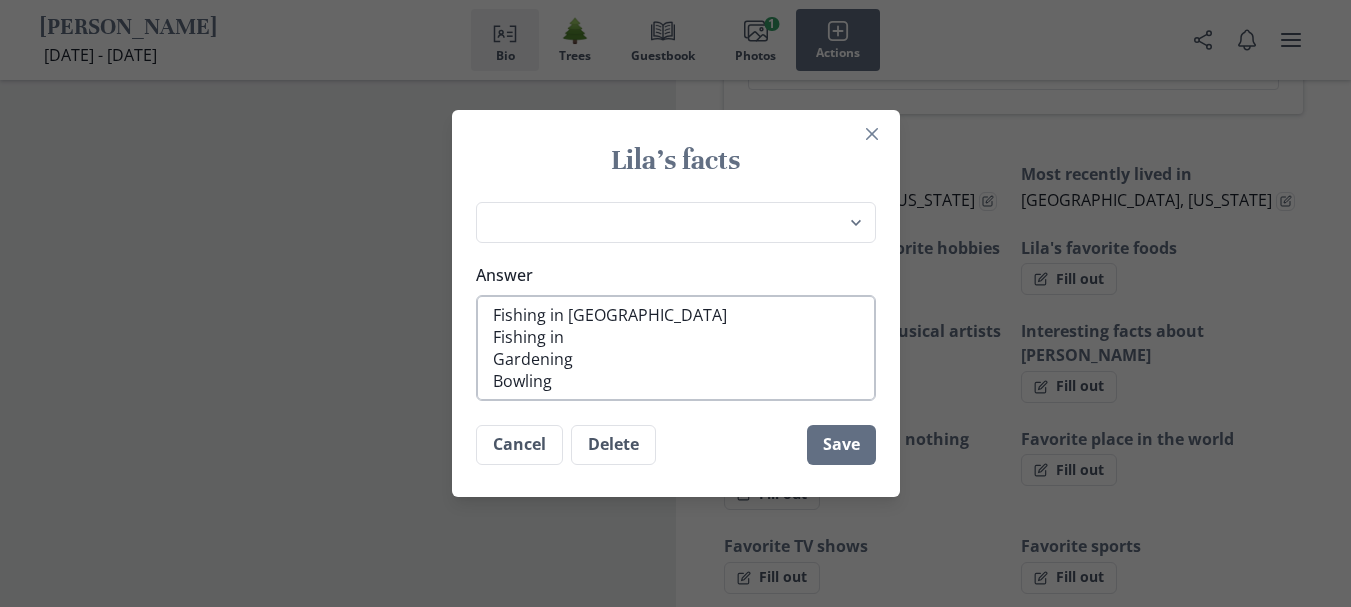 type on "x" 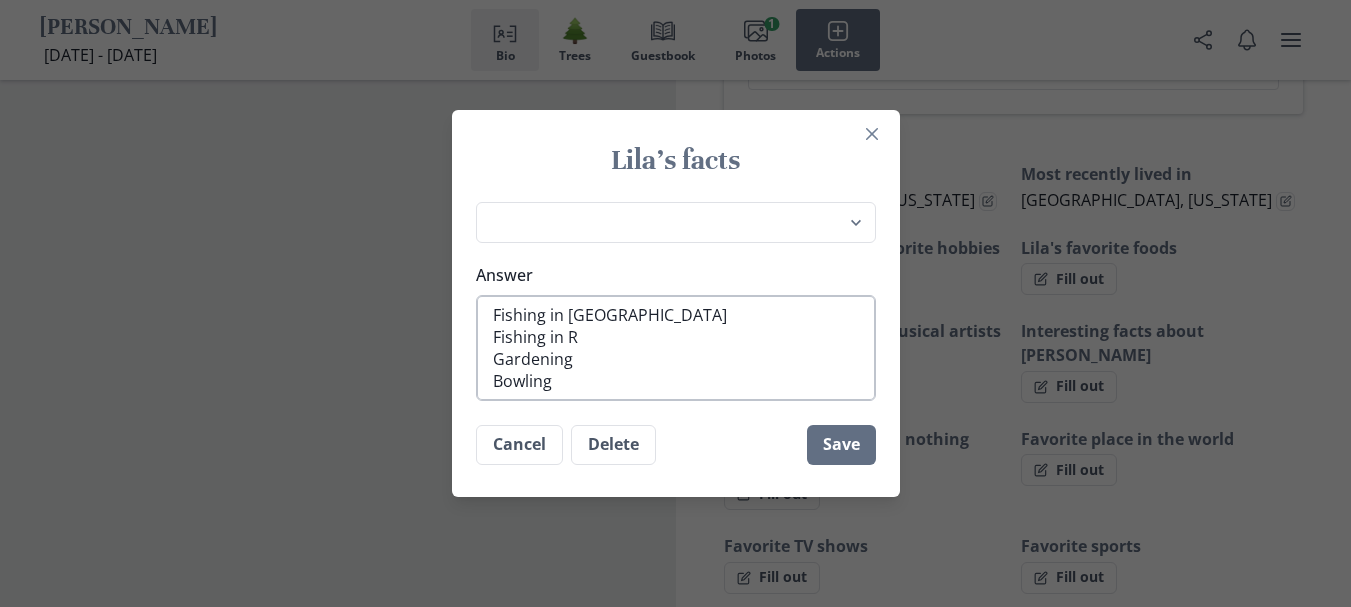 type on "Fishing in [GEOGRAPHIC_DATA]
Fishing in Ri
Gardening
Bowling" 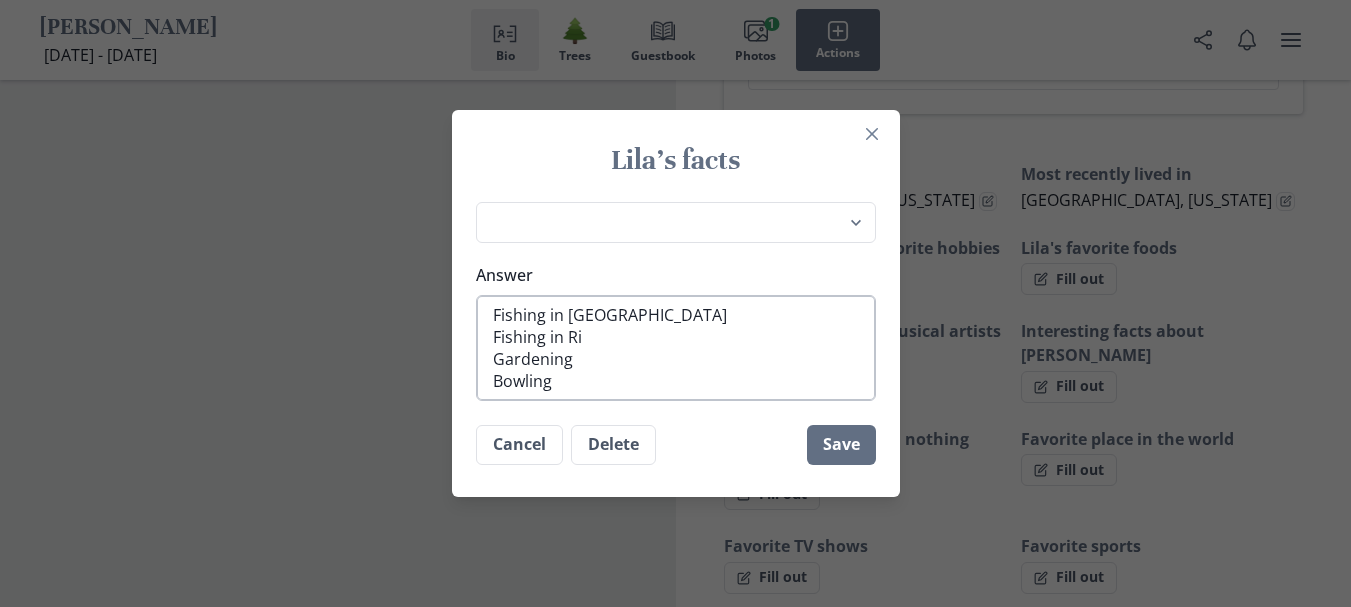 type on "Fishing in [GEOGRAPHIC_DATA]
Fishing in Rig
Gardening
Bowling" 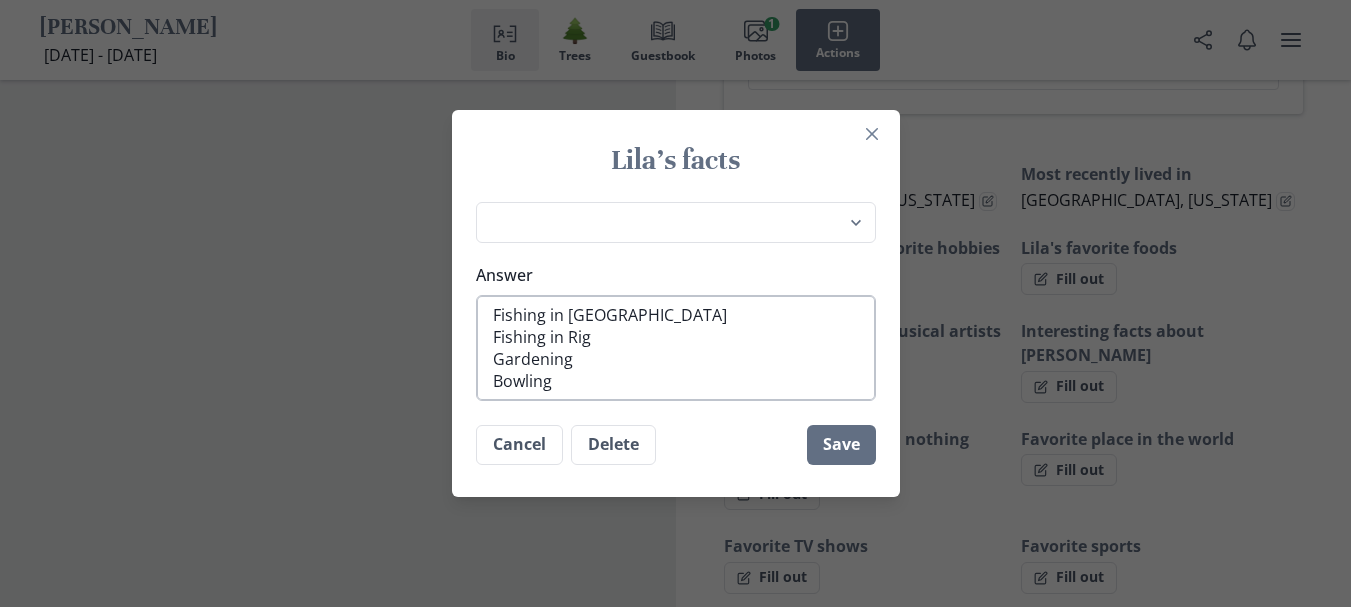 type on "Fishing in [GEOGRAPHIC_DATA]
Fishing in [PERSON_NAME]
Gardening
Bowling" 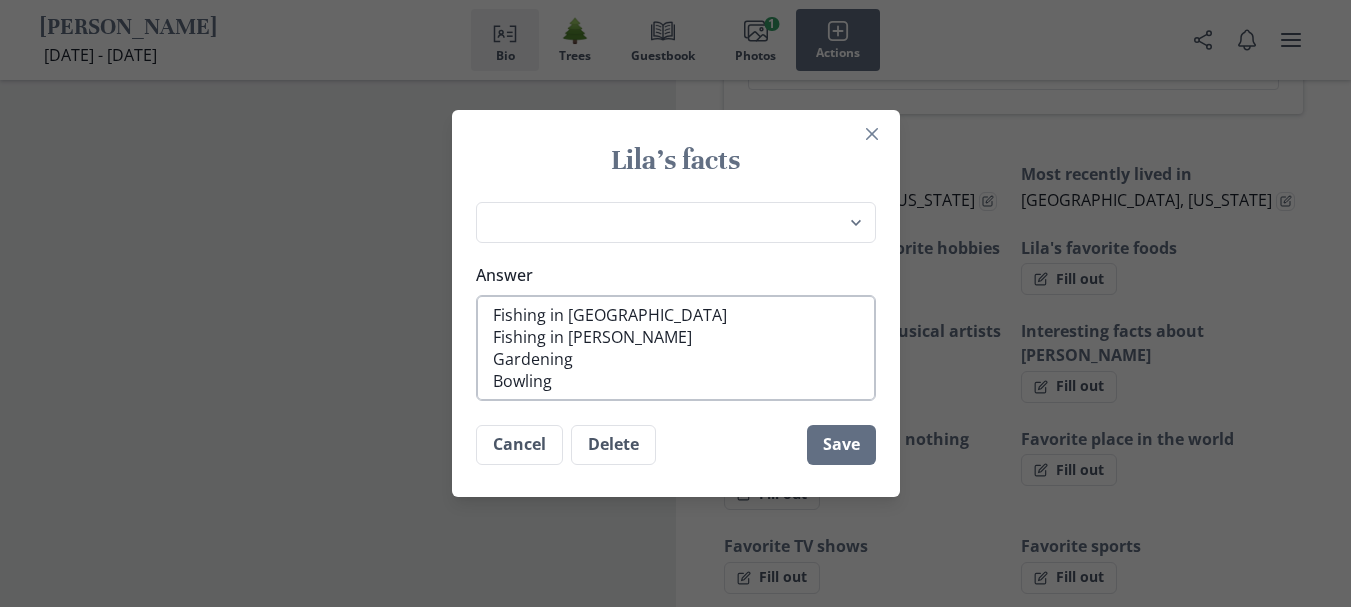 type on "Fishing in [GEOGRAPHIC_DATA]
Fishing in [PERSON_NAME]
Gardening
Bowling" 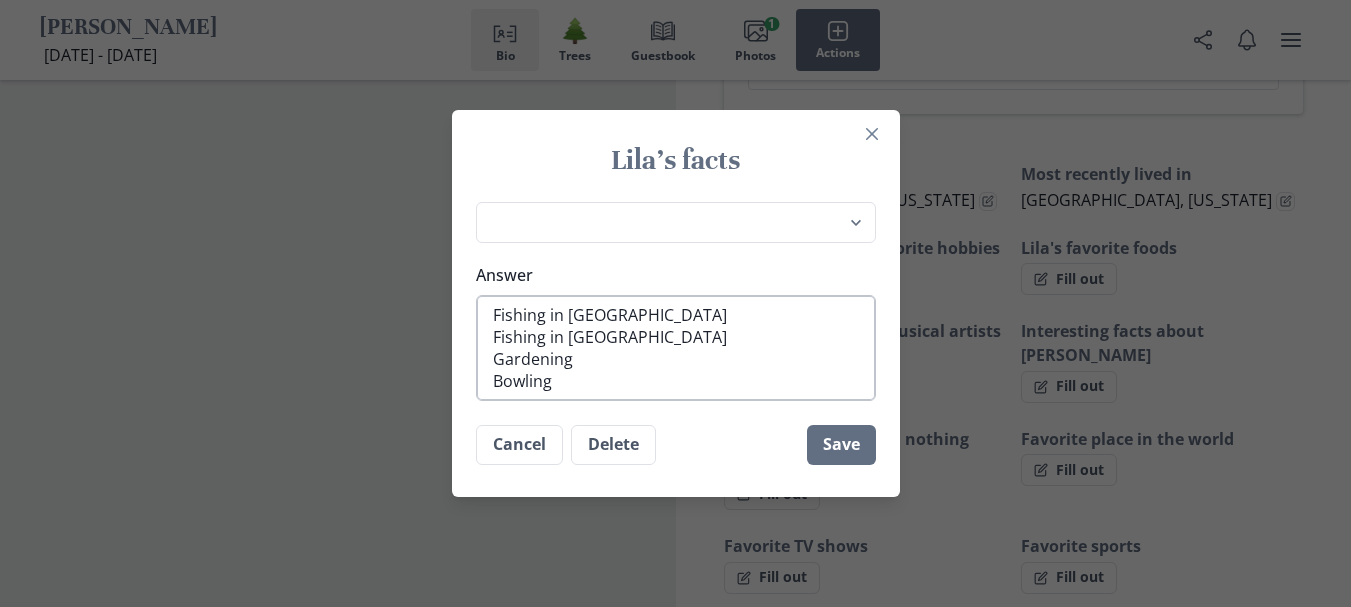 type on "x" 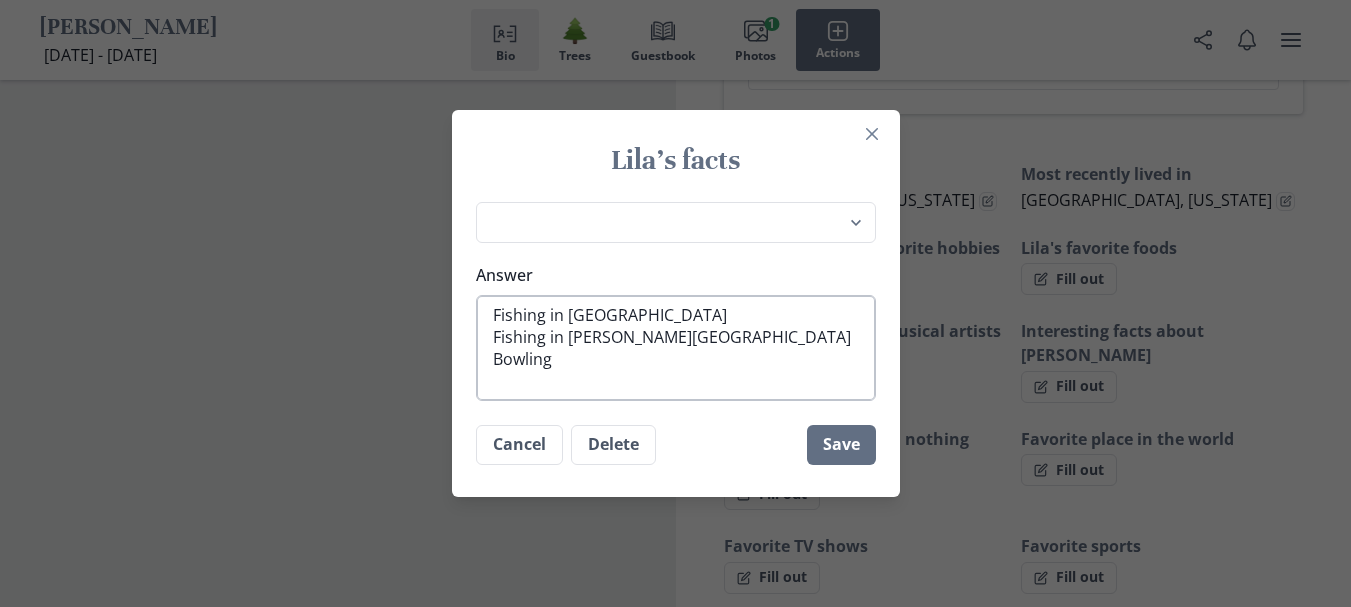 type on "x" 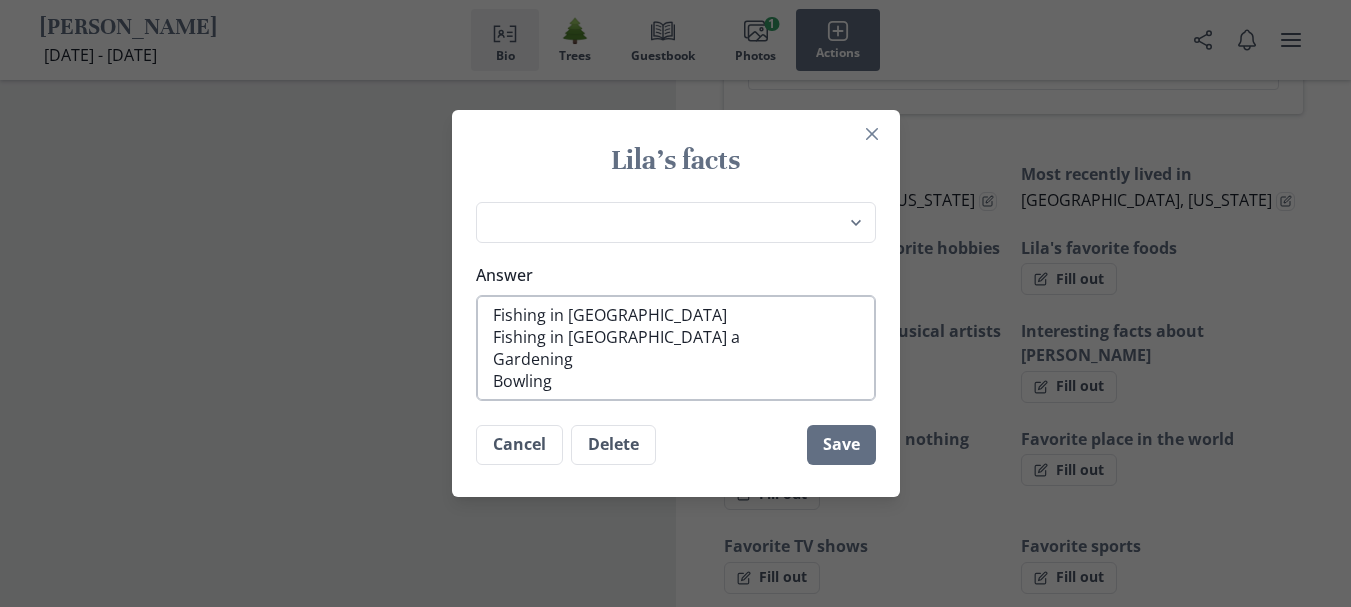type on "Fishing in [GEOGRAPHIC_DATA]
Fishing in [GEOGRAPHIC_DATA] an
Gardening
Bowling" 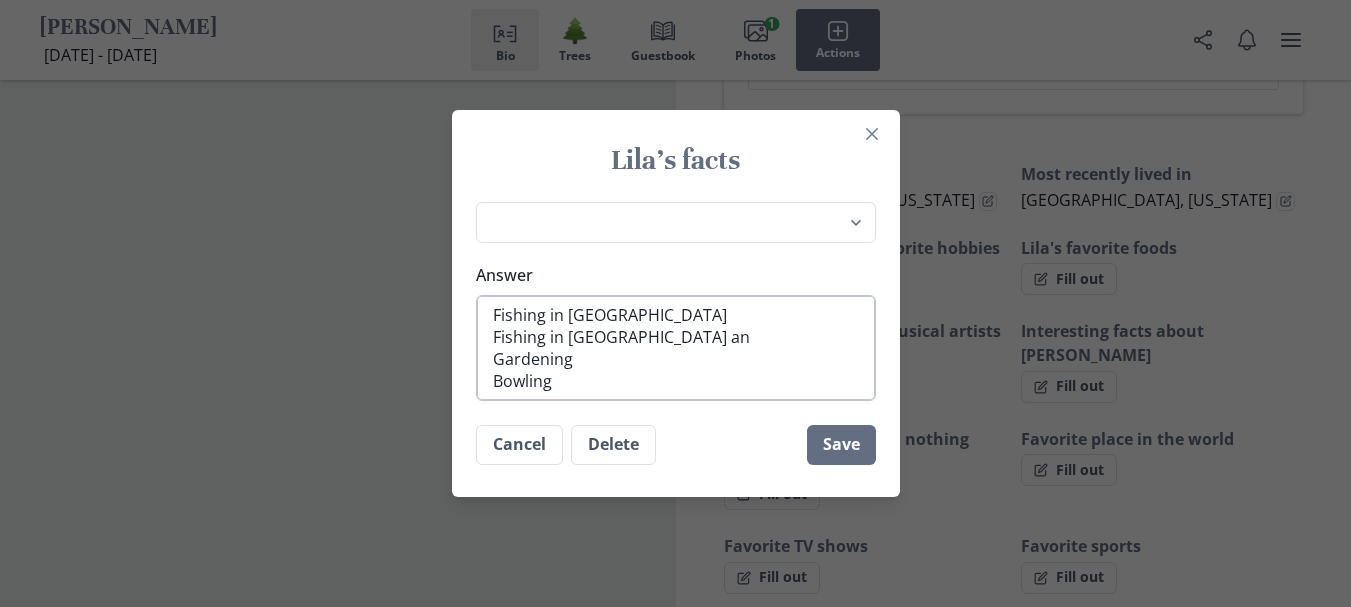 type on "x" 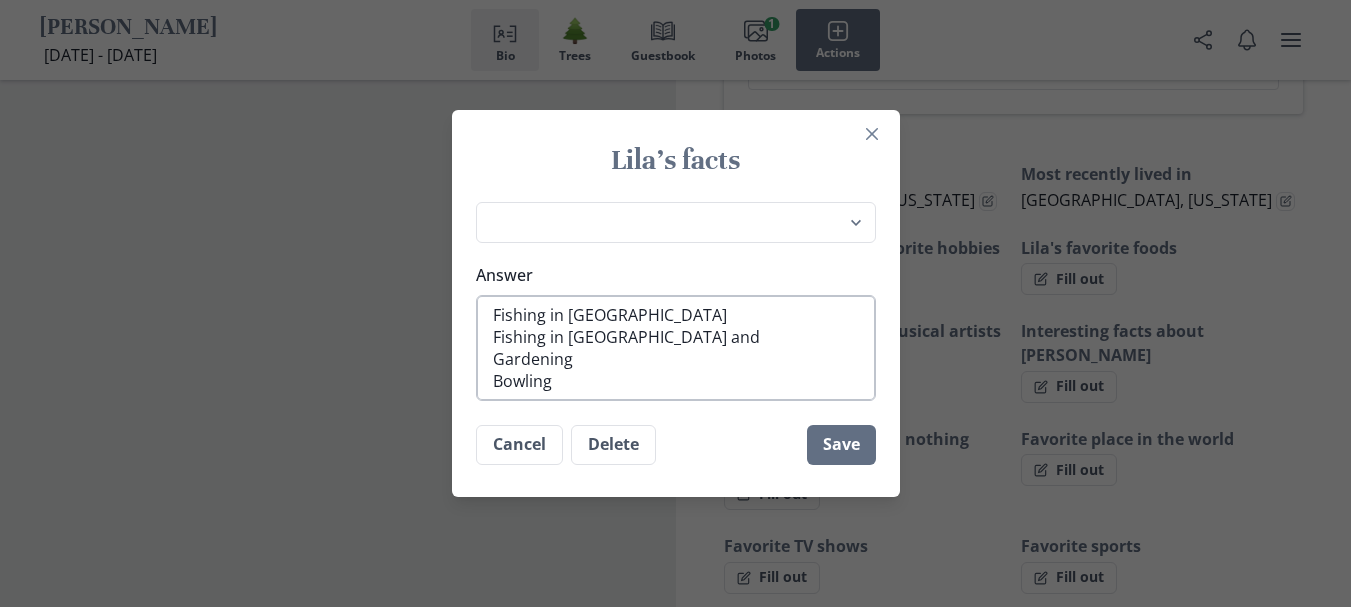 type on "Fishing in [GEOGRAPHIC_DATA]
Fishing in [GEOGRAPHIC_DATA] and
Gardening
Bowling" 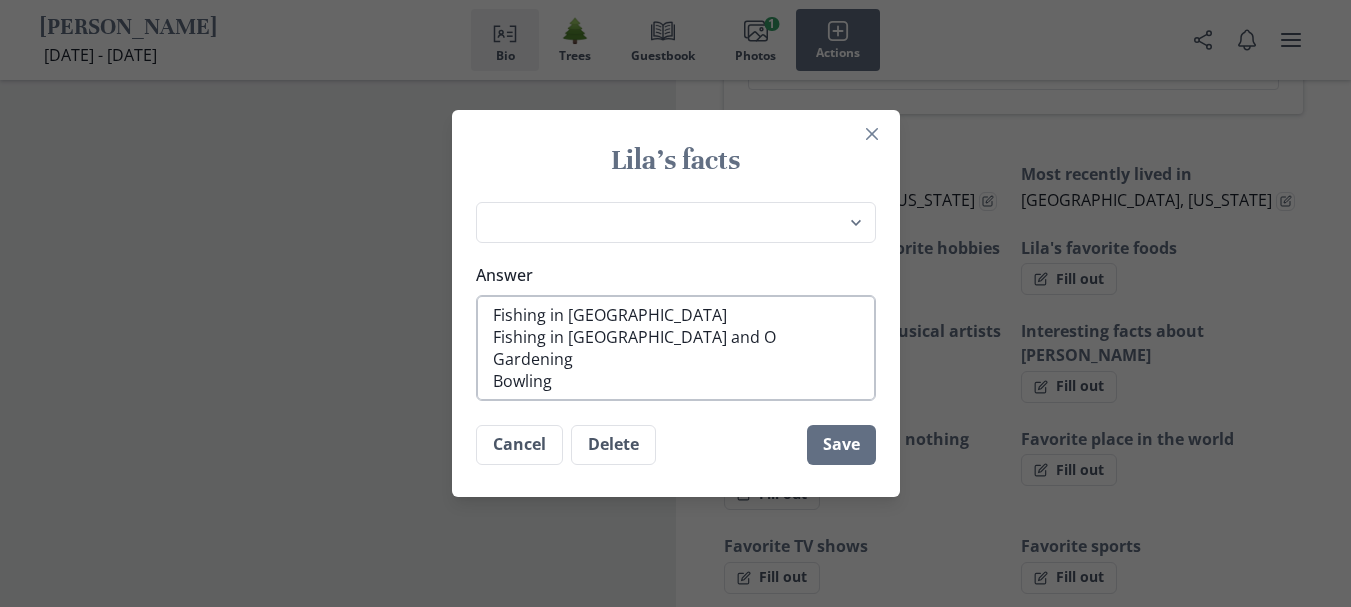 type on "Fishing in [GEOGRAPHIC_DATA]
Fishing in [GEOGRAPHIC_DATA] and Or
Gardening
Bowling" 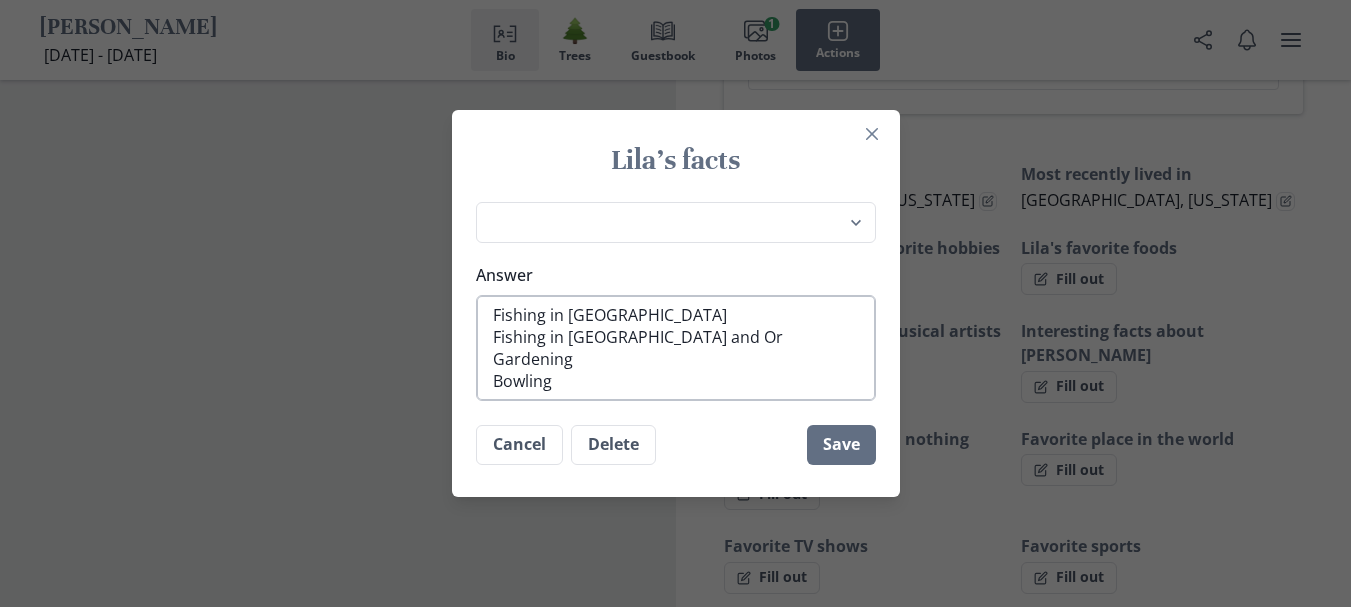 type on "Fishing in [GEOGRAPHIC_DATA]
Fishing in [GEOGRAPHIC_DATA] and Ore
Gardening
Bowling" 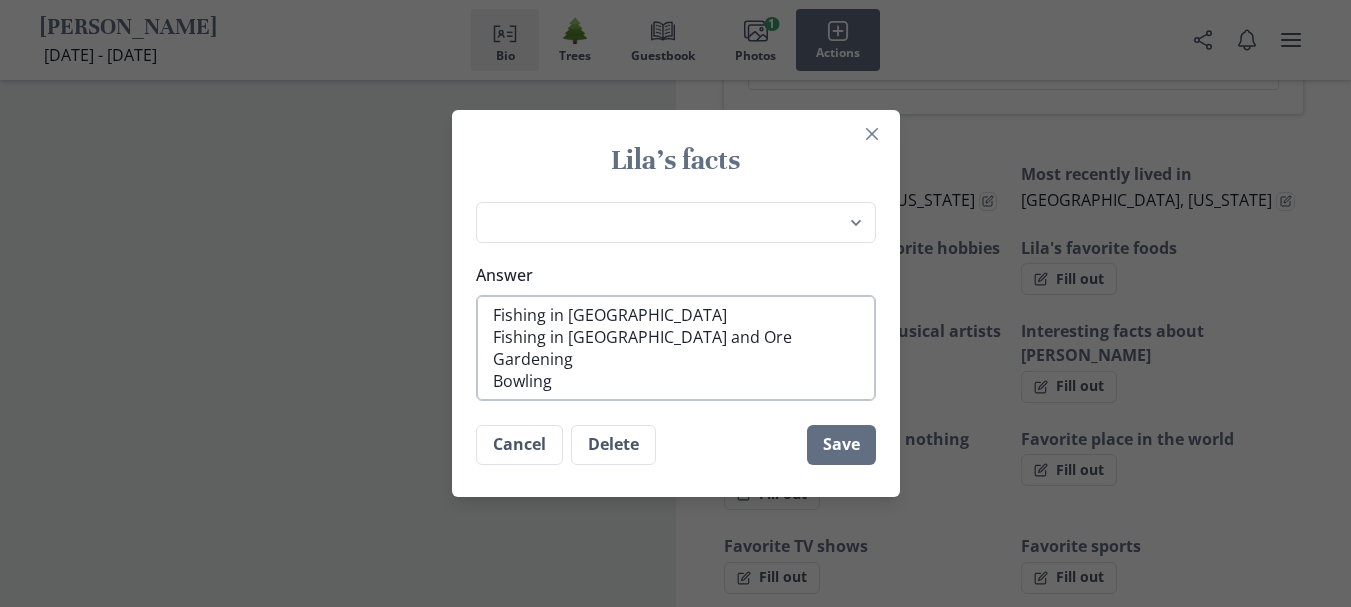 type on "Fishing in [GEOGRAPHIC_DATA]
Fishing in [GEOGRAPHIC_DATA] and Oreg
Gardening
Bowling" 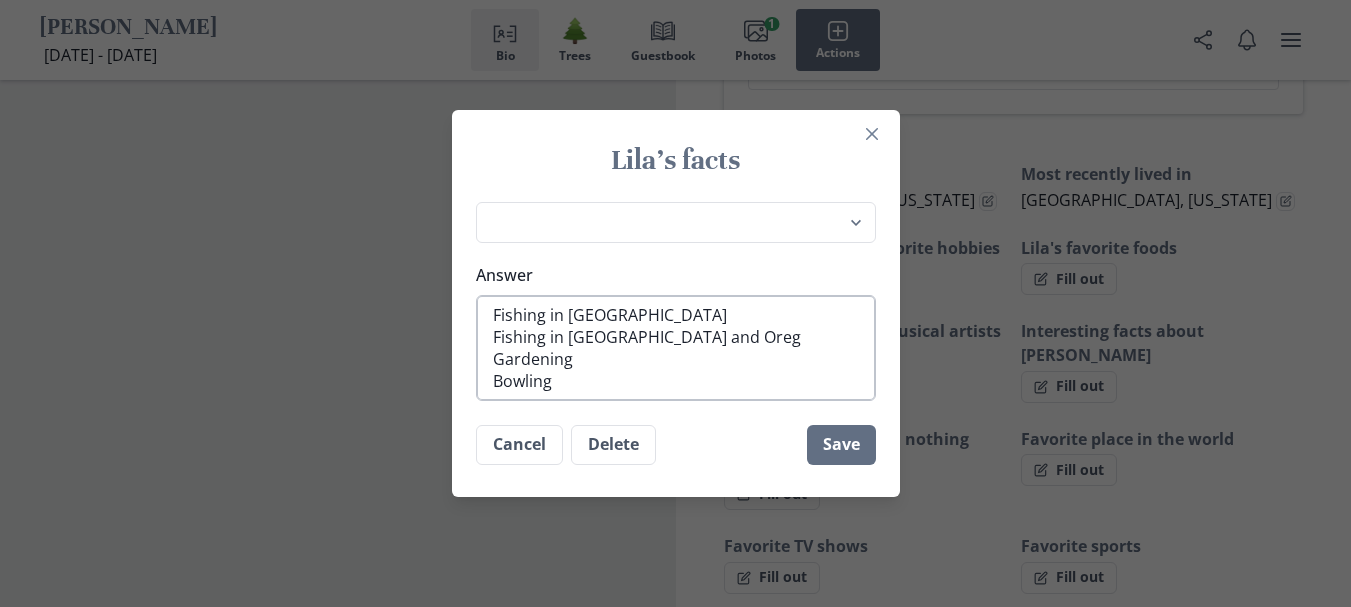 type on "Fishing in [GEOGRAPHIC_DATA]
Fishing in [GEOGRAPHIC_DATA] and Orego
Gardening
Bowling" 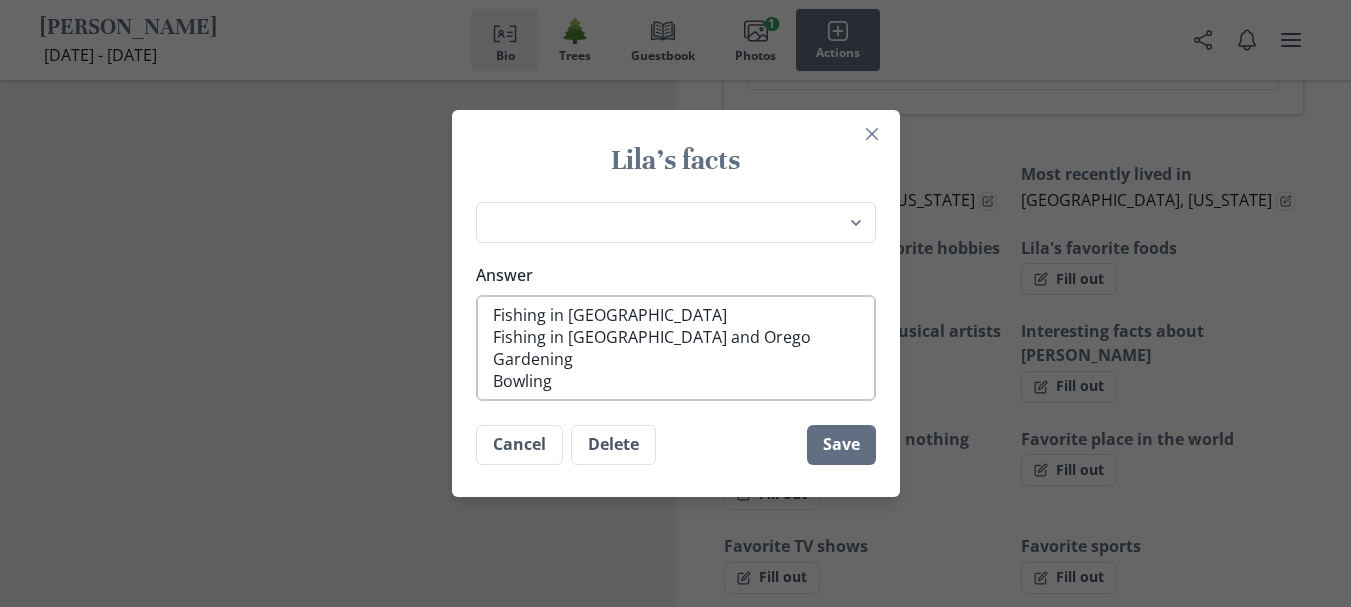 type on "Fishing in [GEOGRAPHIC_DATA]
Fishing in [GEOGRAPHIC_DATA] and [US_STATE]
Gardening
Bowling" 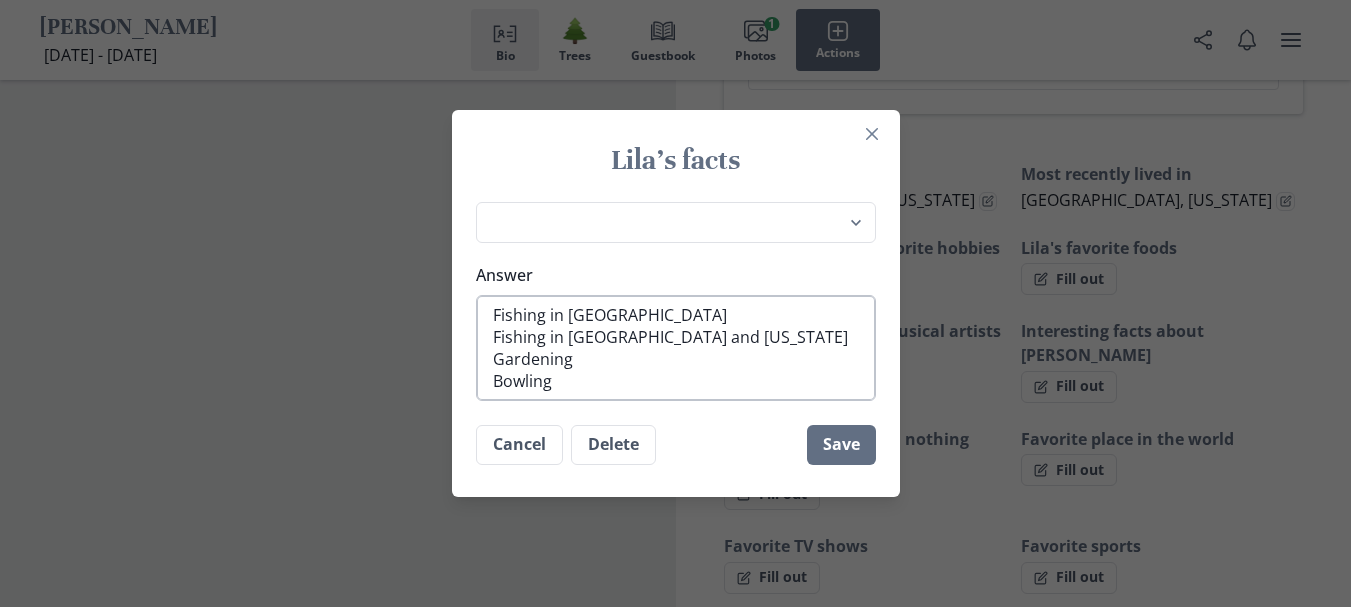 type on "x" 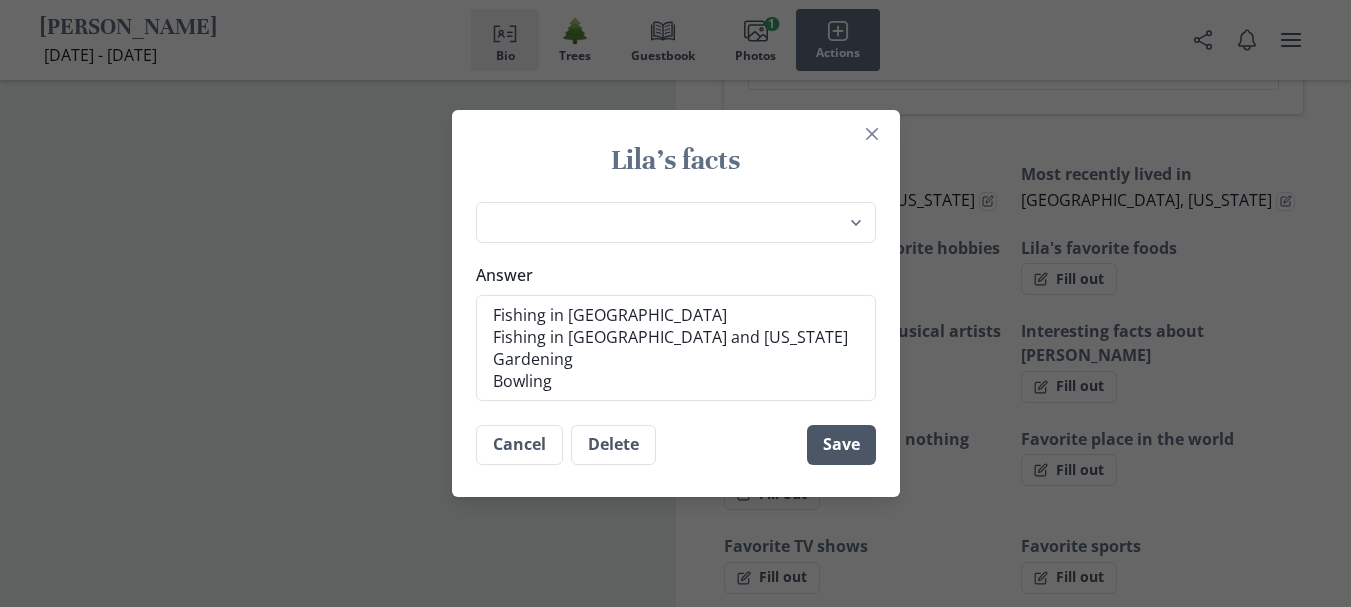 type on "Fishing in [GEOGRAPHIC_DATA]
Fishing in [GEOGRAPHIC_DATA] and [US_STATE]
Gardening
Bowling" 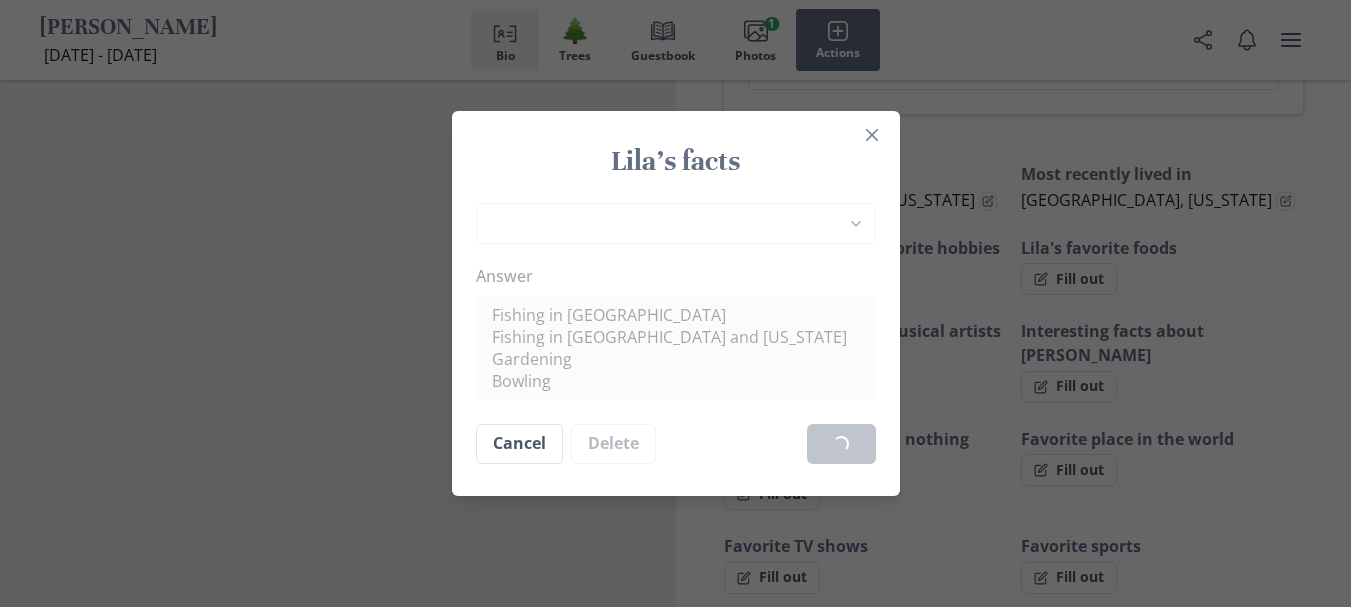 type on "x" 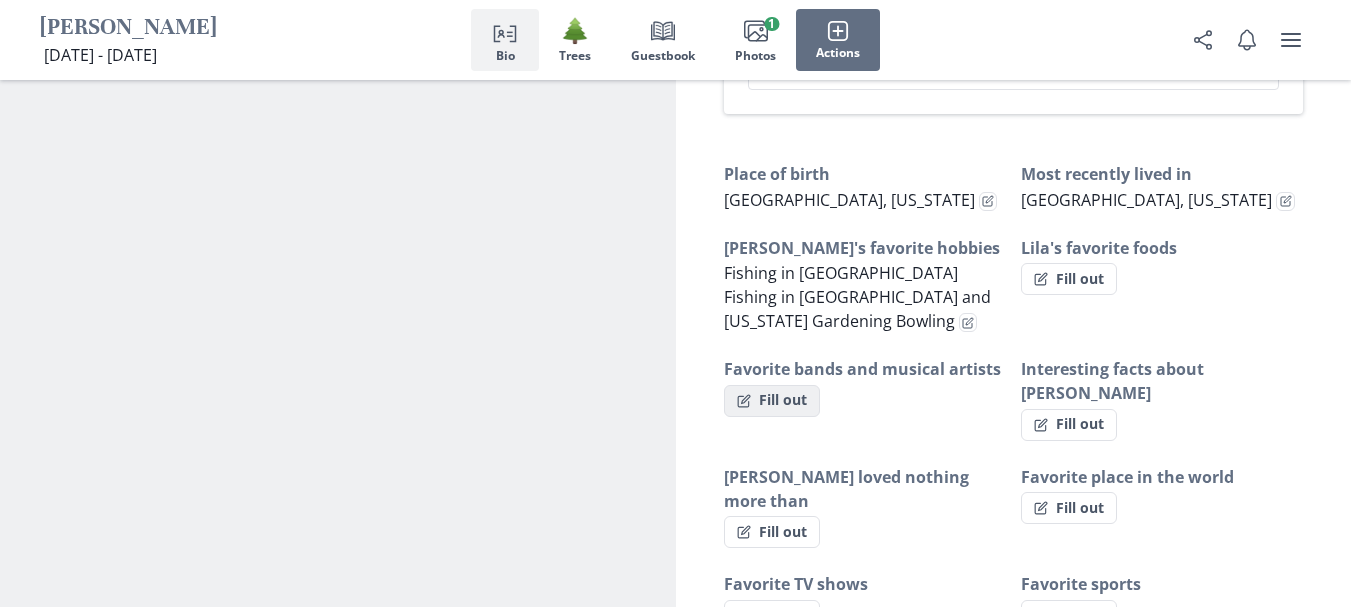 click on "Fill out" at bounding box center [772, 401] 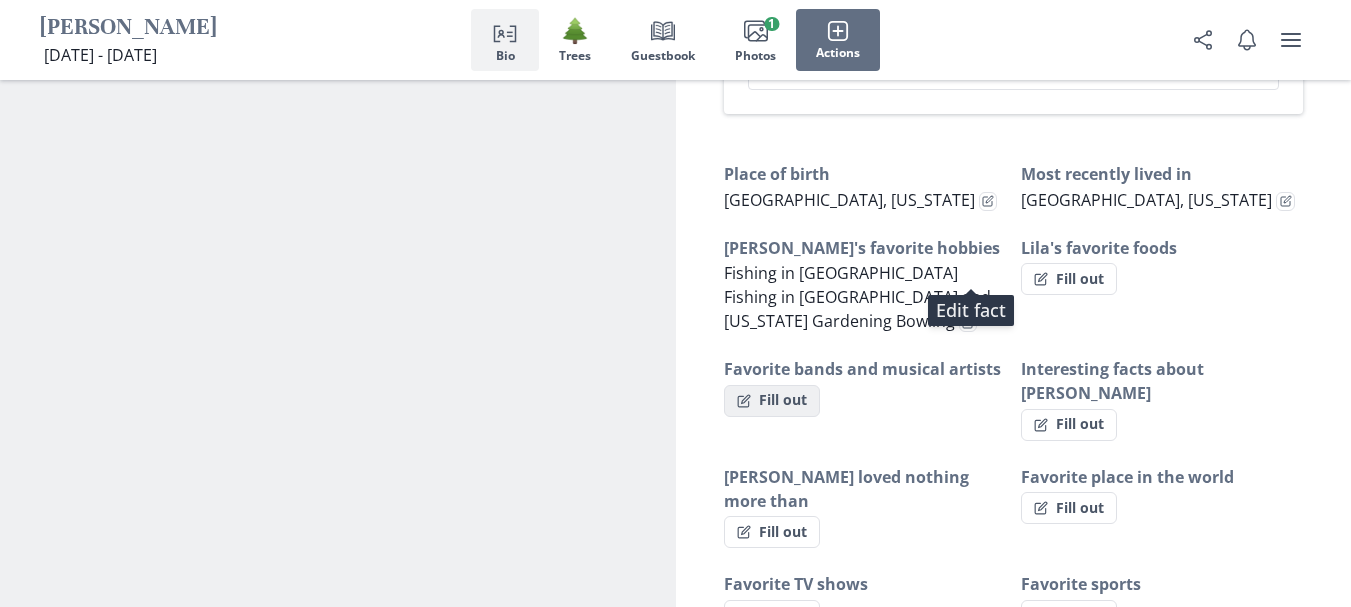 select on "Favorite bands and musical artists" 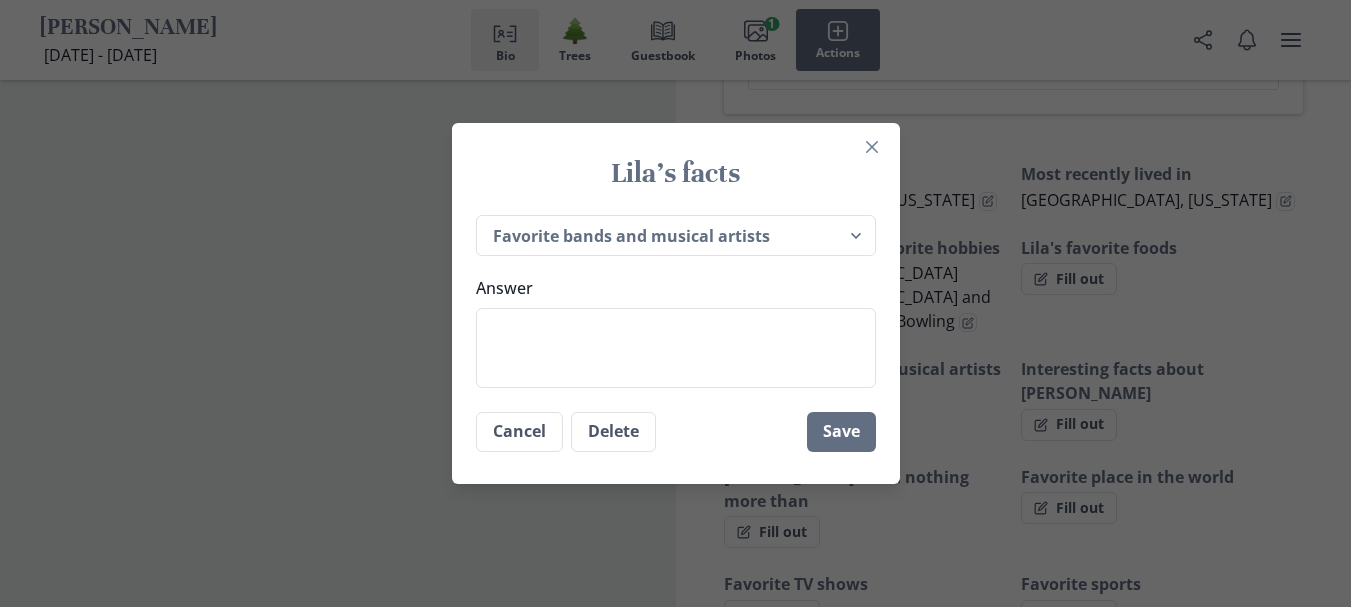 click on "Answer" at bounding box center (676, 348) 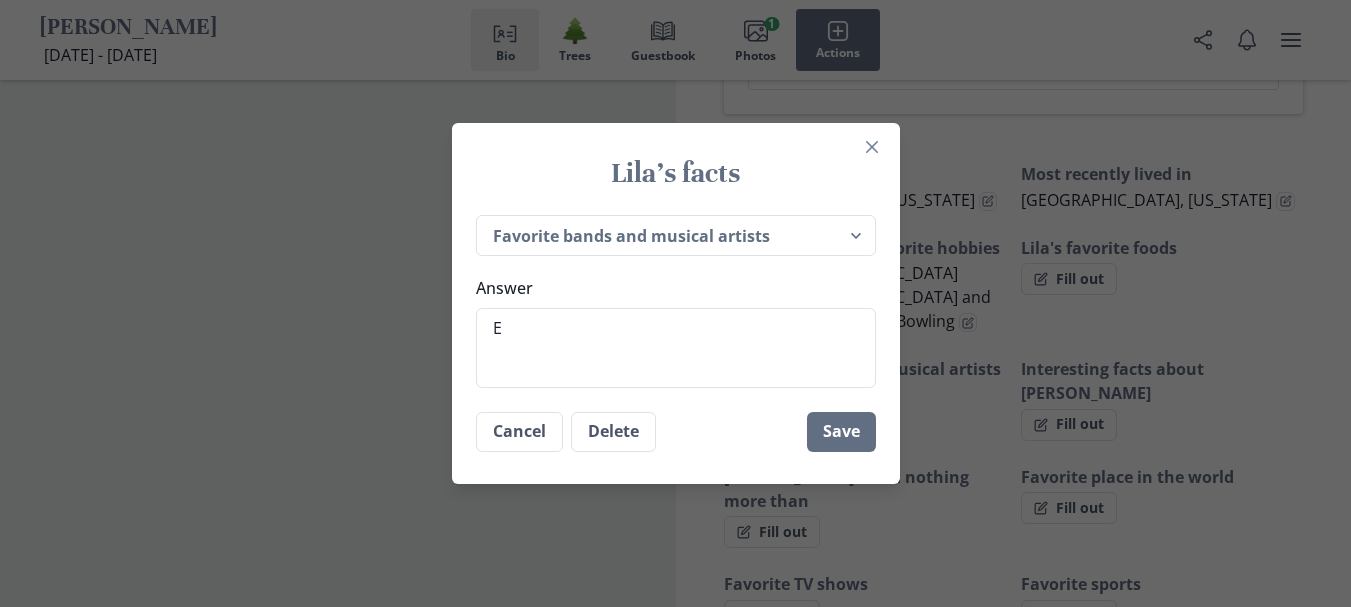 type on "x" 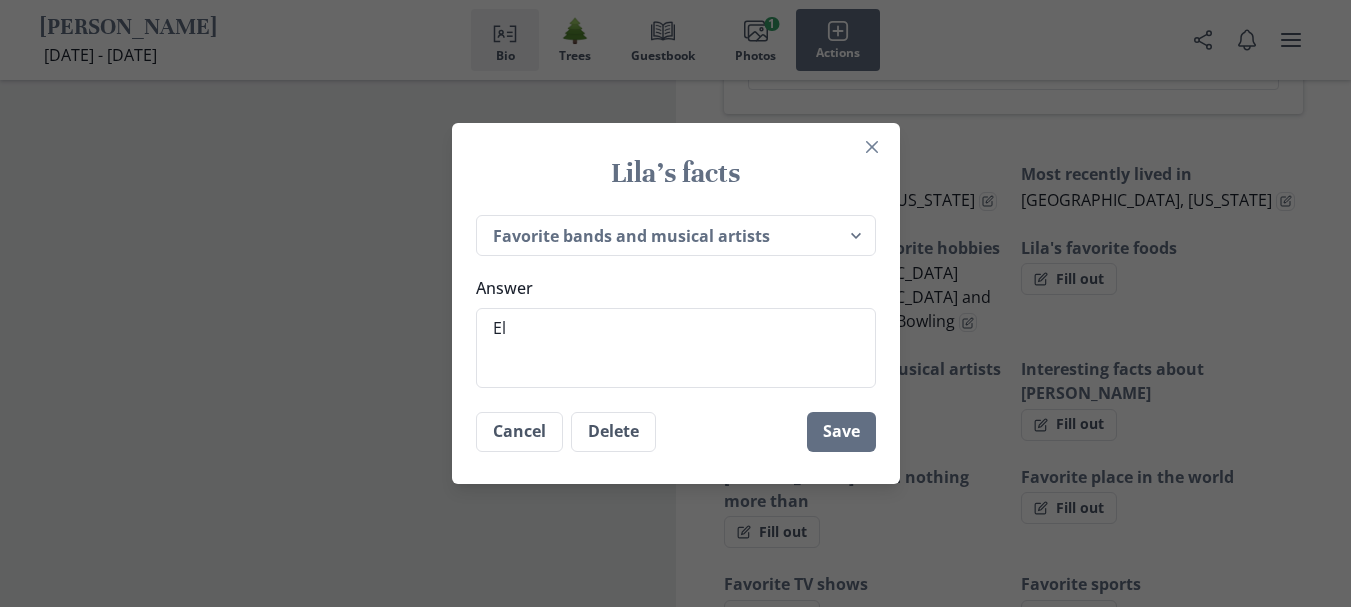 type on "x" 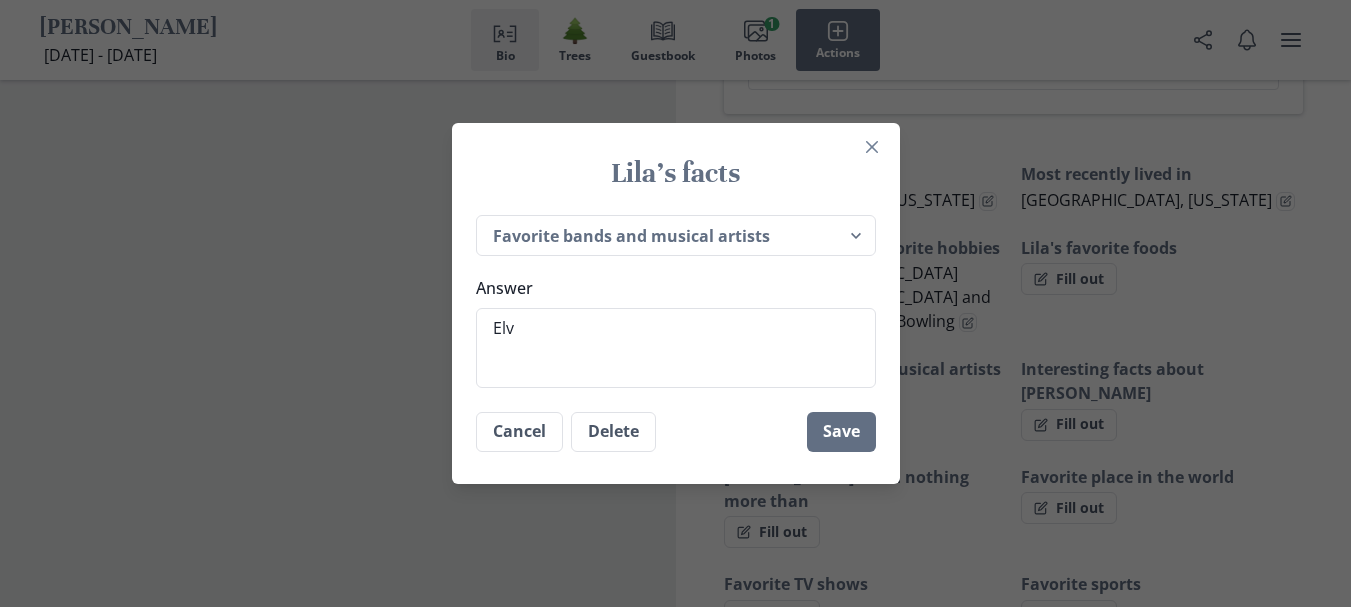 type on "x" 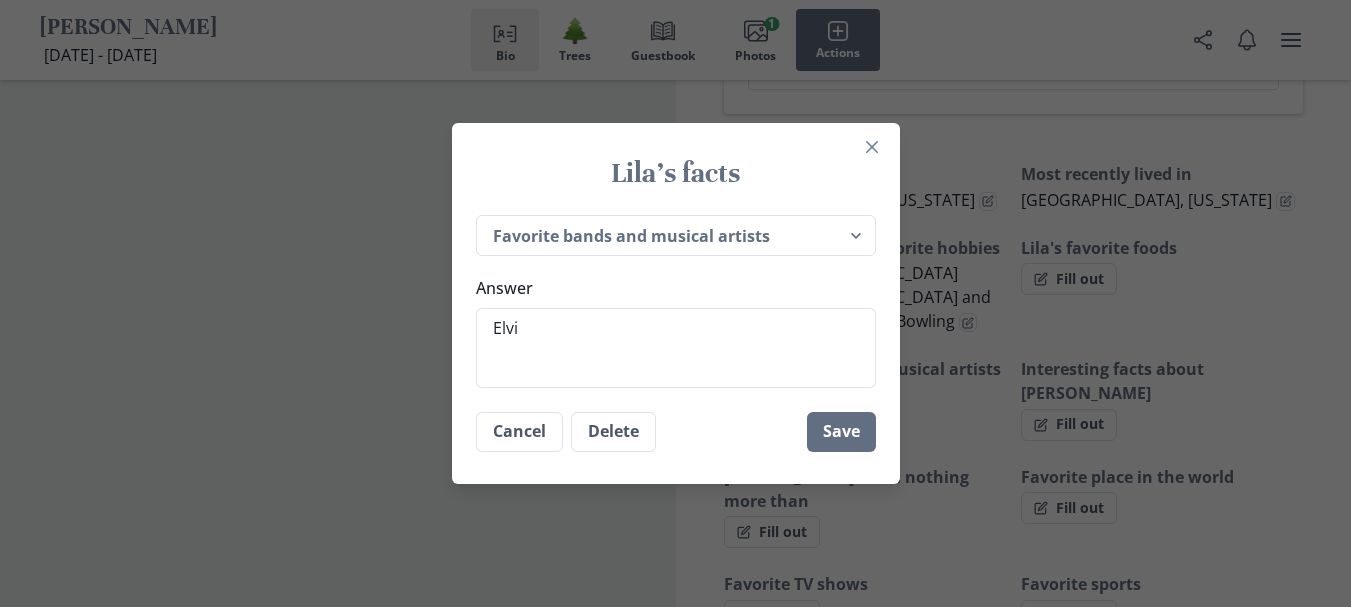 type on "x" 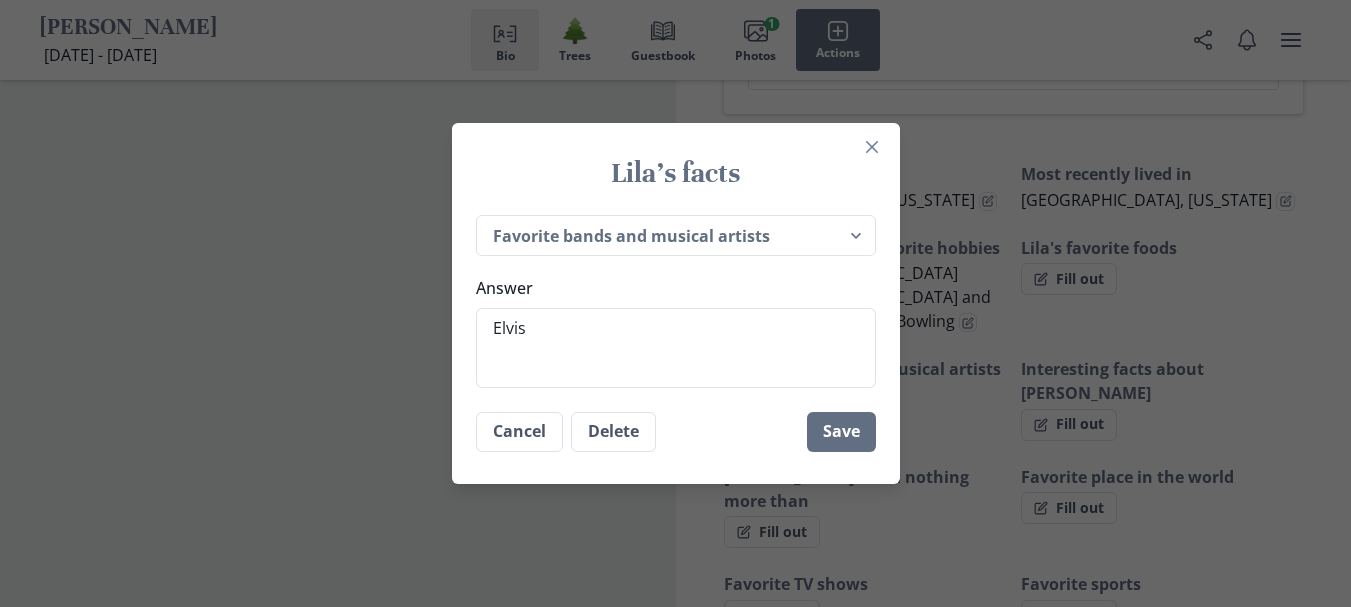 type on "x" 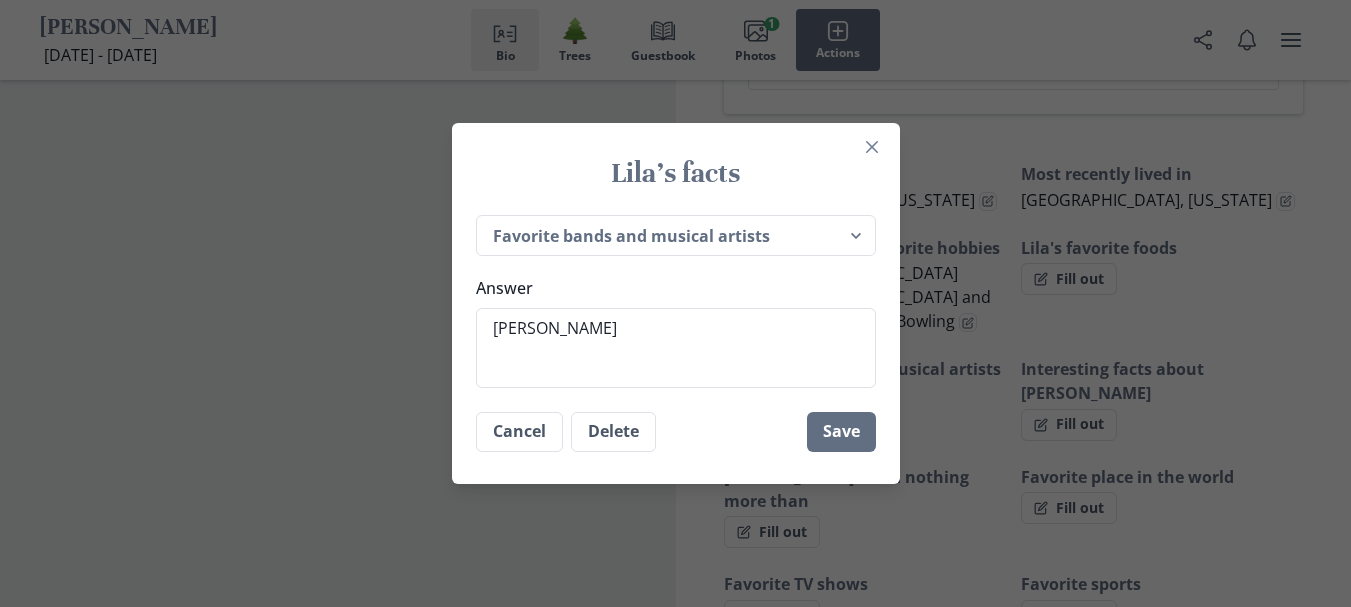 type on "x" 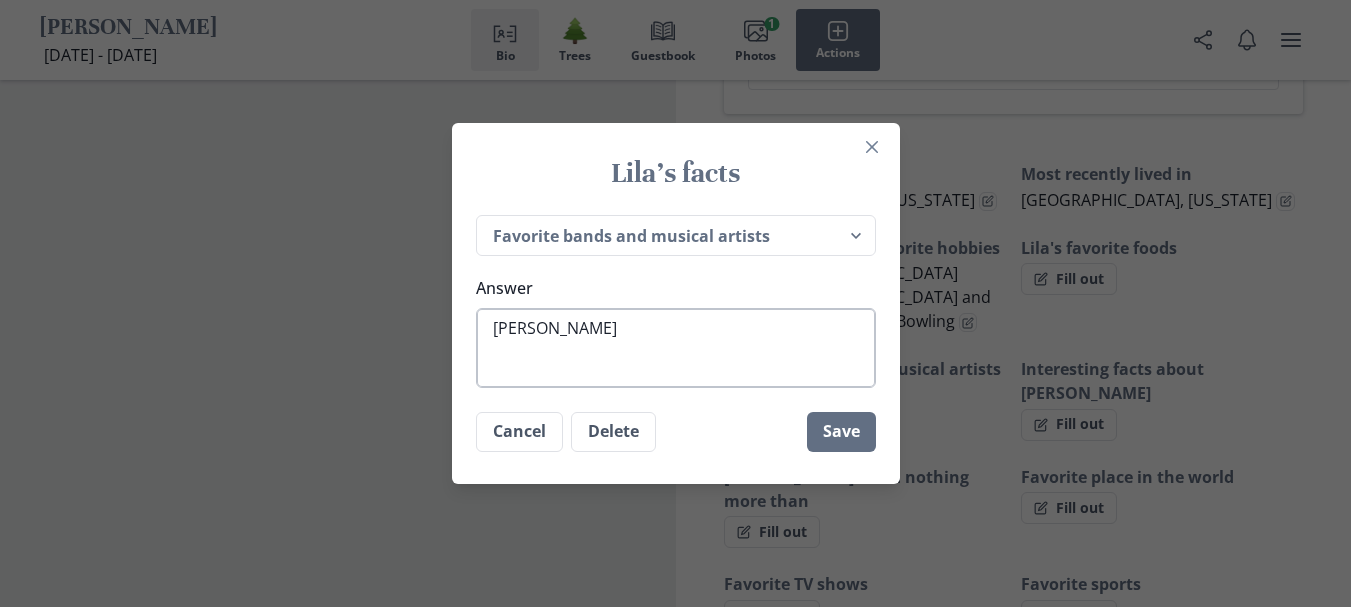 type on "x" 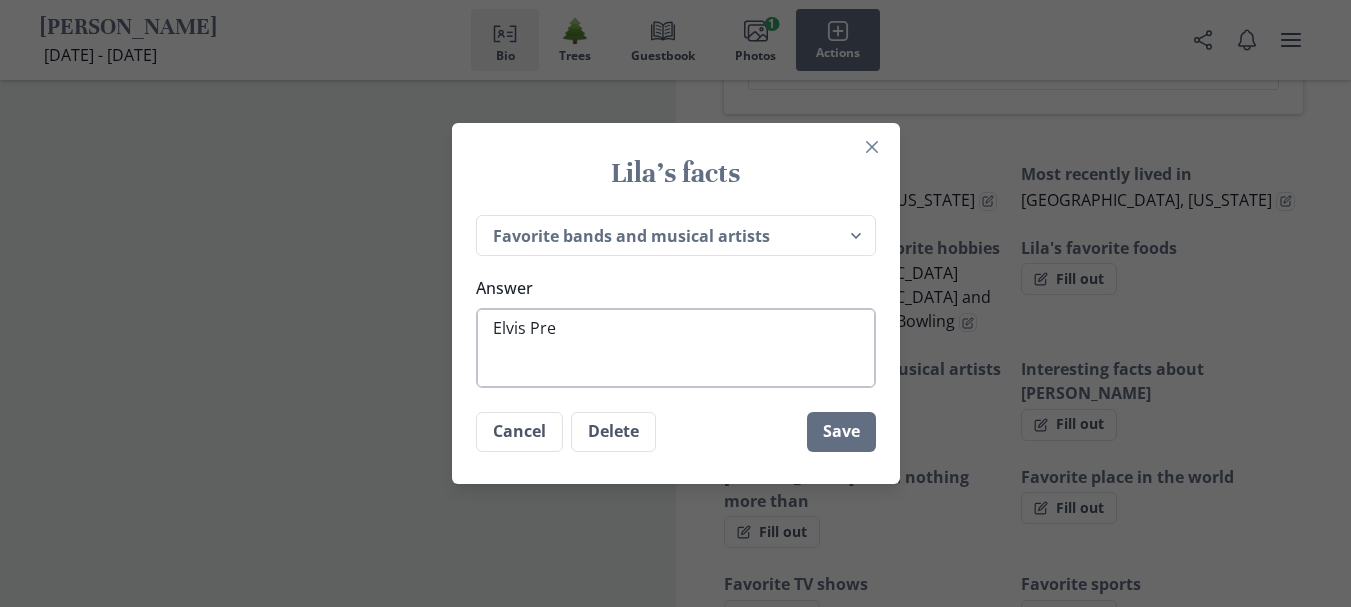 type on "x" 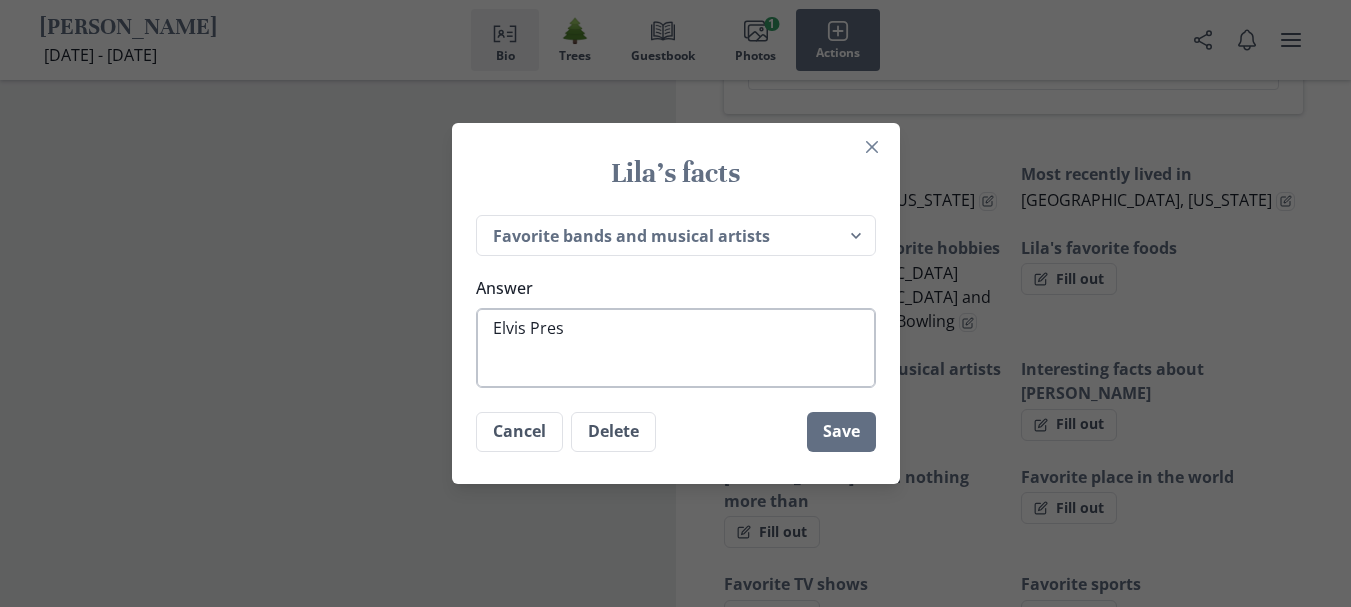 type on "x" 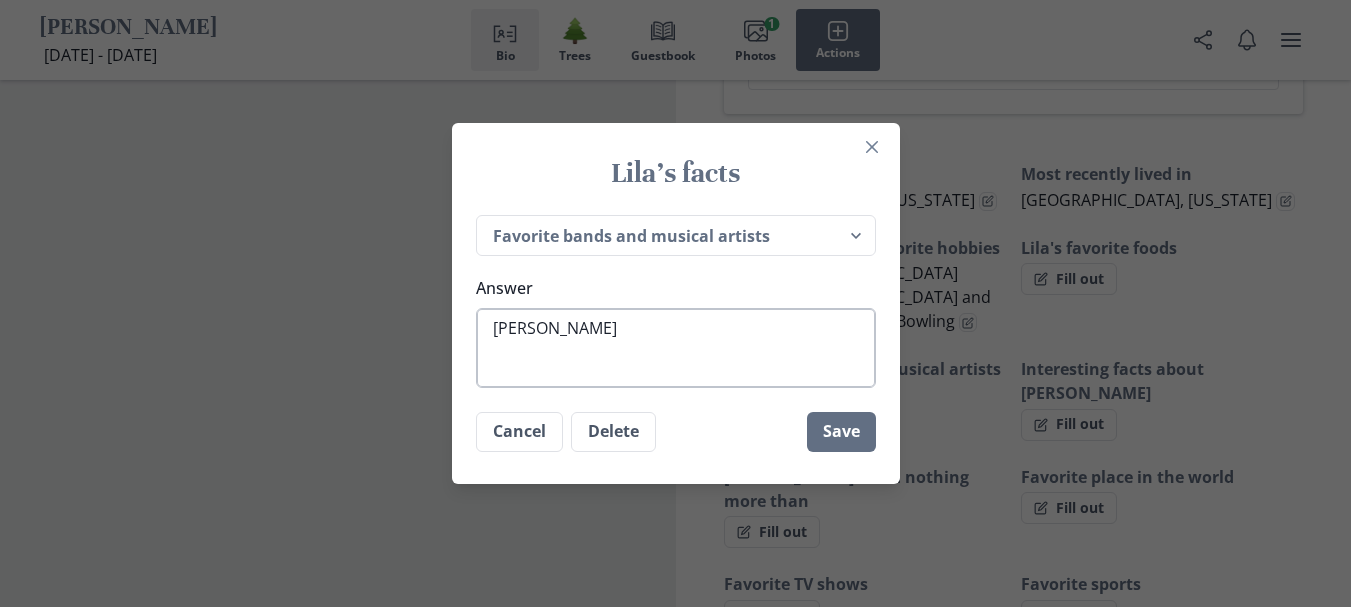 type on "x" 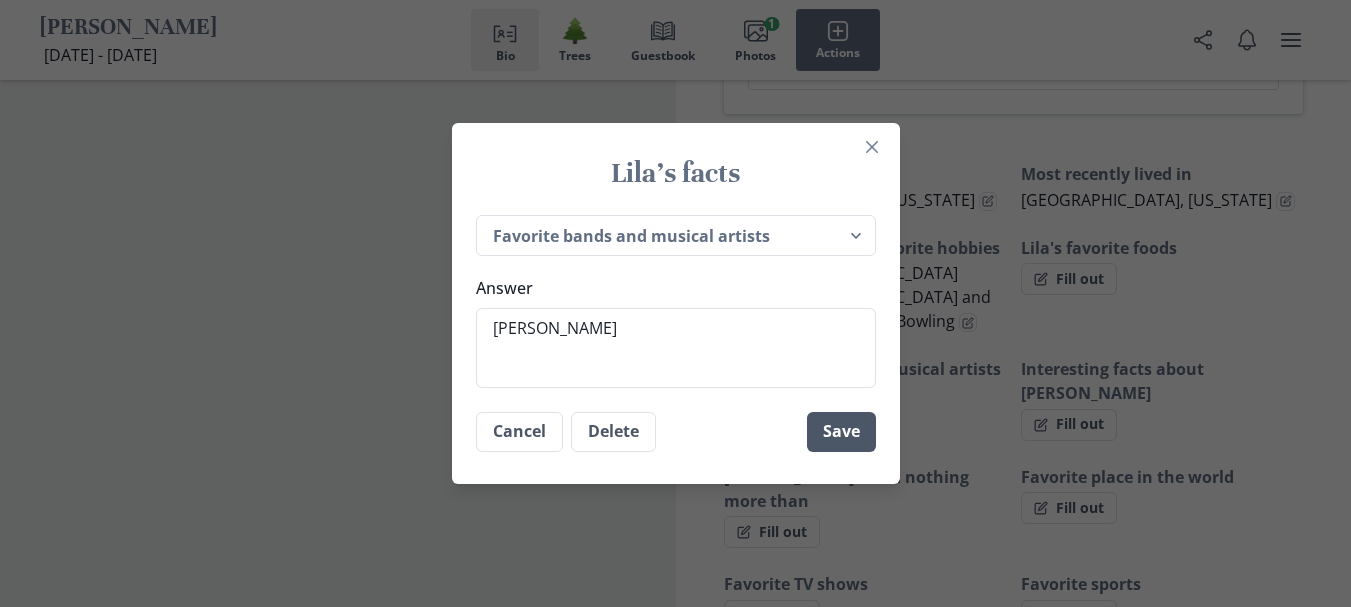 type on "[PERSON_NAME]" 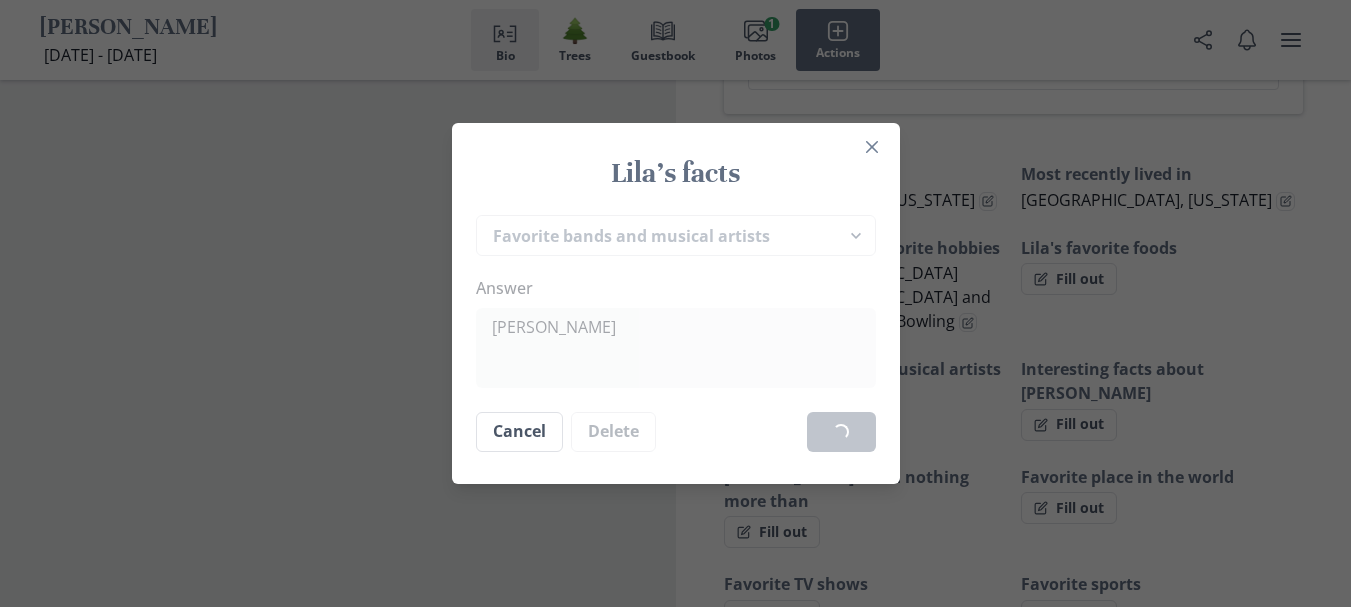 type on "x" 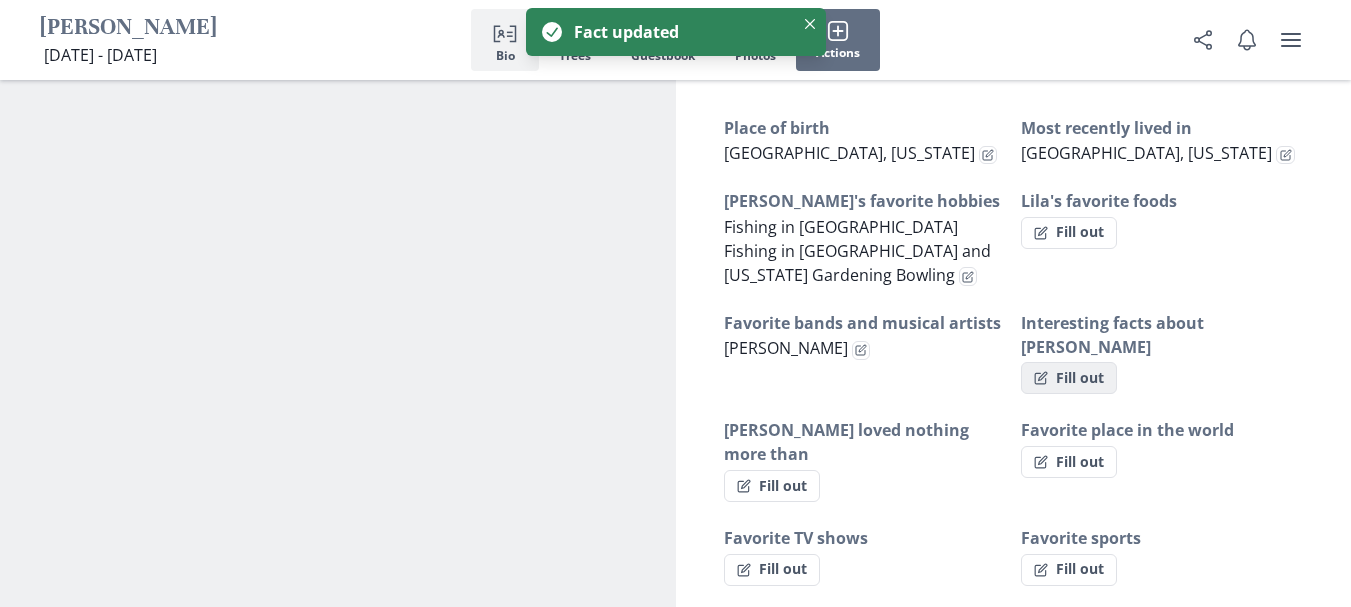 click on "Fill out" at bounding box center [1069, 378] 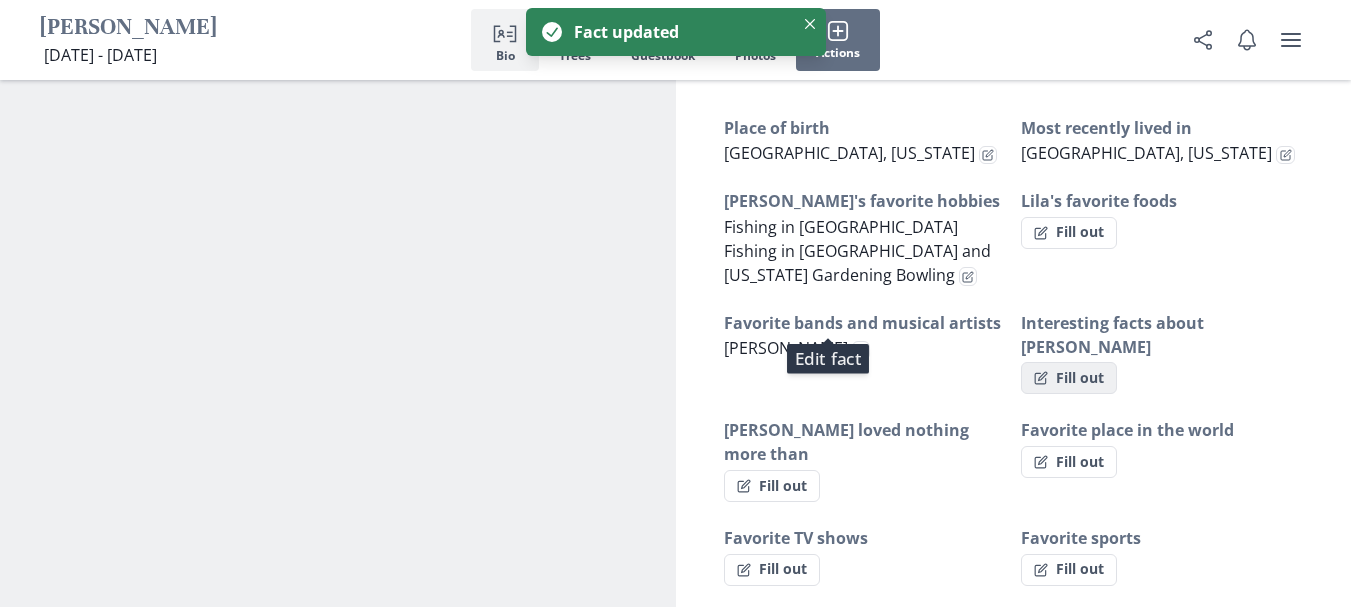 select on "Interesting facts about [PERSON_NAME]" 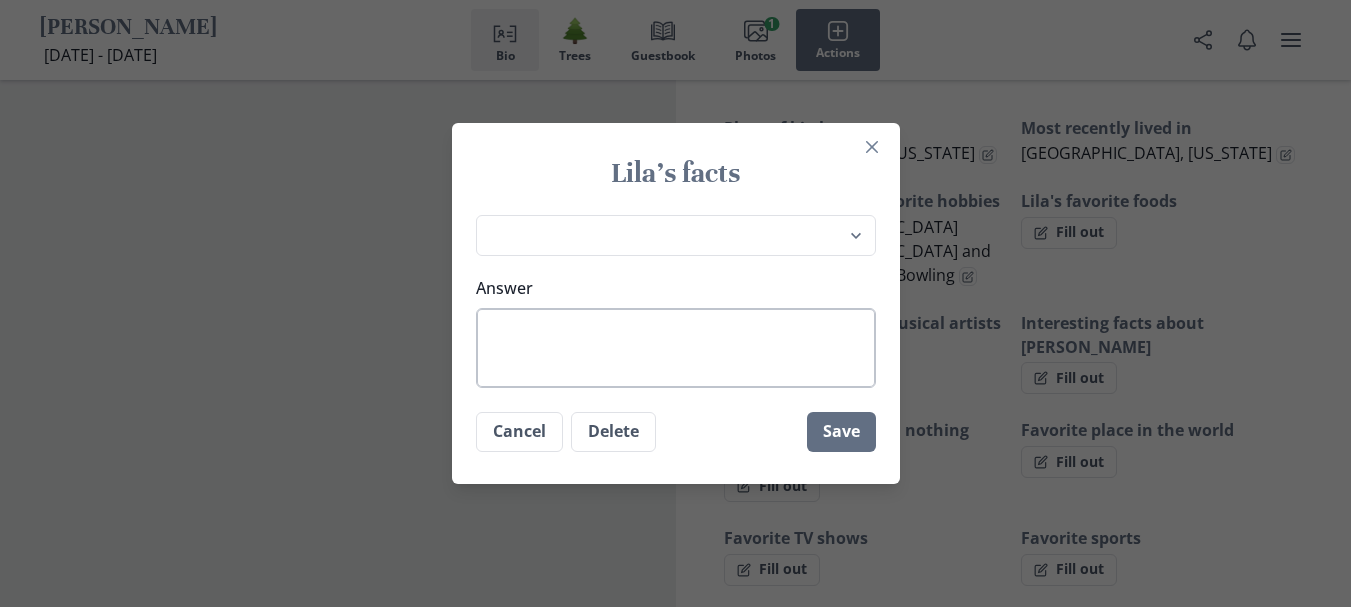 click on "Answer" at bounding box center (676, 348) 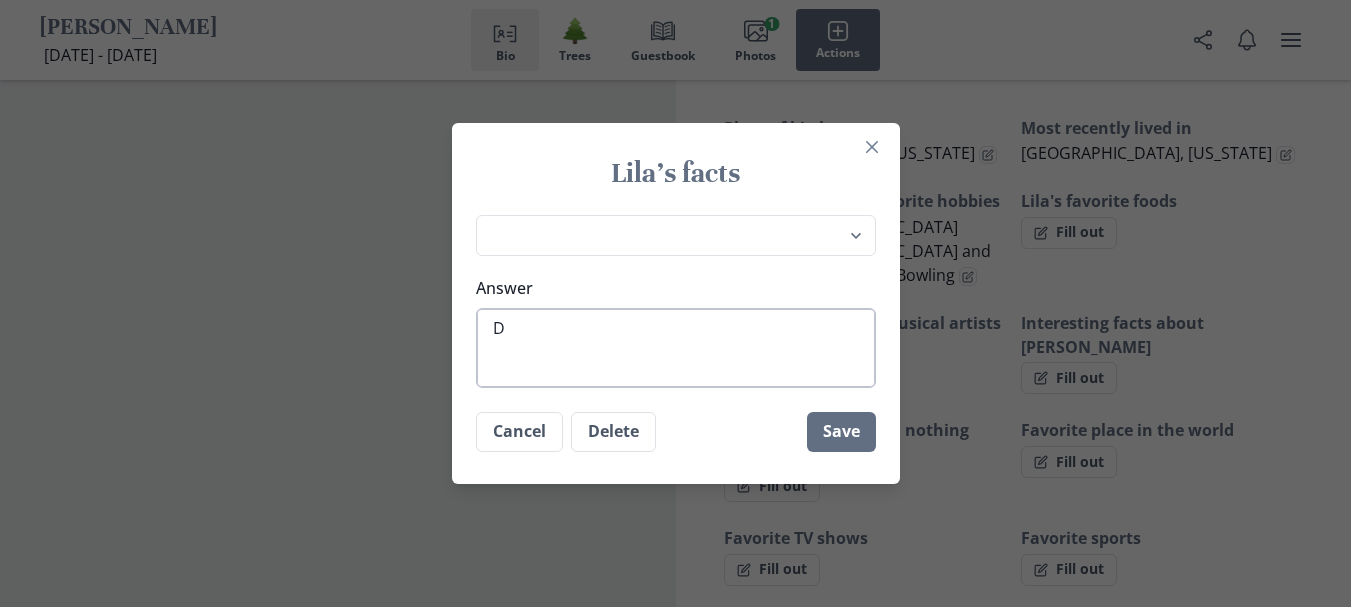 type on "x" 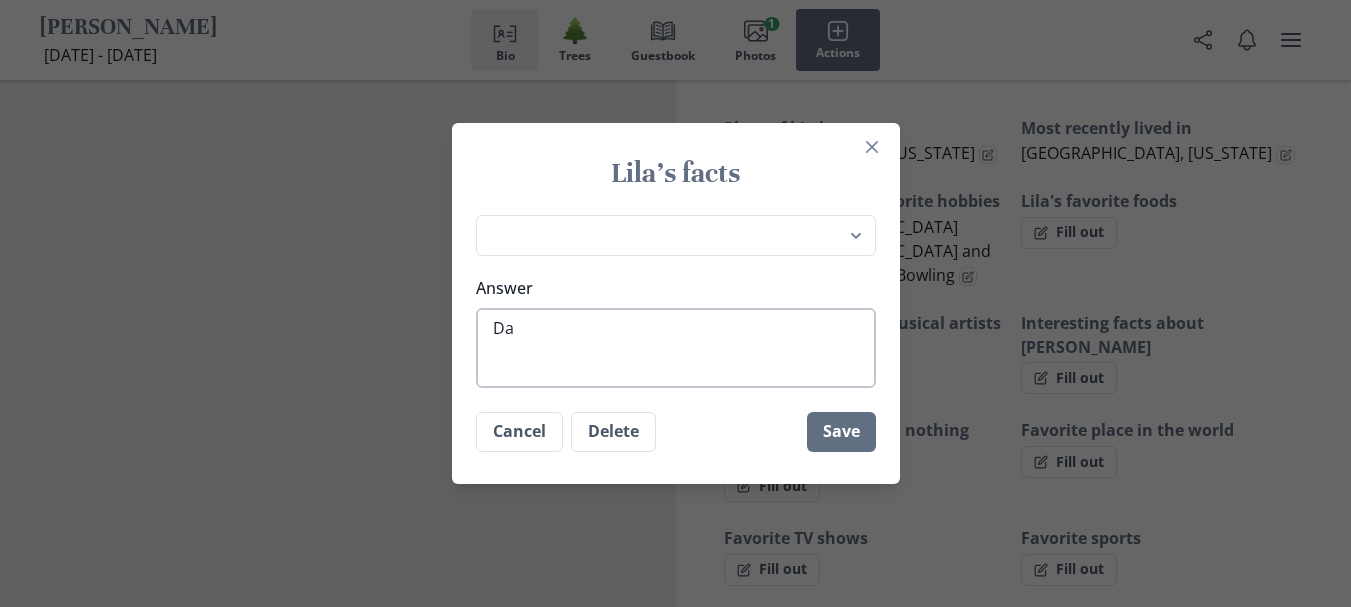 type on "x" 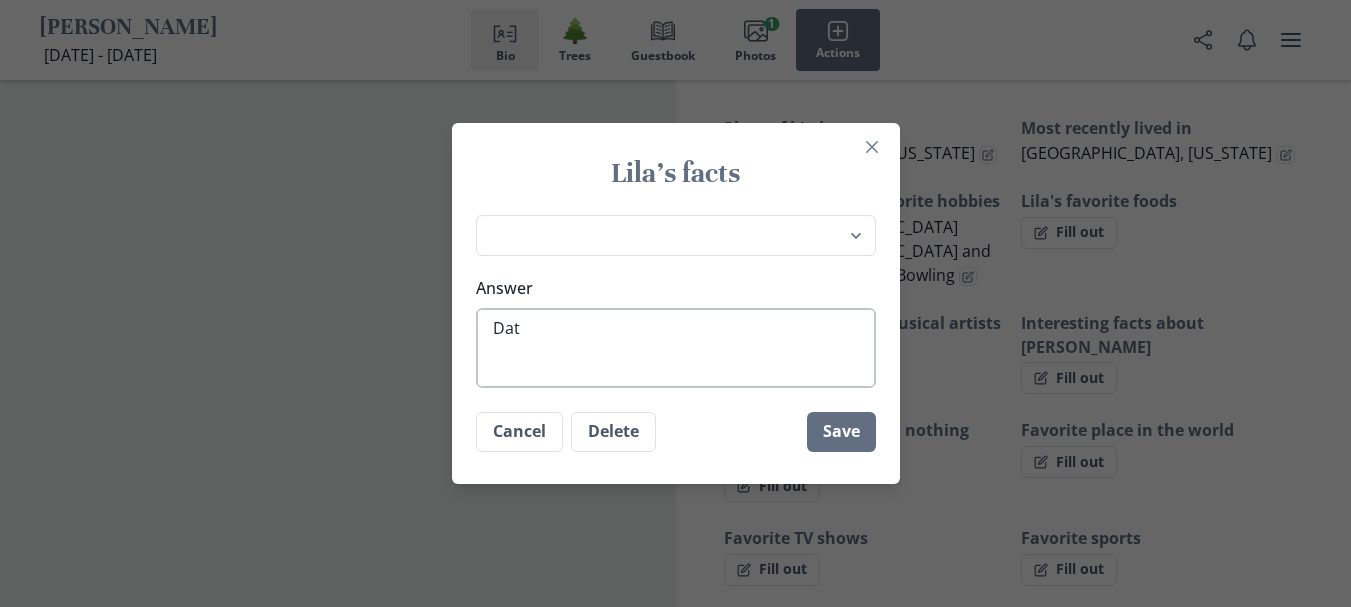 type on "x" 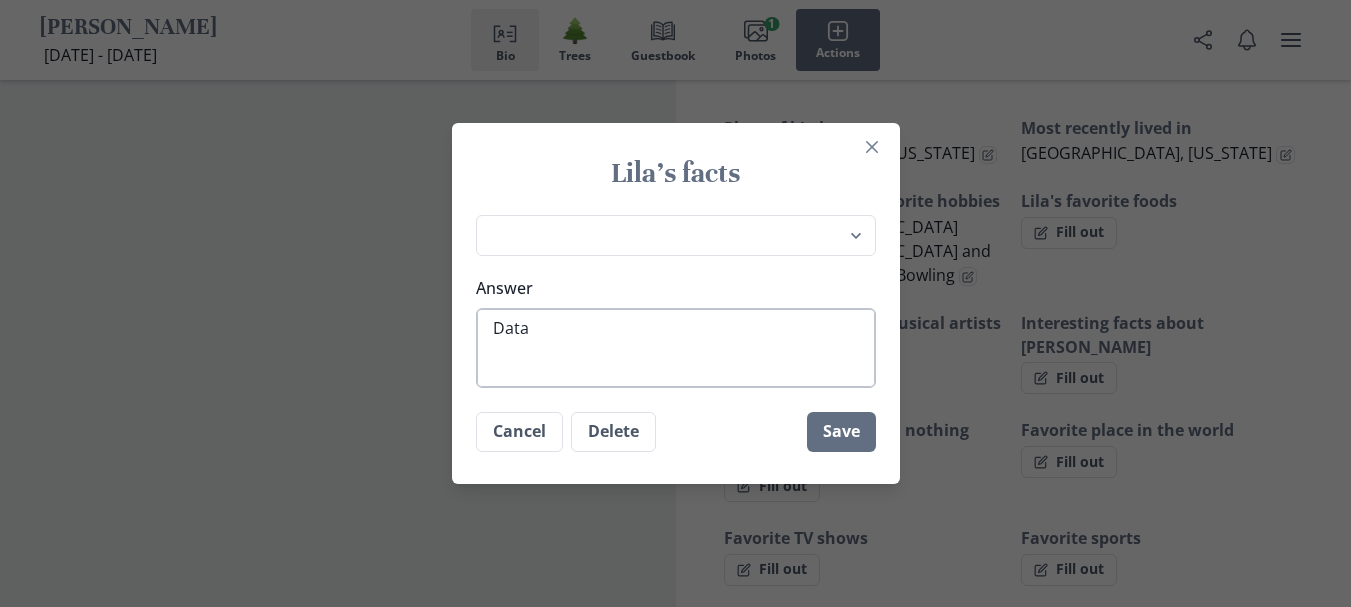 type on "x" 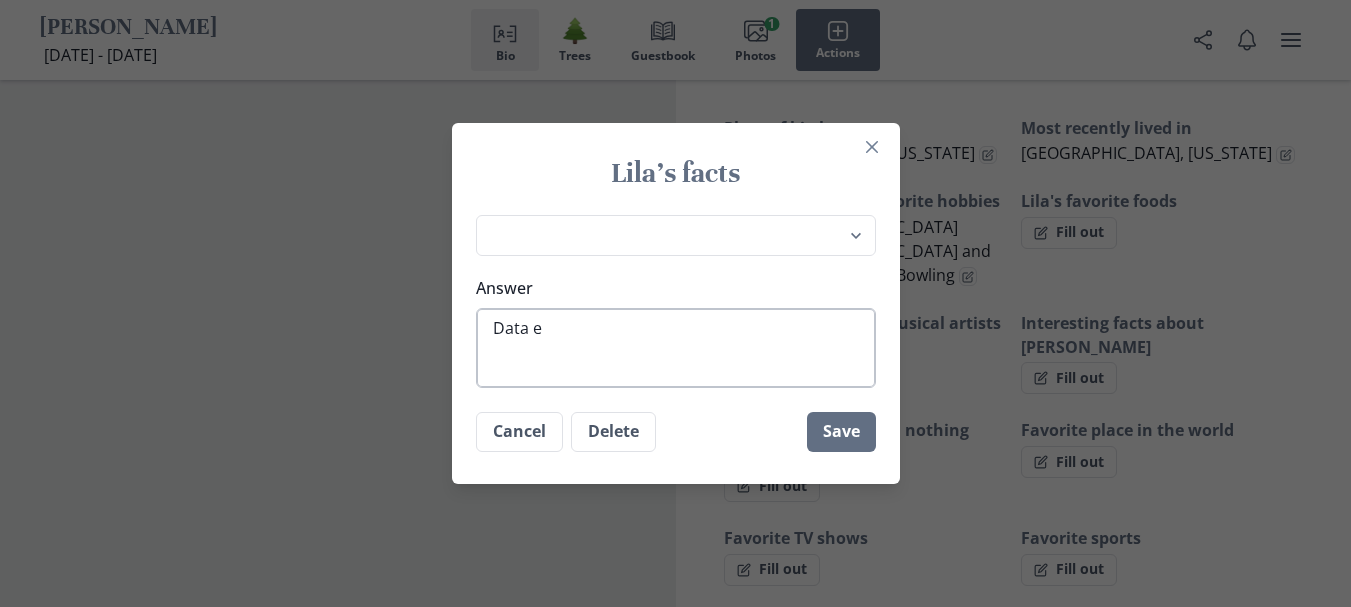 type on "x" 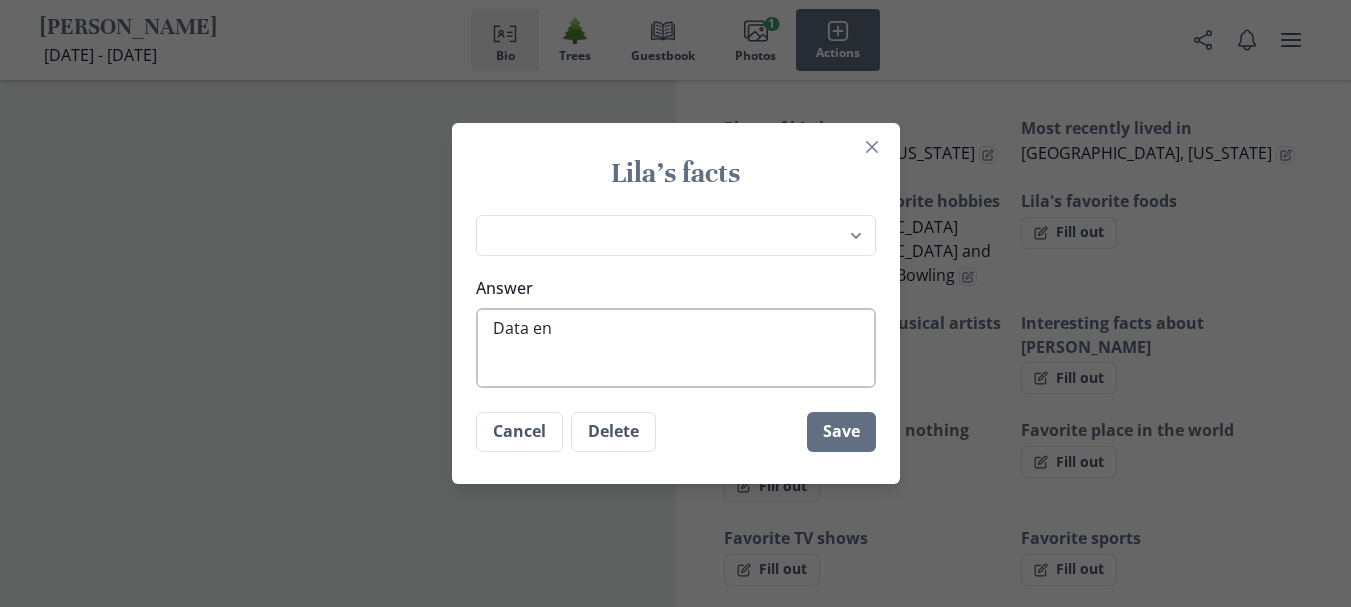 type 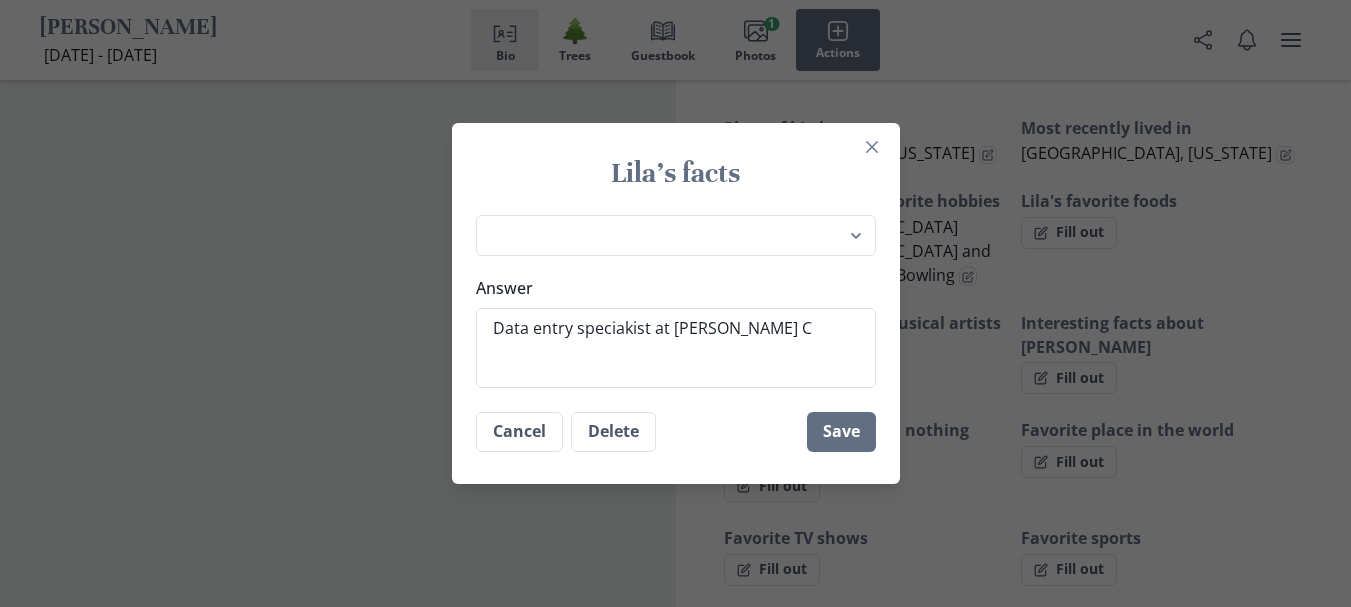 click on "Place of birth Most recently lived in [PERSON_NAME]'s favorite hobbies [PERSON_NAME]'s favorite foods Favorite bands and musical artists Interesting facts about [PERSON_NAME] [PERSON_NAME] loved nothing more than Favorite place in the world Favorite TV shows Favorite sports Favorite movies [PERSON_NAME]'s profession(s) [PERSON_NAME]'s superpower [PERSON_NAME]'s proudest accomplishments [PERSON_NAME]'s pets in life Favorite musical instrument Favorite ice cream flavor Places [PERSON_NAME] traveled to High School attended College attended [PERSON_NAME]'s parents [PERSON_NAME]'s siblings [PERSON_NAME]'s children [PERSON_NAME]'s grandchildren Write your own... Answer Data entry speciakist at [PERSON_NAME] C" at bounding box center (676, 301) 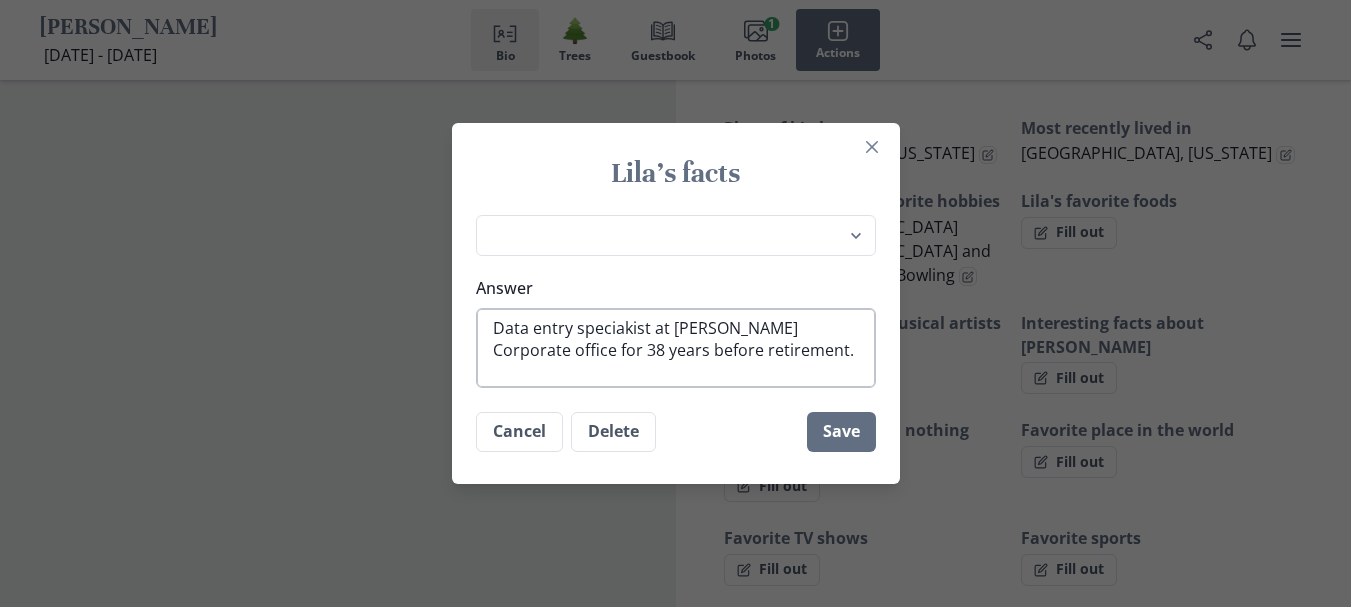 click on "Data entry speciakist at [PERSON_NAME] Corporate office for 38 years before retirement." at bounding box center [676, 348] 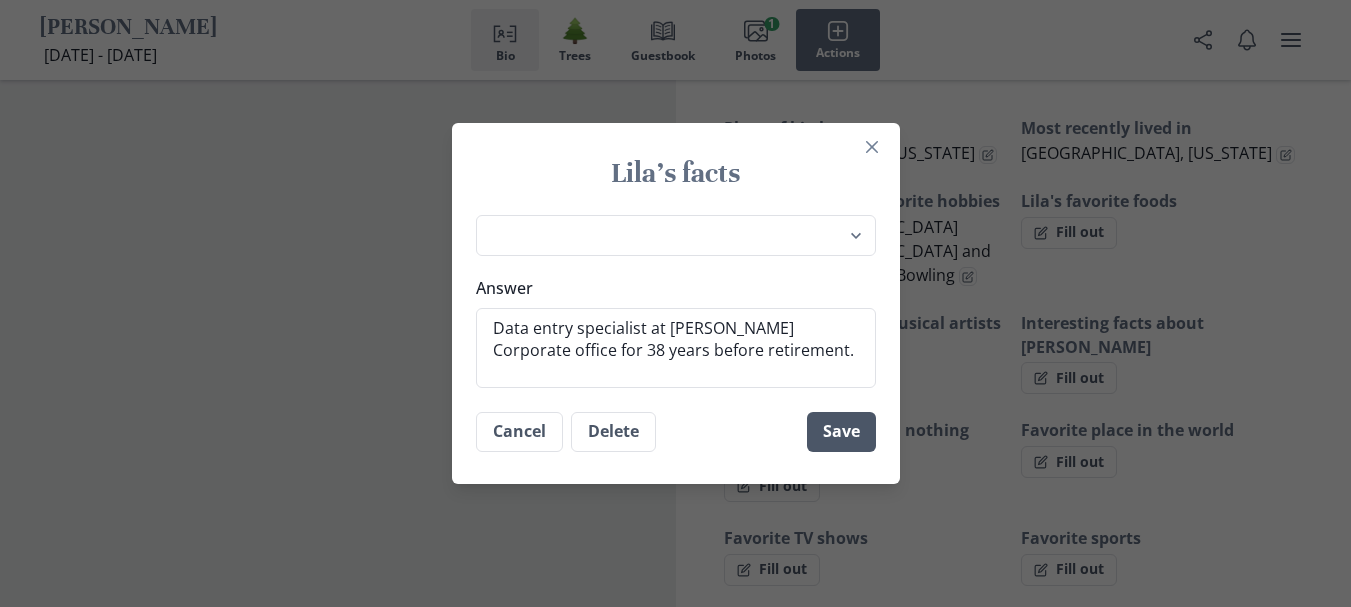 click on "Save" at bounding box center [841, 432] 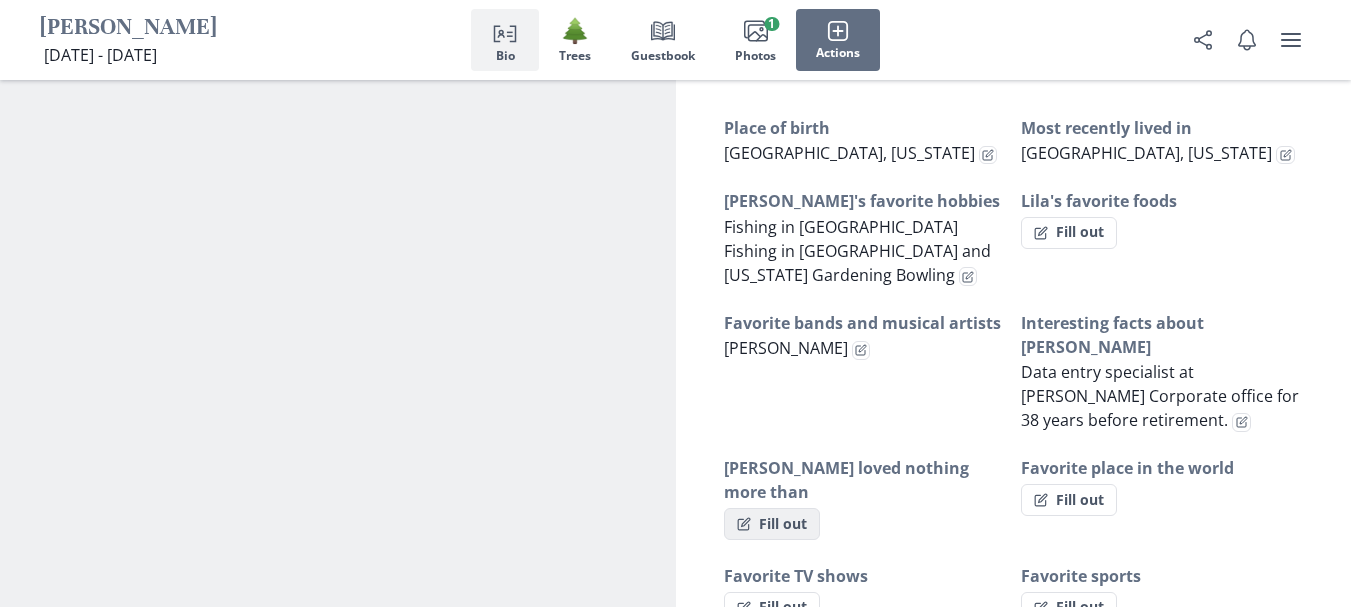 click on "Fill out" at bounding box center (772, 524) 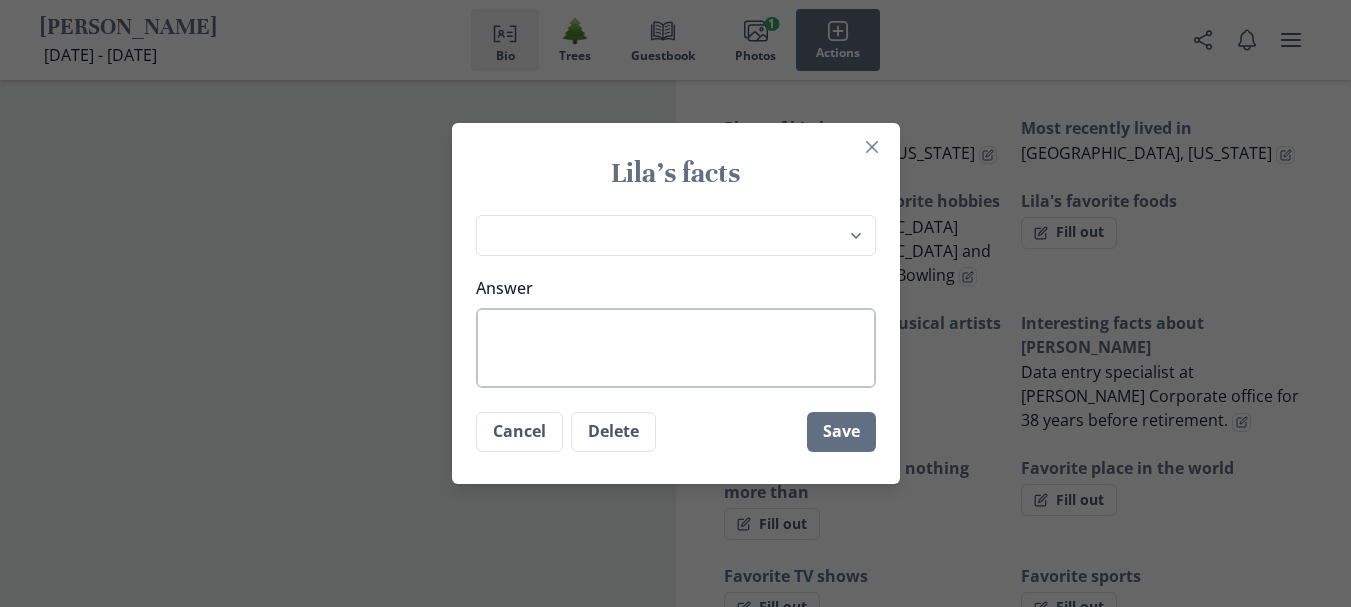 click on "Answer" at bounding box center (676, 348) 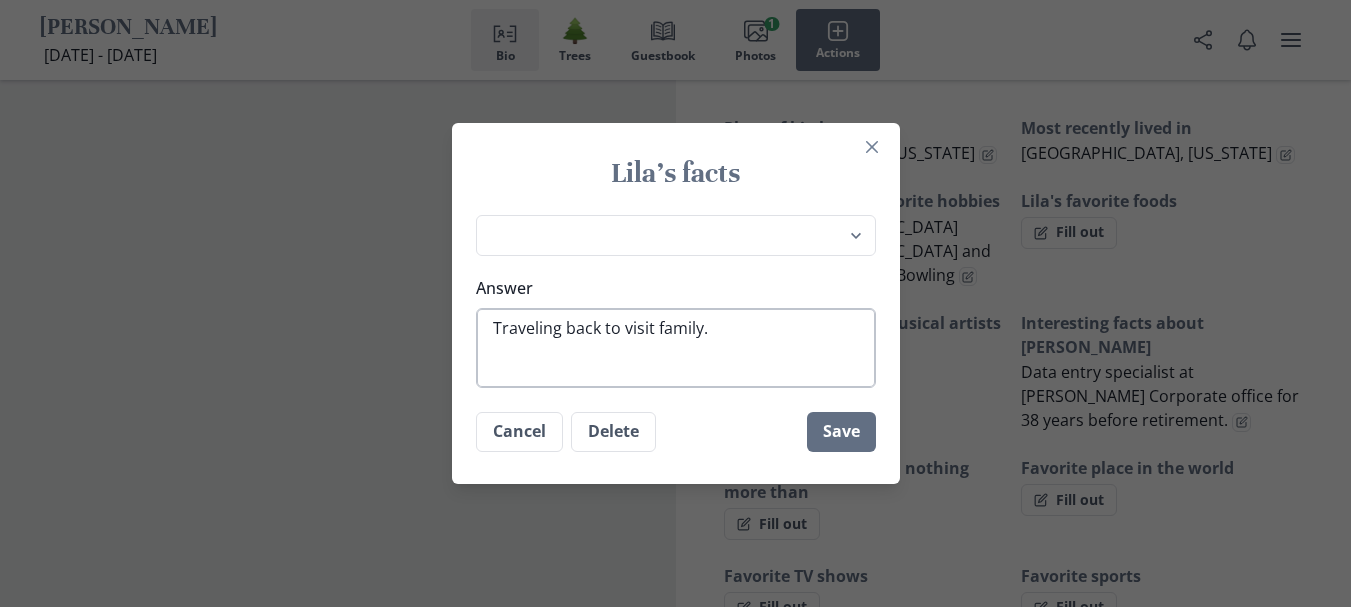 click on "Traveling back to visit family." at bounding box center [676, 348] 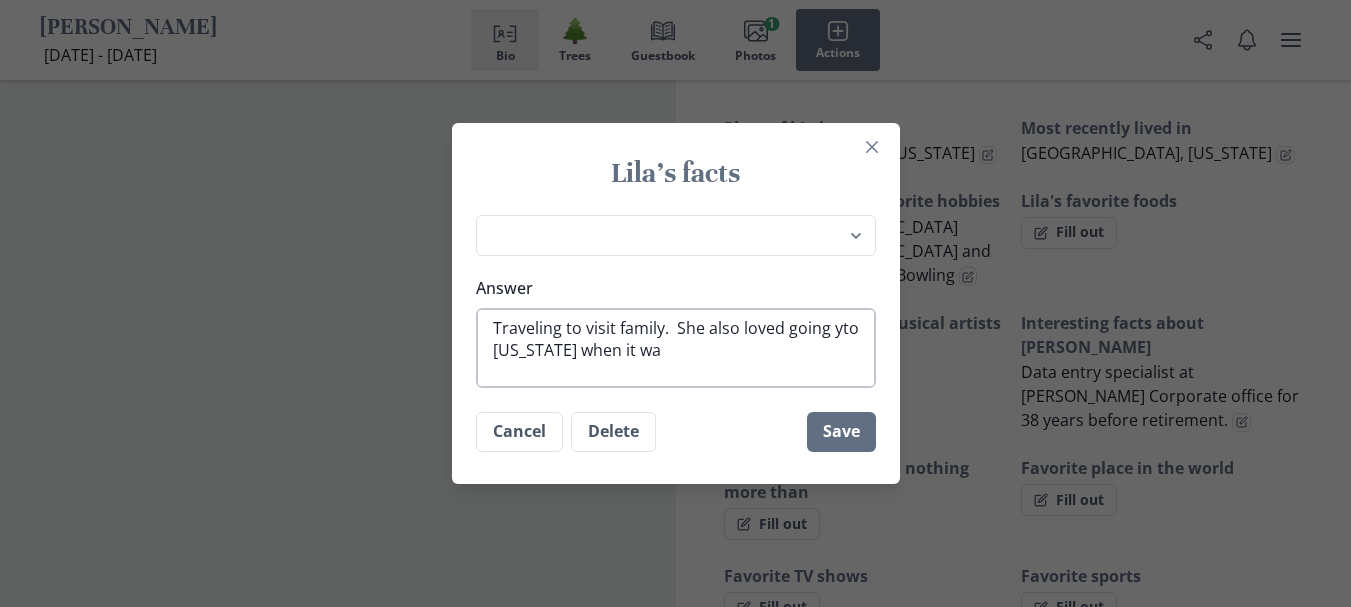 click on "Traveling to visit family.  She also loved going yto [US_STATE] when it wa" at bounding box center (676, 348) 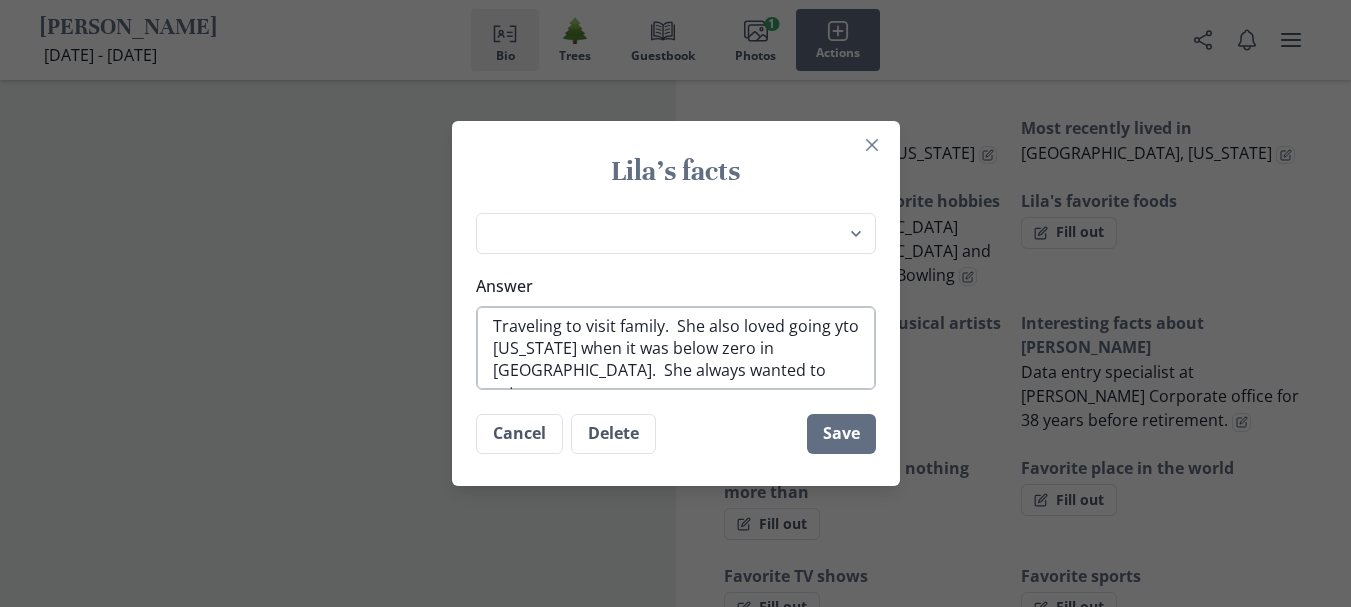 click on "Traveling to visit family.  She also loved going yto [US_STATE] when it was below zero in [GEOGRAPHIC_DATA].  She always wanted to return." at bounding box center (676, 348) 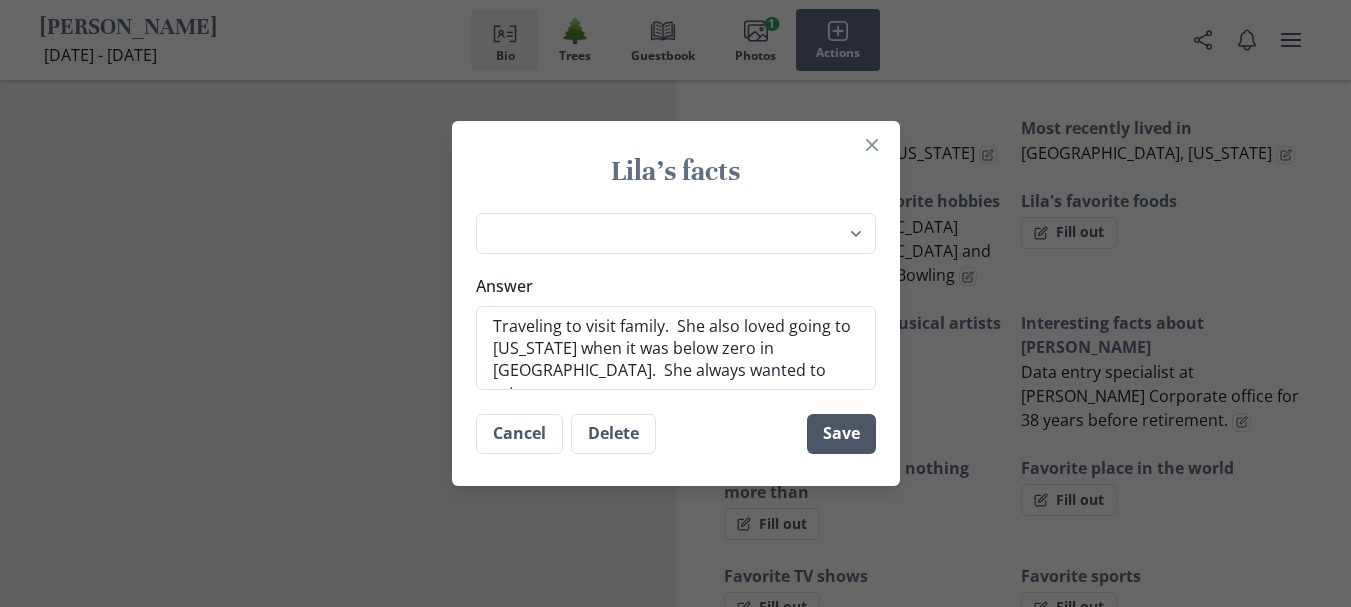 click on "Save" at bounding box center [841, 434] 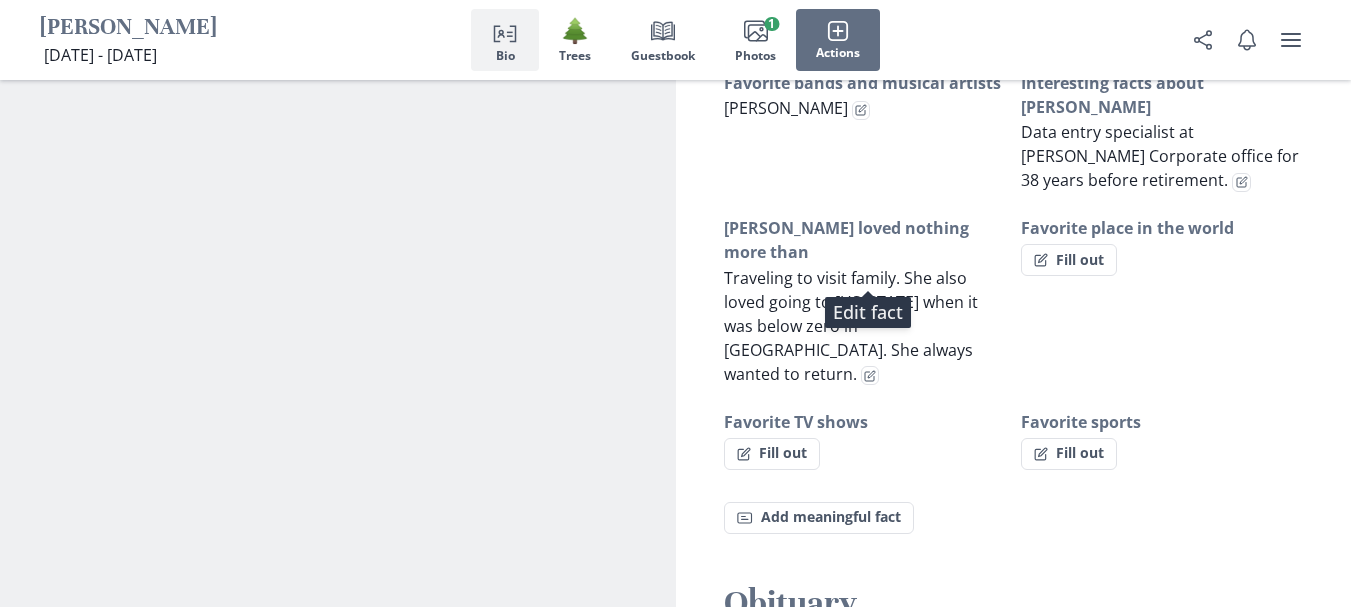 scroll, scrollTop: 1569, scrollLeft: 0, axis: vertical 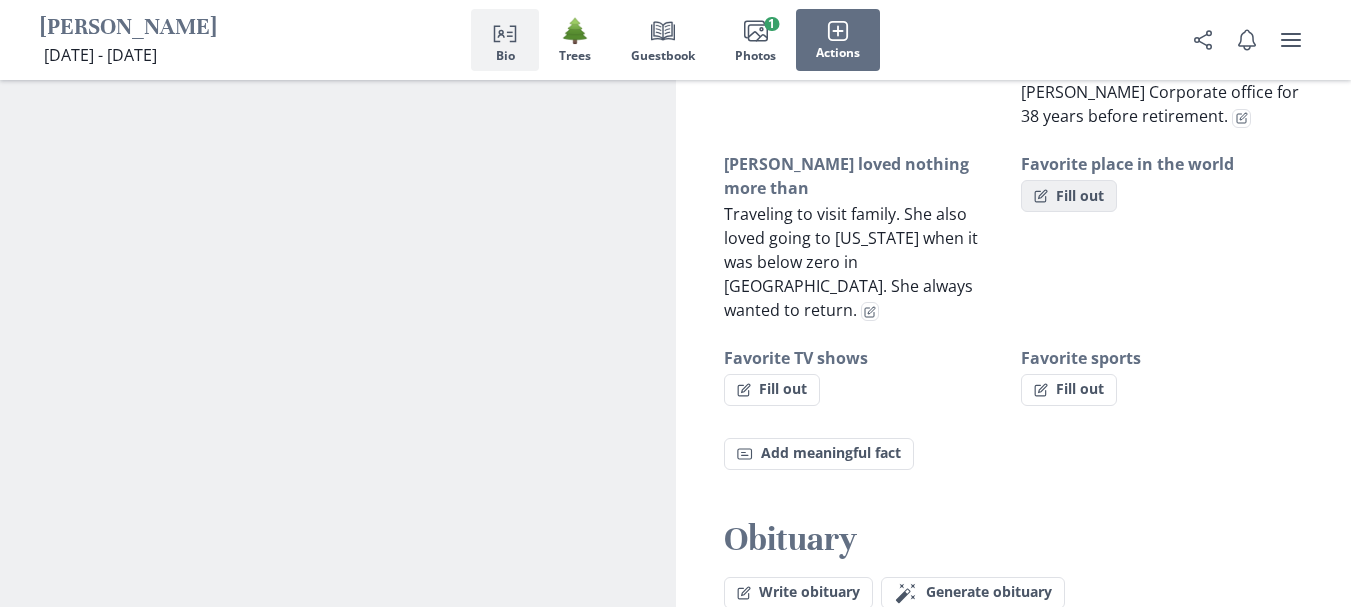 click on "Fill out" at bounding box center [1069, 196] 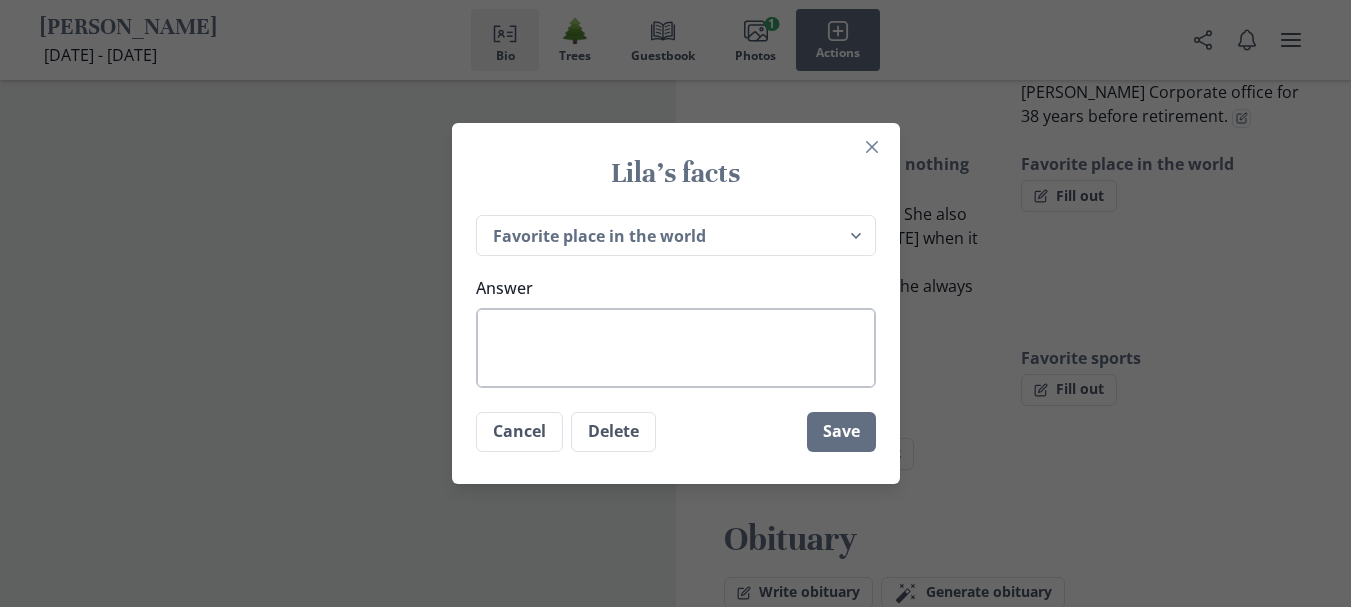 click on "Answer" at bounding box center (676, 348) 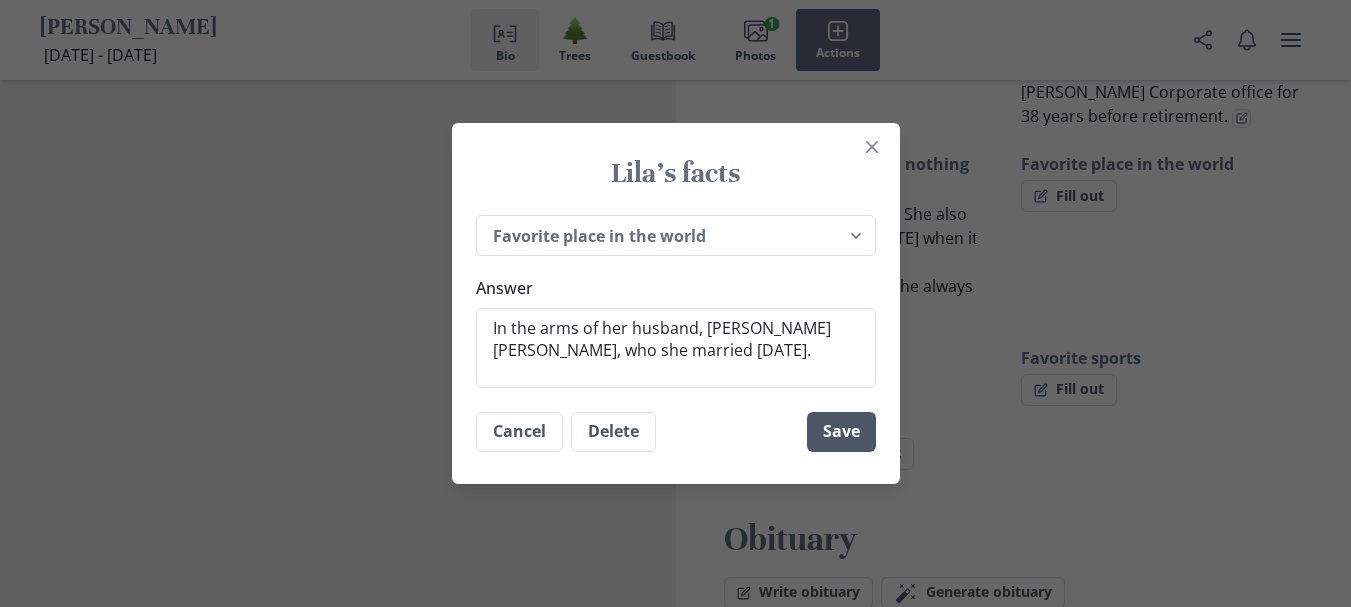 click on "Save" at bounding box center (841, 432) 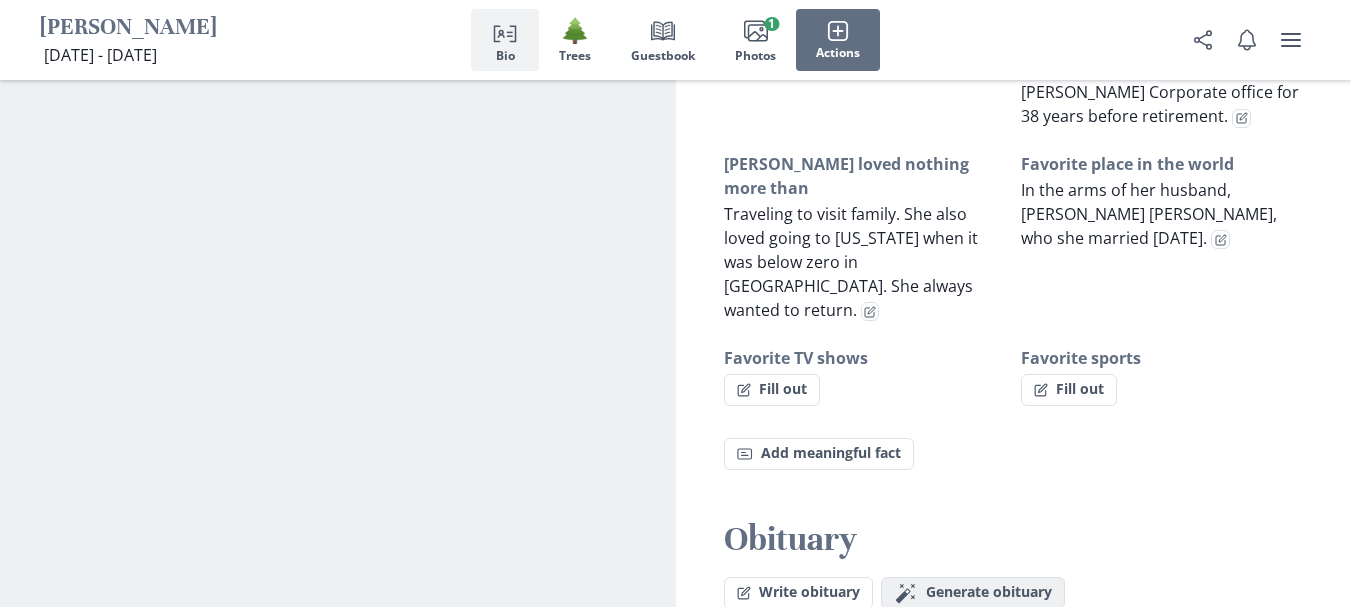 click on "Generate obituary" at bounding box center (989, 592) 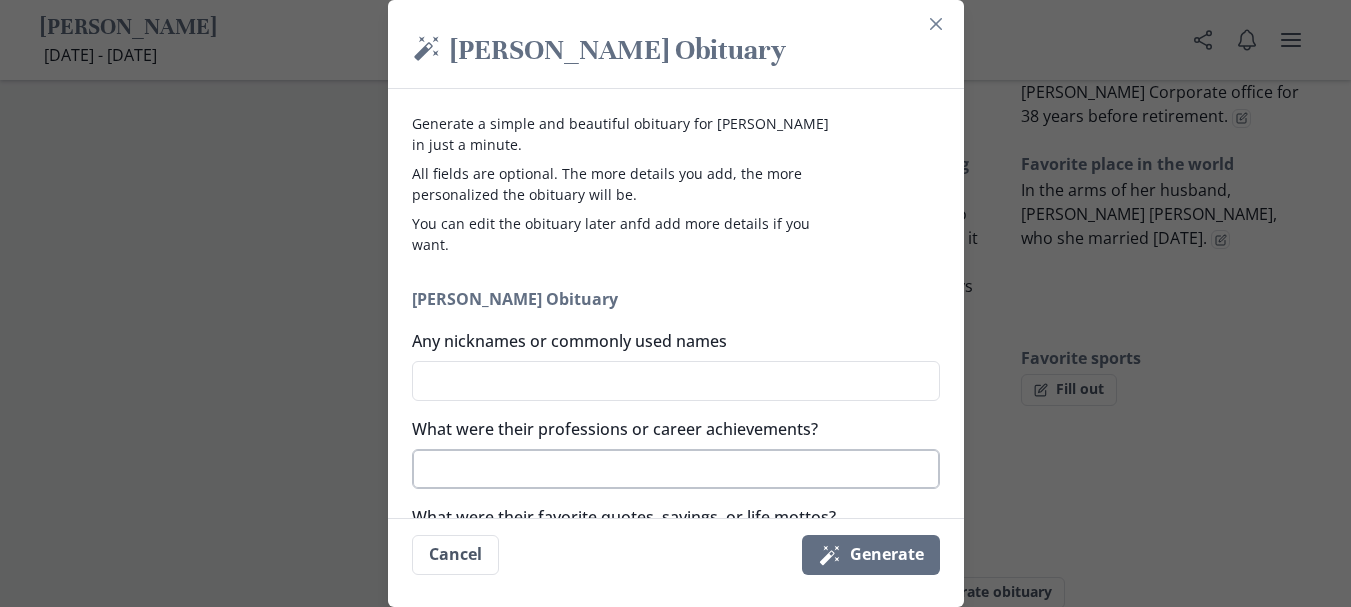 click on "What were their professions or career achievements?" at bounding box center (676, 469) 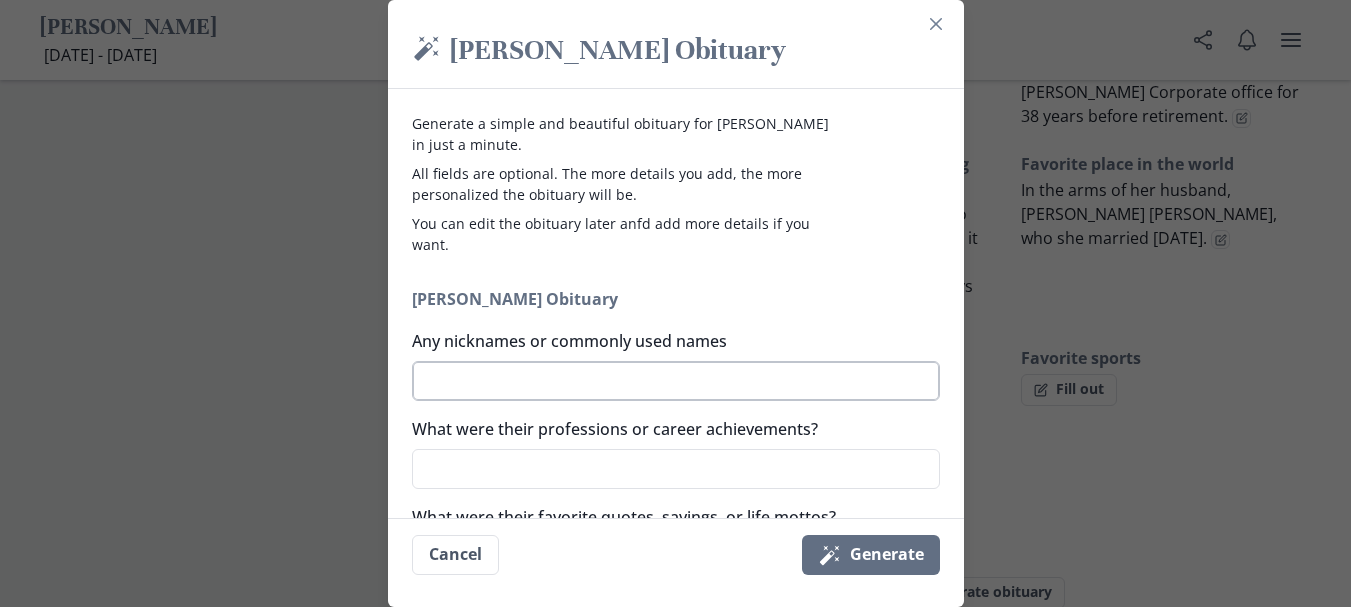 click on "Any nicknames or commonly used names" at bounding box center (676, 381) 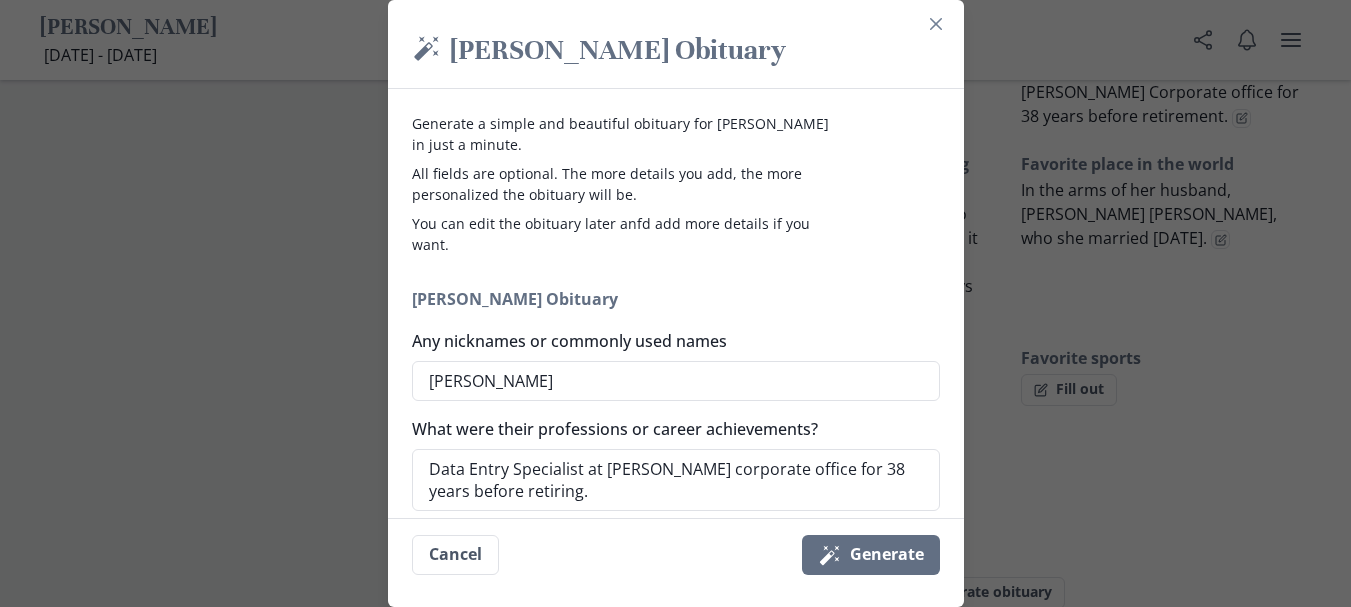 scroll, scrollTop: 375, scrollLeft: 0, axis: vertical 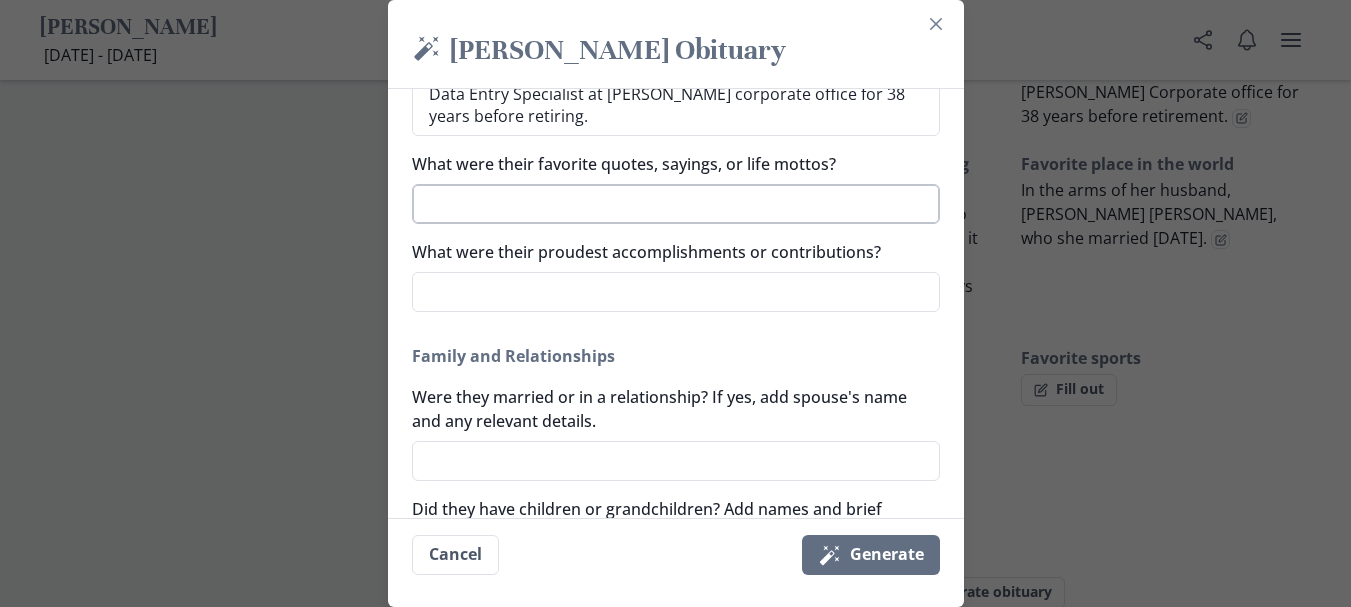 click on "What were their favorite quotes, sayings, or life mottos?" at bounding box center (676, 204) 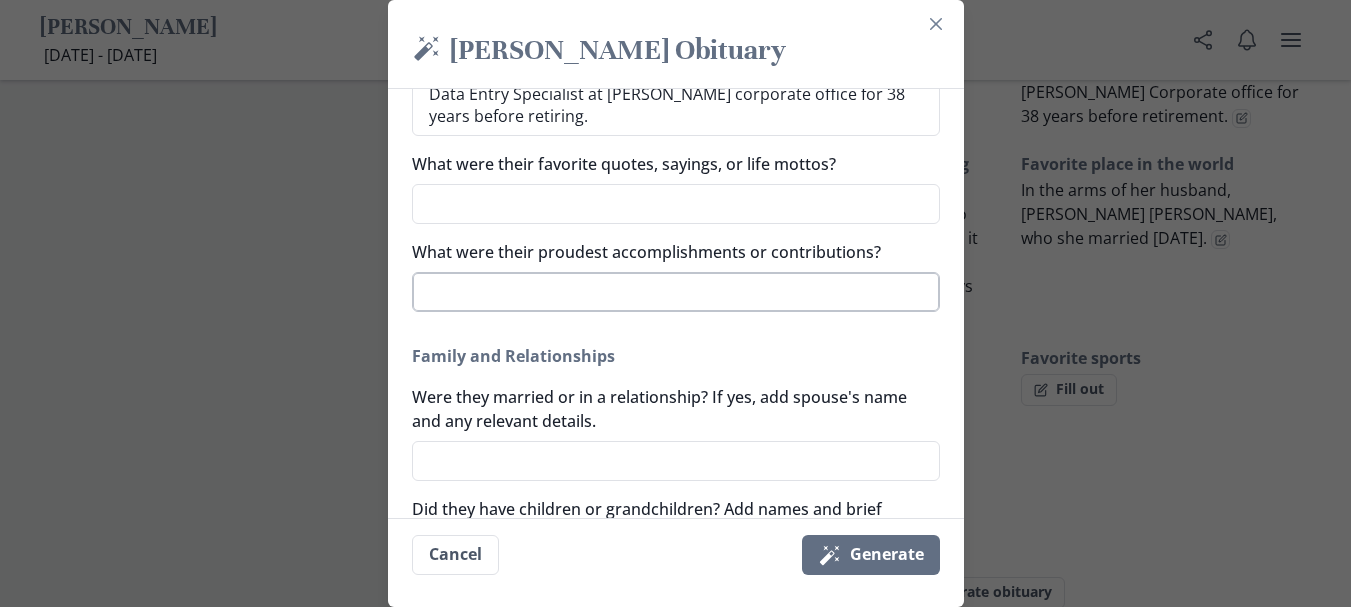 click on "What were their proudest accomplishments or contributions?" at bounding box center [676, 292] 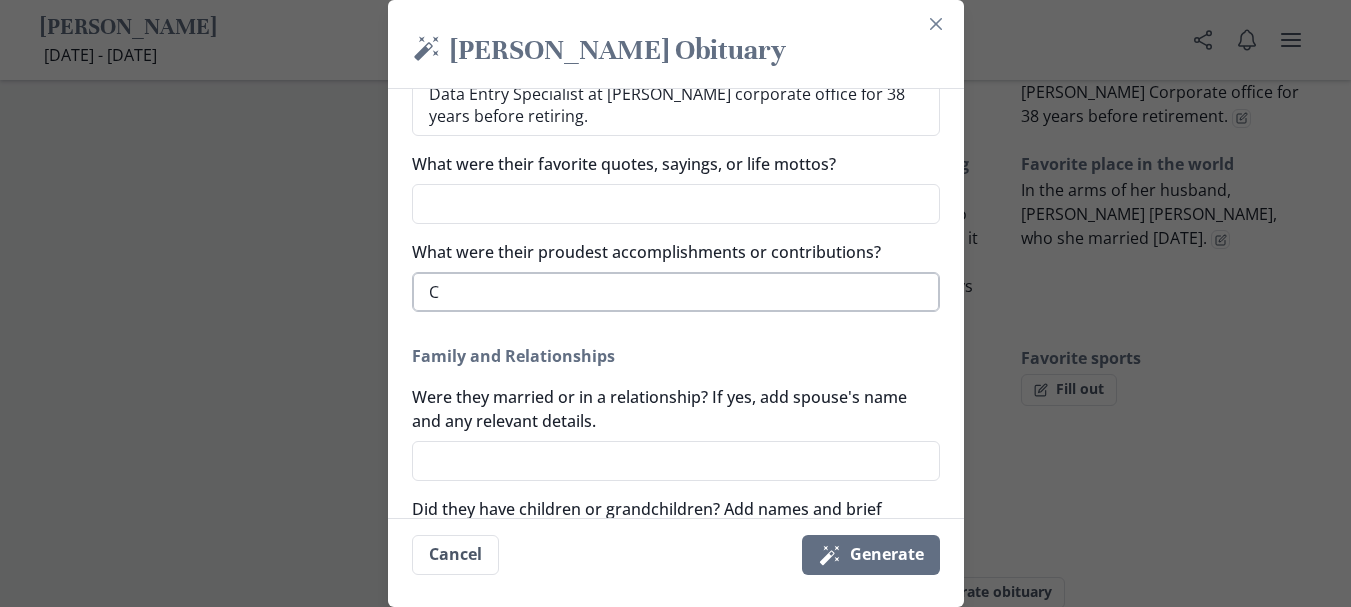 click on "C" at bounding box center [676, 292] 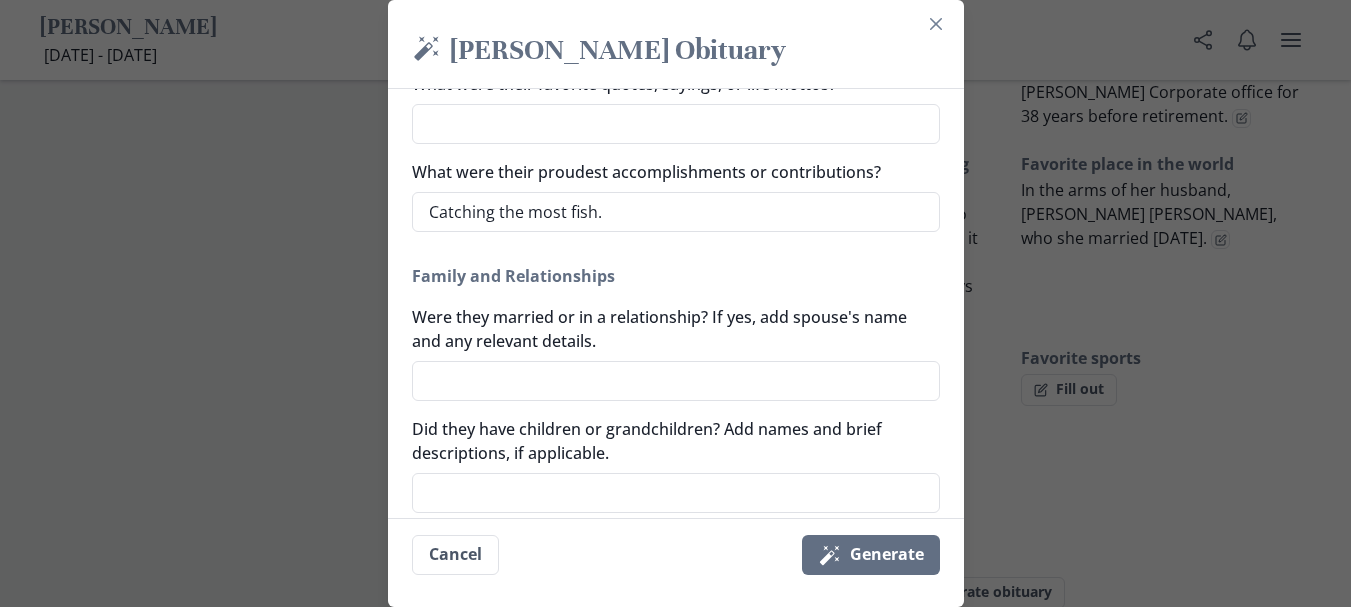 scroll, scrollTop: 495, scrollLeft: 0, axis: vertical 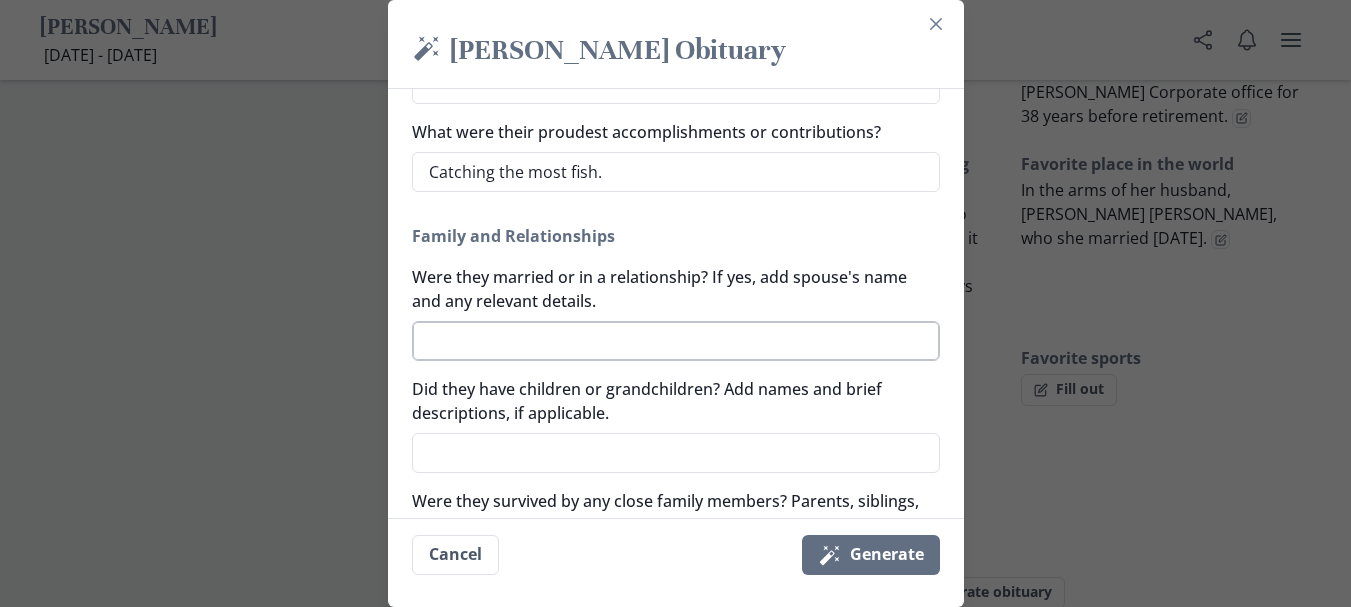 click on "Were they married or in a relationship? If yes, add spouse's name and any relevant details." at bounding box center (676, 341) 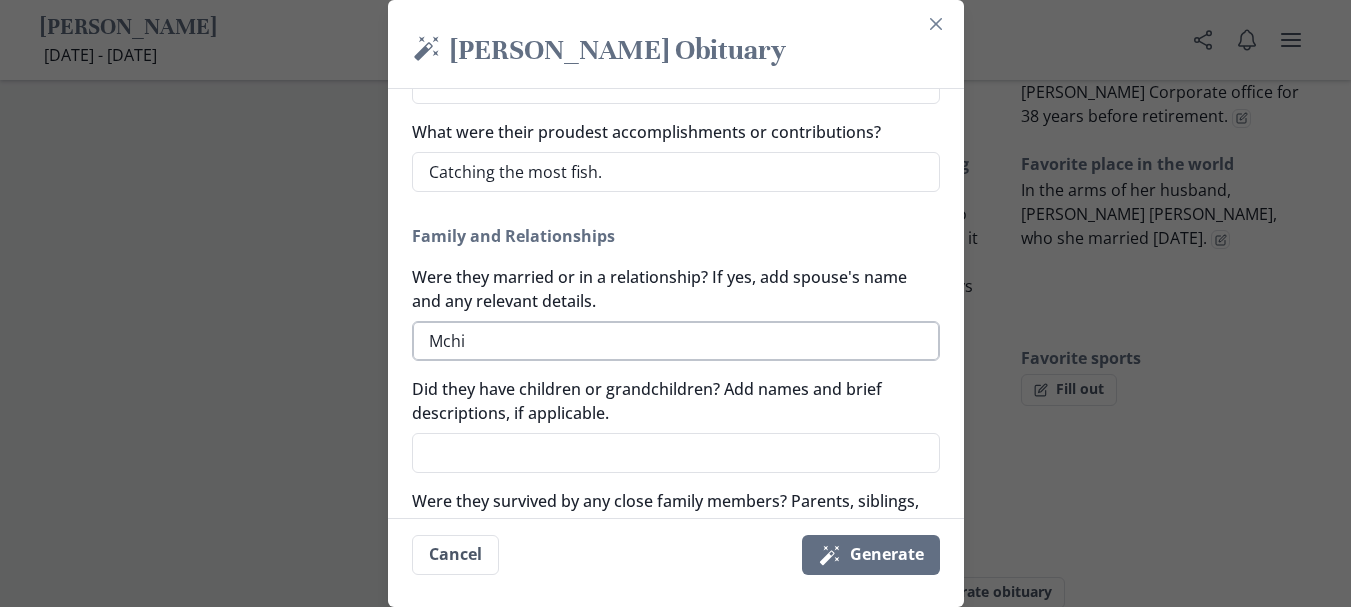 drag, startPoint x: 442, startPoint y: 343, endPoint x: 479, endPoint y: 347, distance: 37.215588 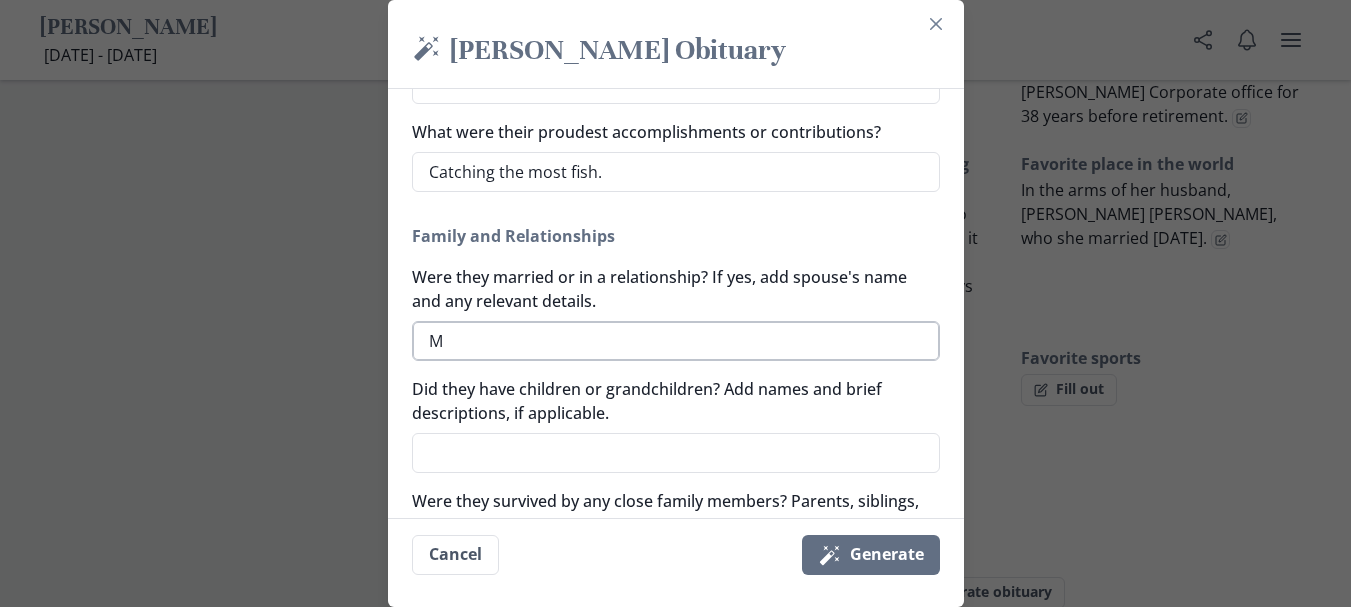 click on "M" at bounding box center (676, 341) 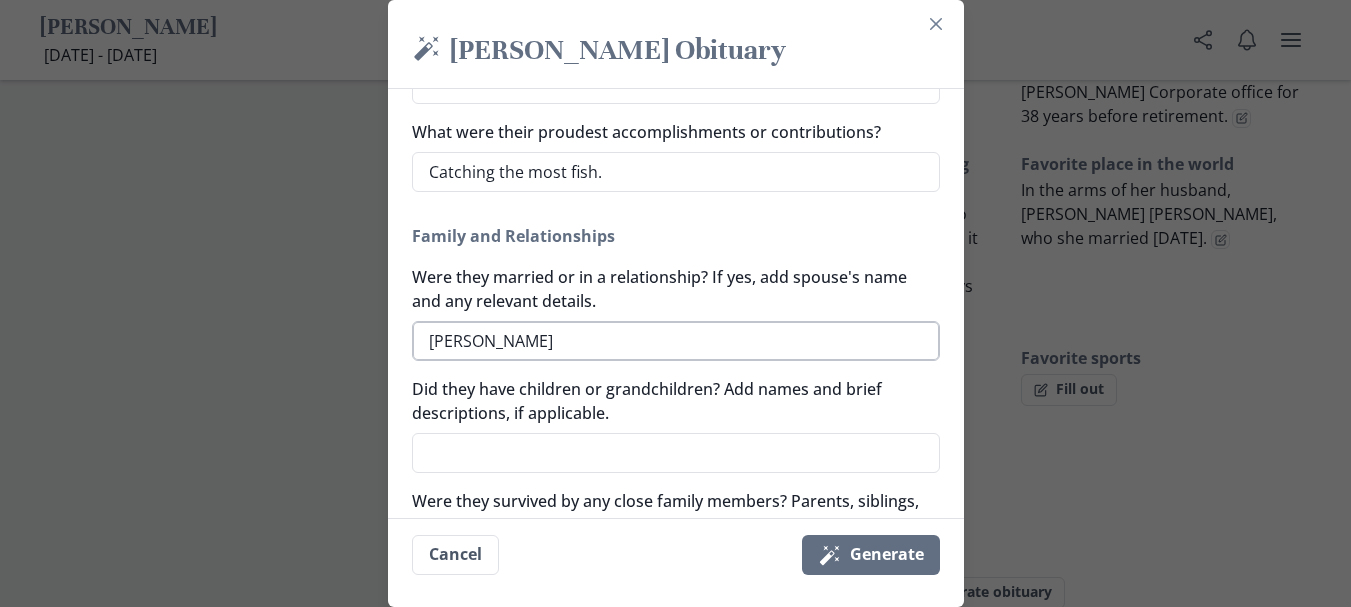click on "[PERSON_NAME]" at bounding box center [676, 341] 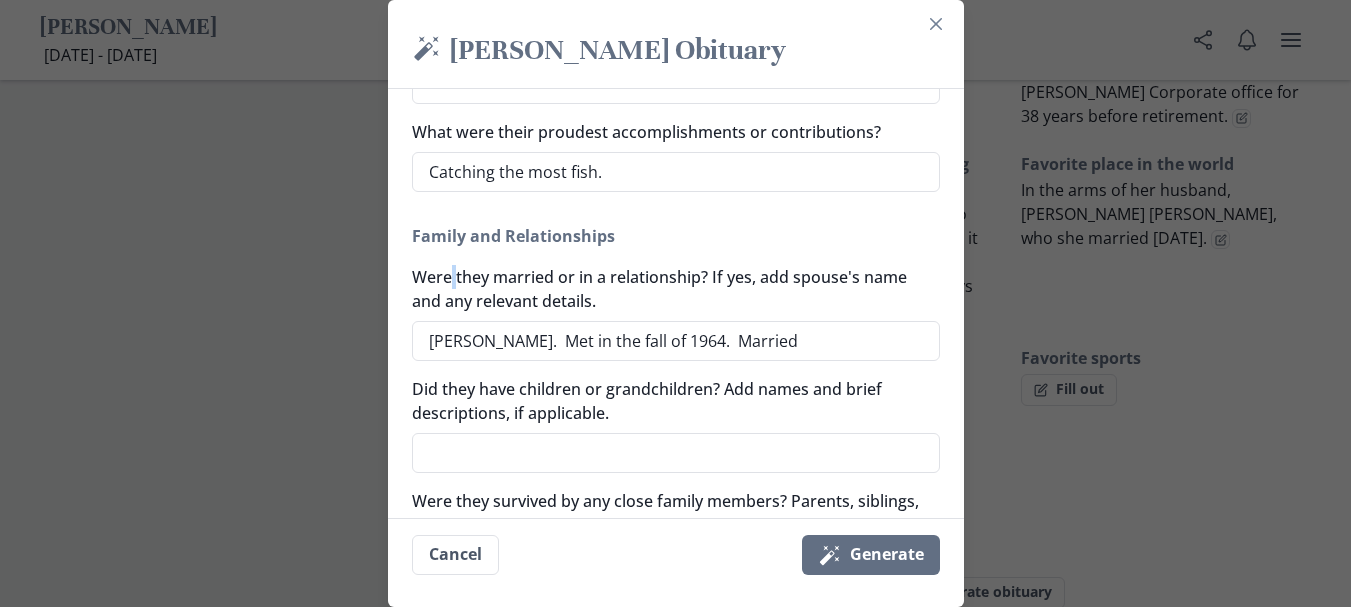 click on "Were they married or in a relationship? If yes, add spouse's name and any relevant details." at bounding box center [670, 289] 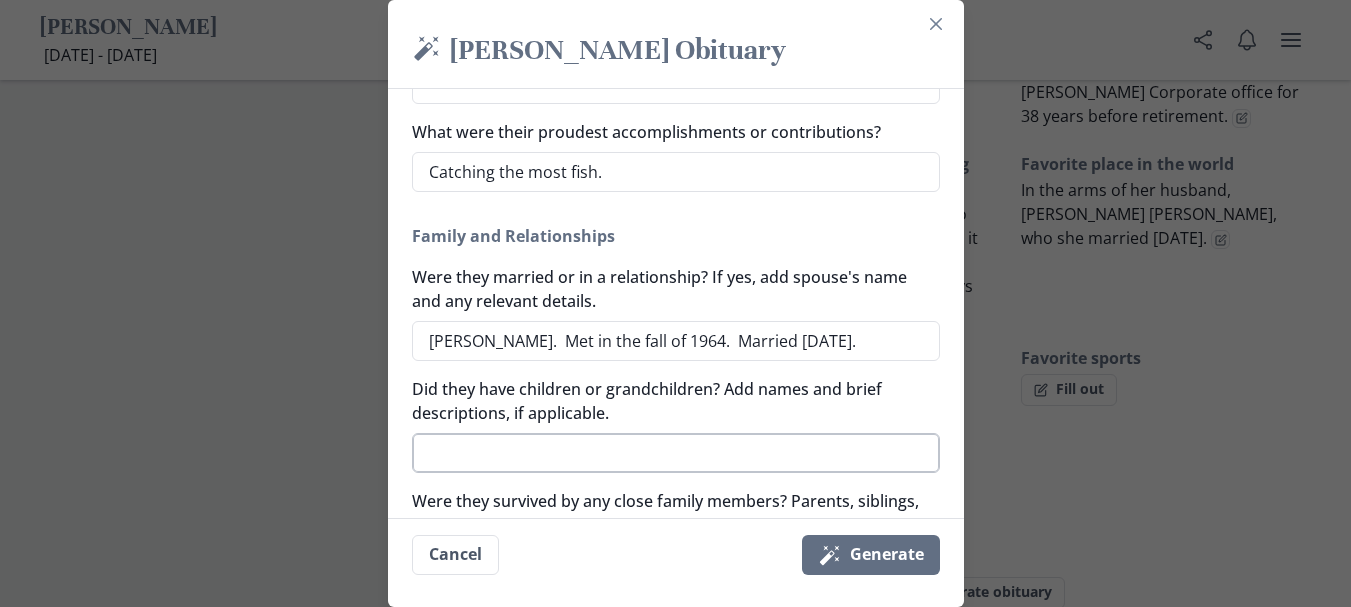 click on "Did they have children or grandchildren? Add names and brief descriptions, if applicable." at bounding box center [676, 453] 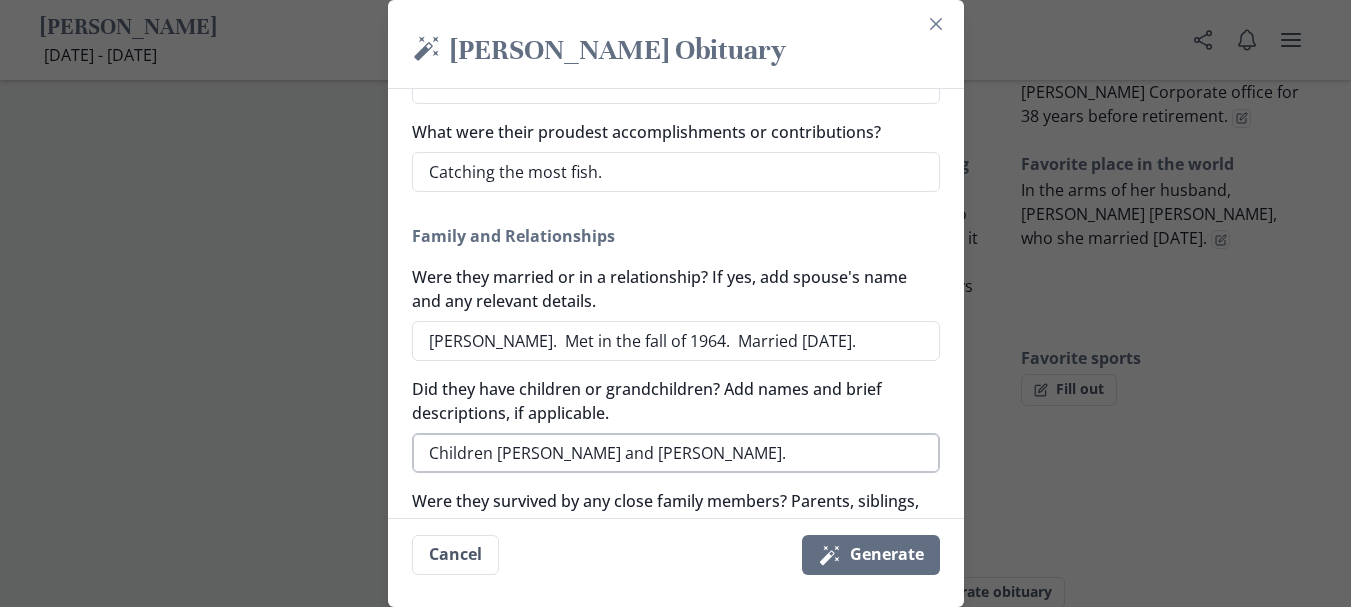 click on "Children [PERSON_NAME] and [PERSON_NAME]." at bounding box center (676, 453) 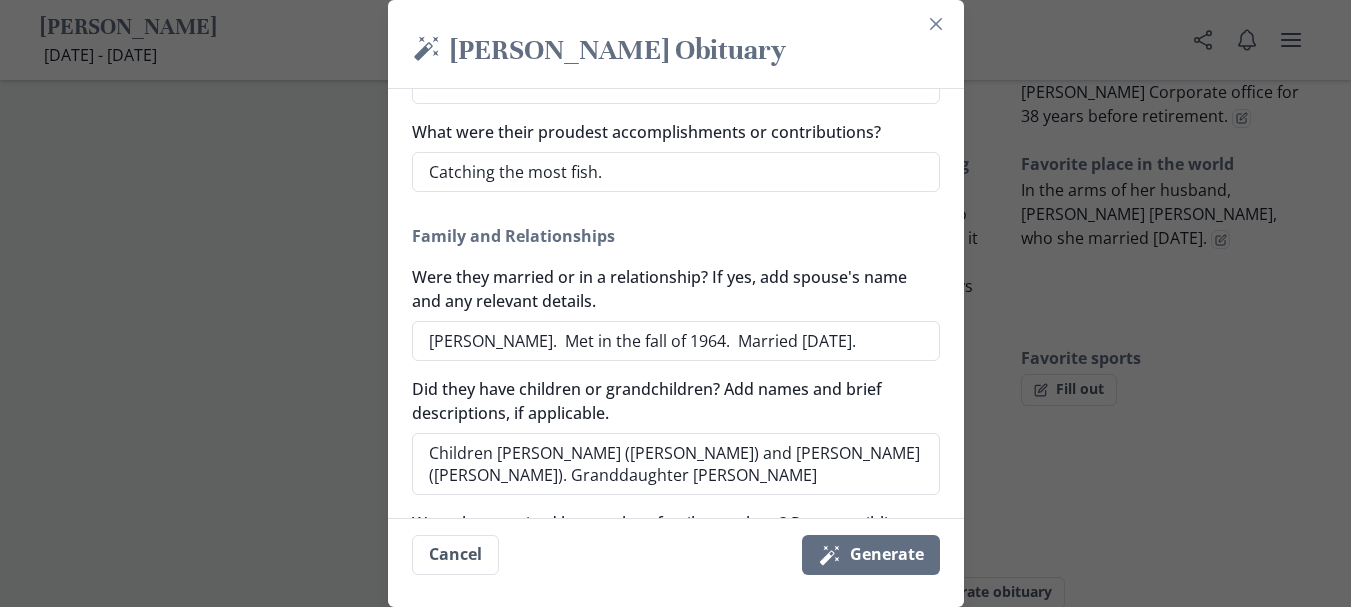 click on "Were they married or in a relationship? If yes, add spouse's name and any relevant details." at bounding box center [670, 289] 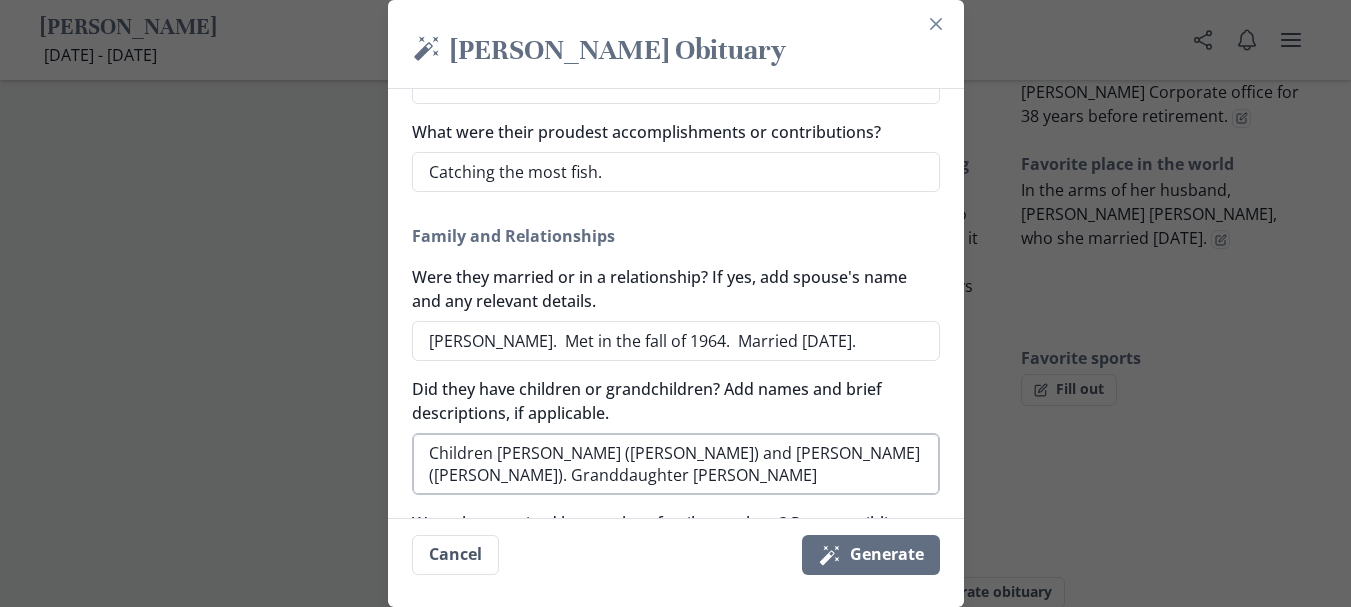click on "Children [PERSON_NAME] ([PERSON_NAME]) and [PERSON_NAME] ([PERSON_NAME]). Granddaughter [PERSON_NAME]" at bounding box center [676, 464] 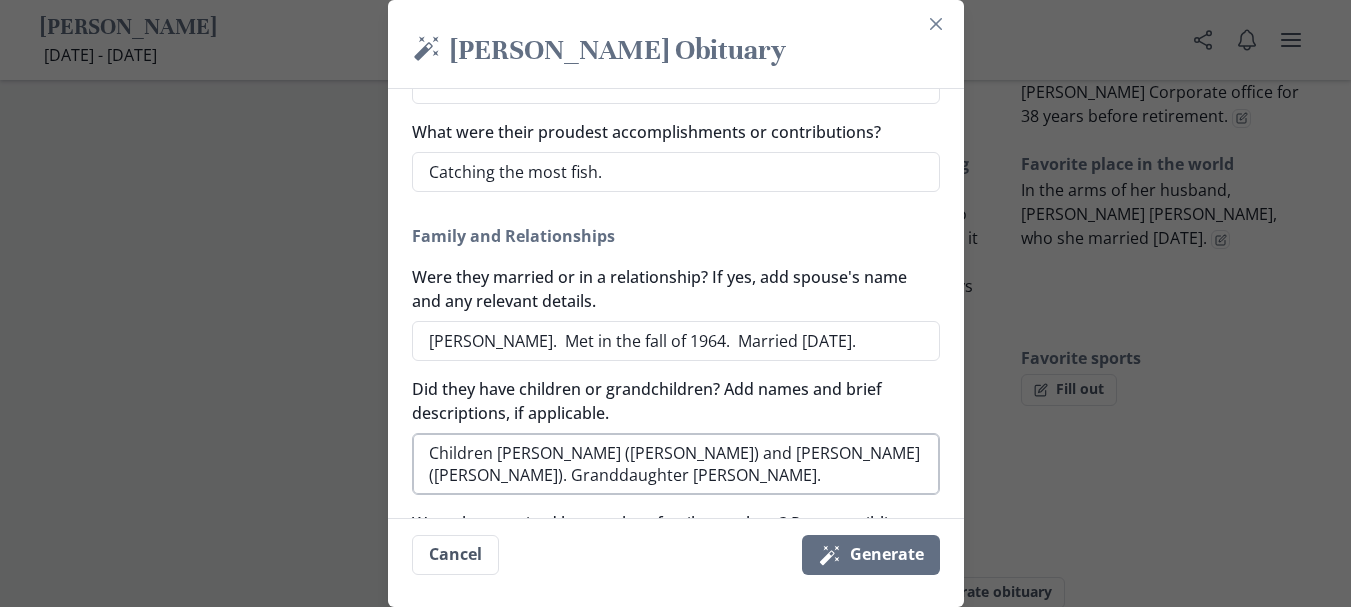 scroll, scrollTop: 779, scrollLeft: 0, axis: vertical 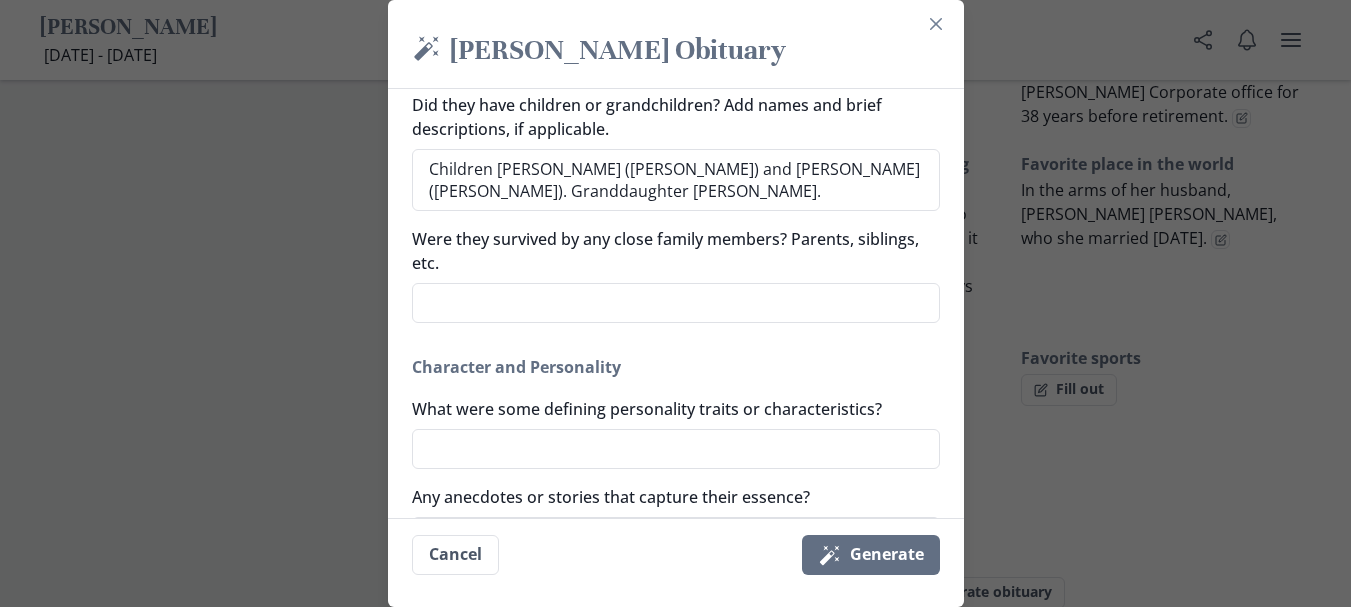 click on "[PERSON_NAME] Obituary Any nicknames or commonly used names [PERSON_NAME] What were their professions or career achievements? Data Entry Specialist at [PERSON_NAME] corporate office for 38 years before retiring. What were their favorite quotes, sayings, or life mottos? What were their proudest accomplishments or contributions? Catching the most fish. Family and Relationships Were they married or in a relationship? If yes, add spouse's name and any relevant details. [PERSON_NAME].  Met in the fall of 1964.  Married [DATE]. Did they have children or grandchildren? Add names and brief descriptions, if applicable. Children [PERSON_NAME] ([PERSON_NAME]) and [PERSON_NAME] ([PERSON_NAME]). Granddaughter [PERSON_NAME]. Were they survived by any close family members? Parents, siblings, etc. Character and Personality What were some defining personality traits or characteristics? Any anecdotes or stories that capture their essence? How did they impact the lives of others? Community Involvement Additional Details" at bounding box center [676, 314] 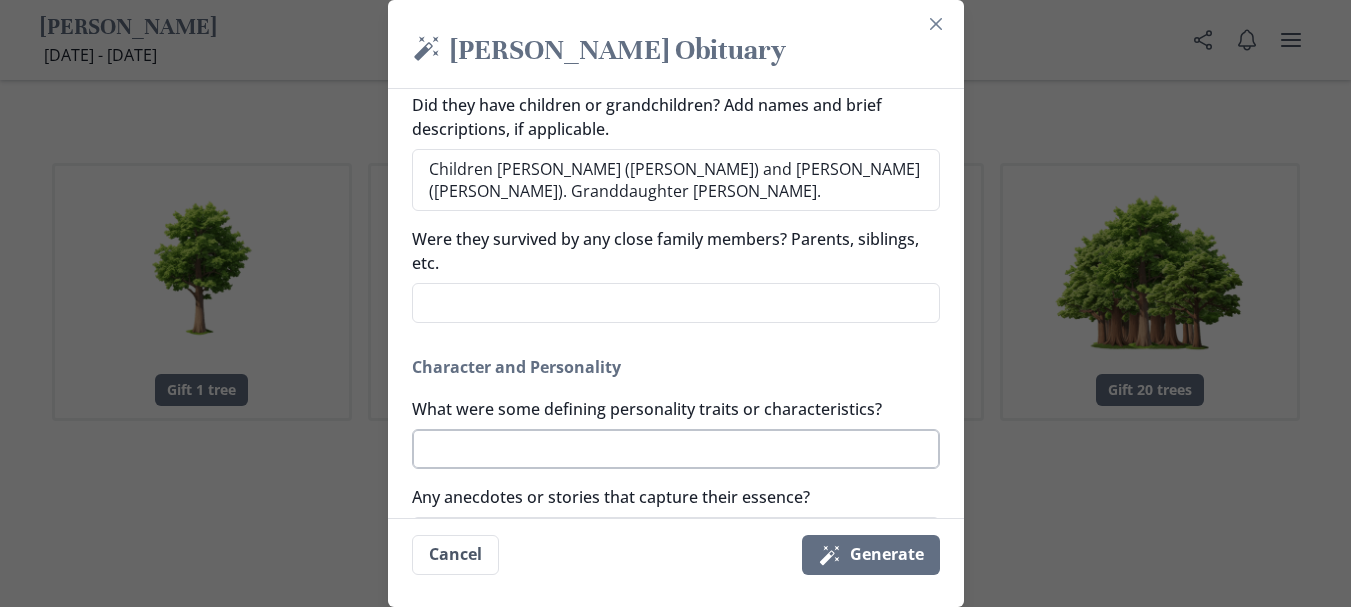 scroll, scrollTop: 2515, scrollLeft: 0, axis: vertical 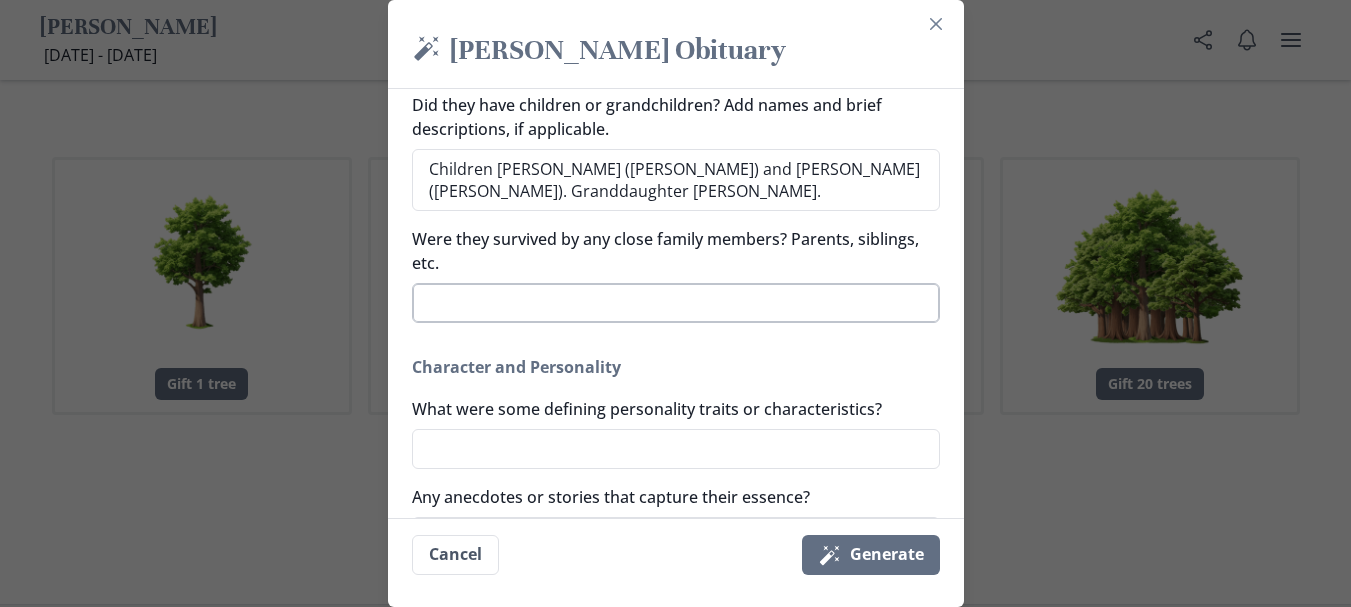 click on "Were they survived by any close family members? Parents, siblings, etc." at bounding box center [676, 303] 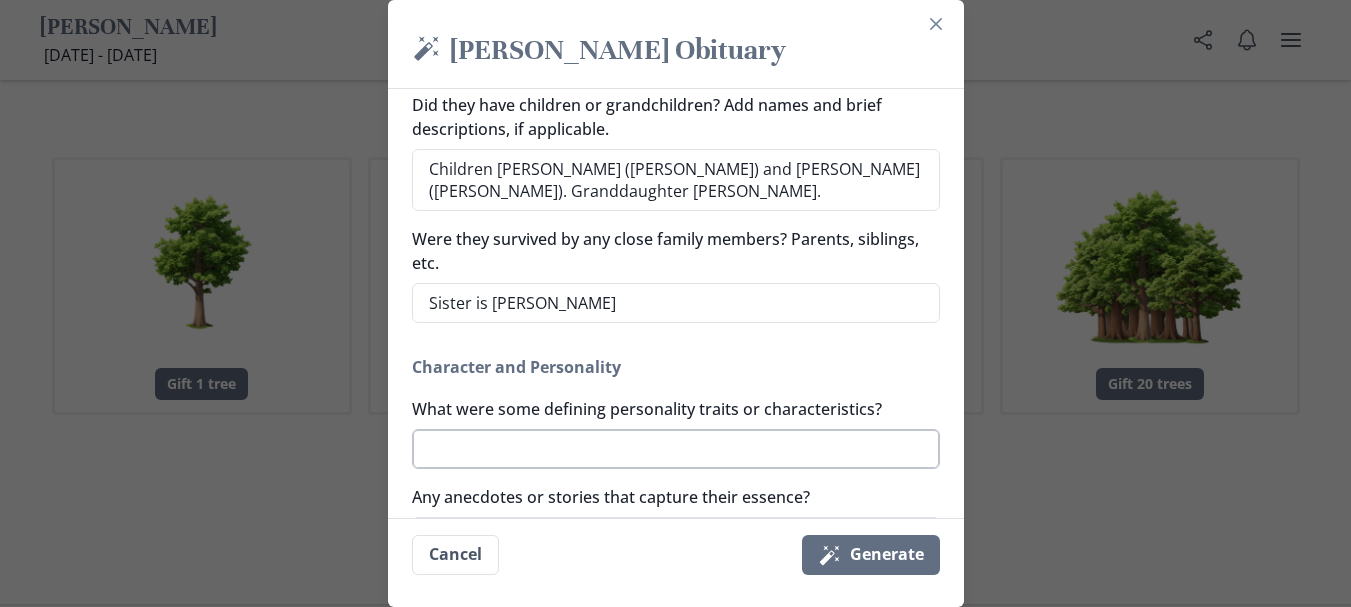 click on "What were some defining personality traits or characteristics?" at bounding box center (676, 449) 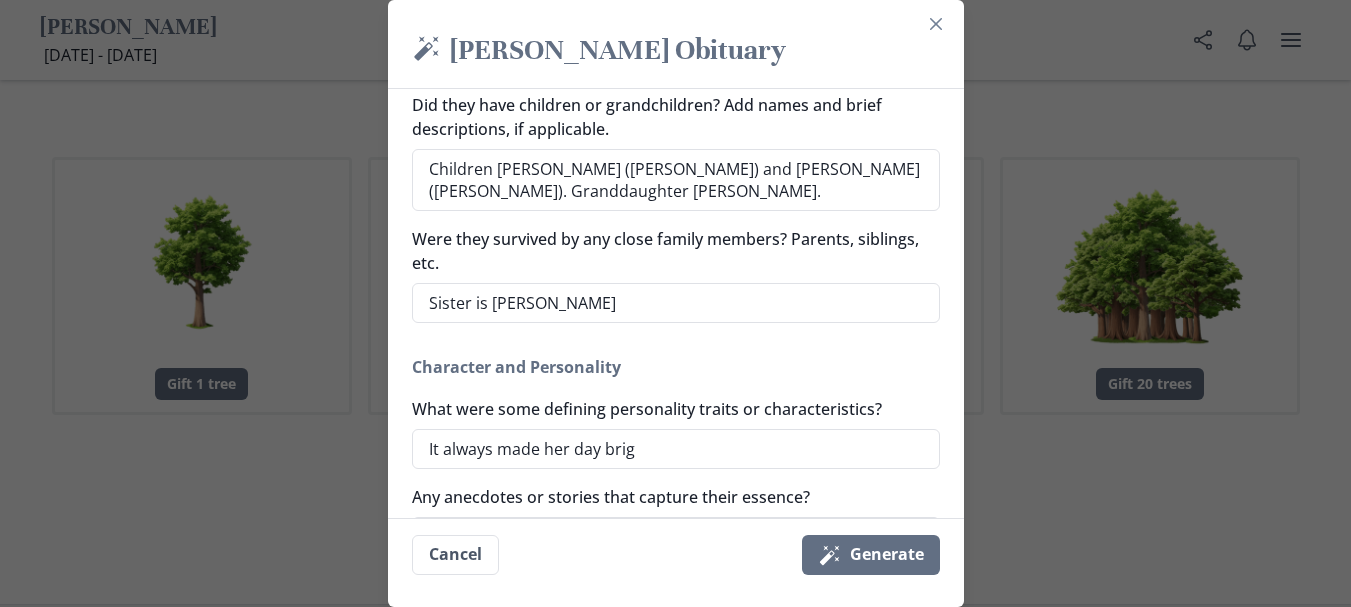 click on "Any anecdotes or stories that capture their essence?" at bounding box center [676, 521] 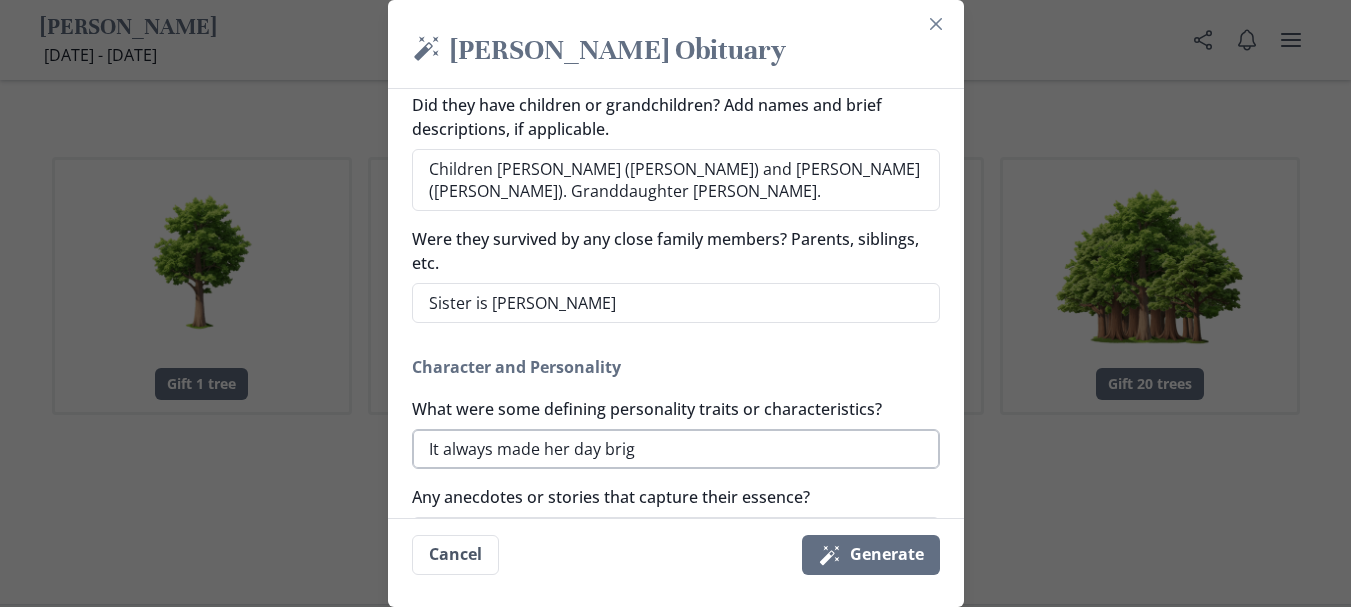 click on "It always made her day brig" at bounding box center (676, 449) 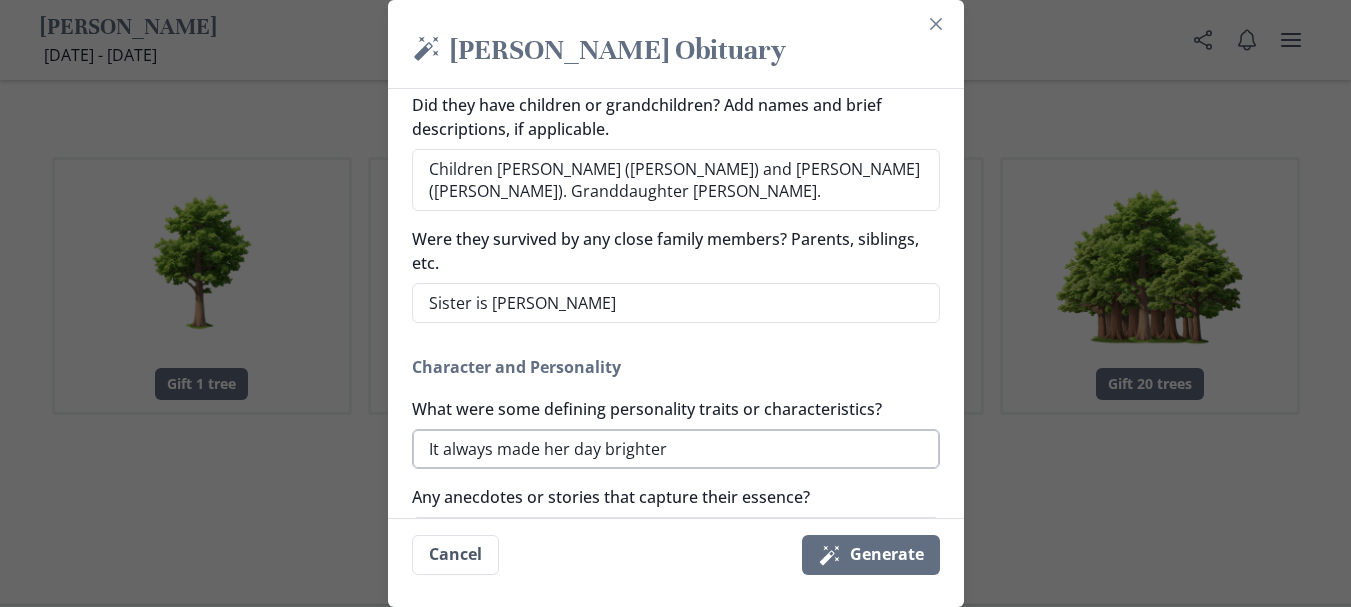 click on "It always made her day brighter" at bounding box center [676, 449] 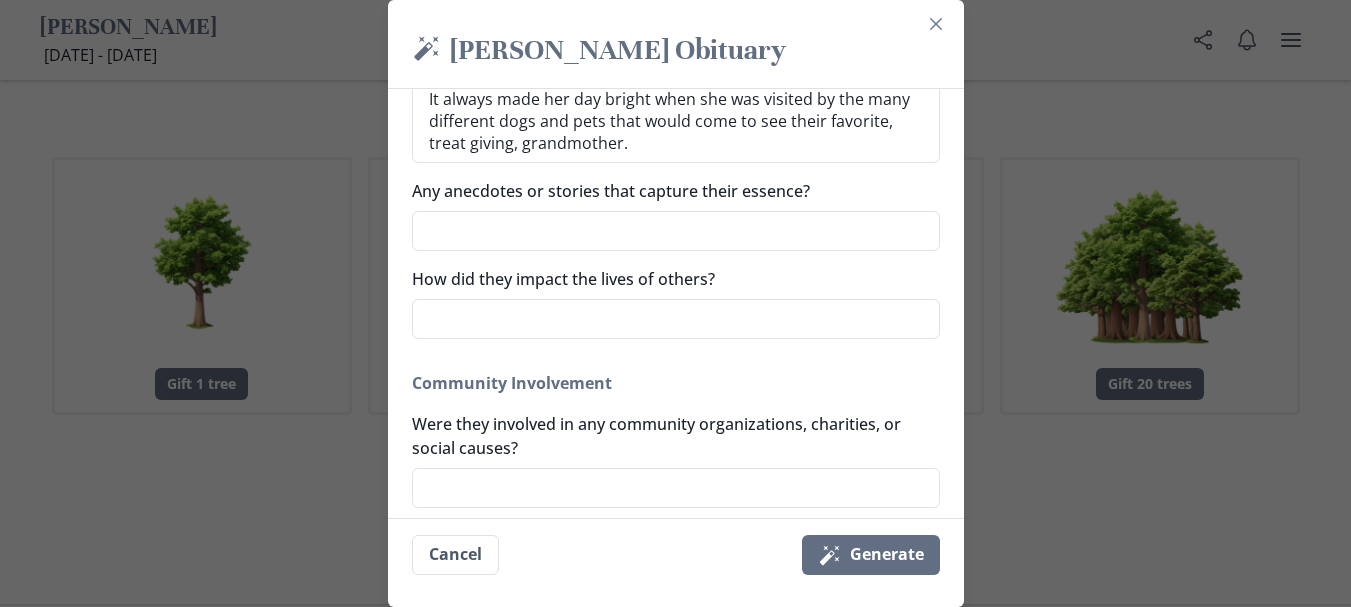 scroll, scrollTop: 1155, scrollLeft: 0, axis: vertical 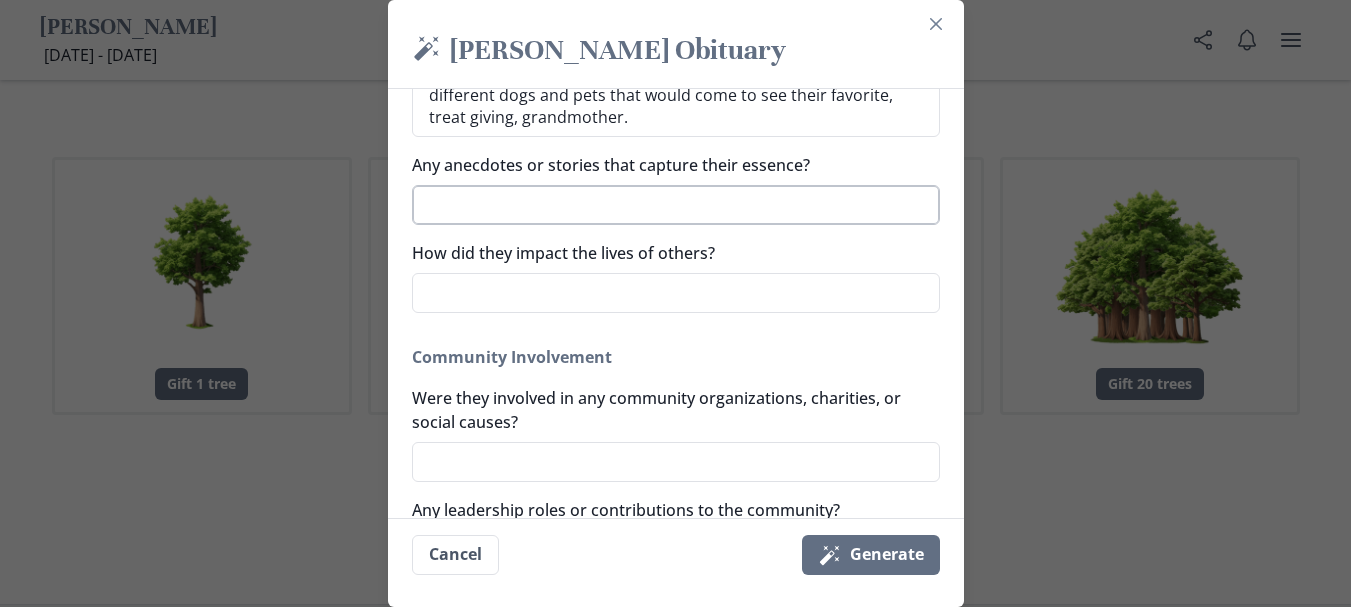 click on "Any anecdotes or stories that capture their essence?" at bounding box center [676, 205] 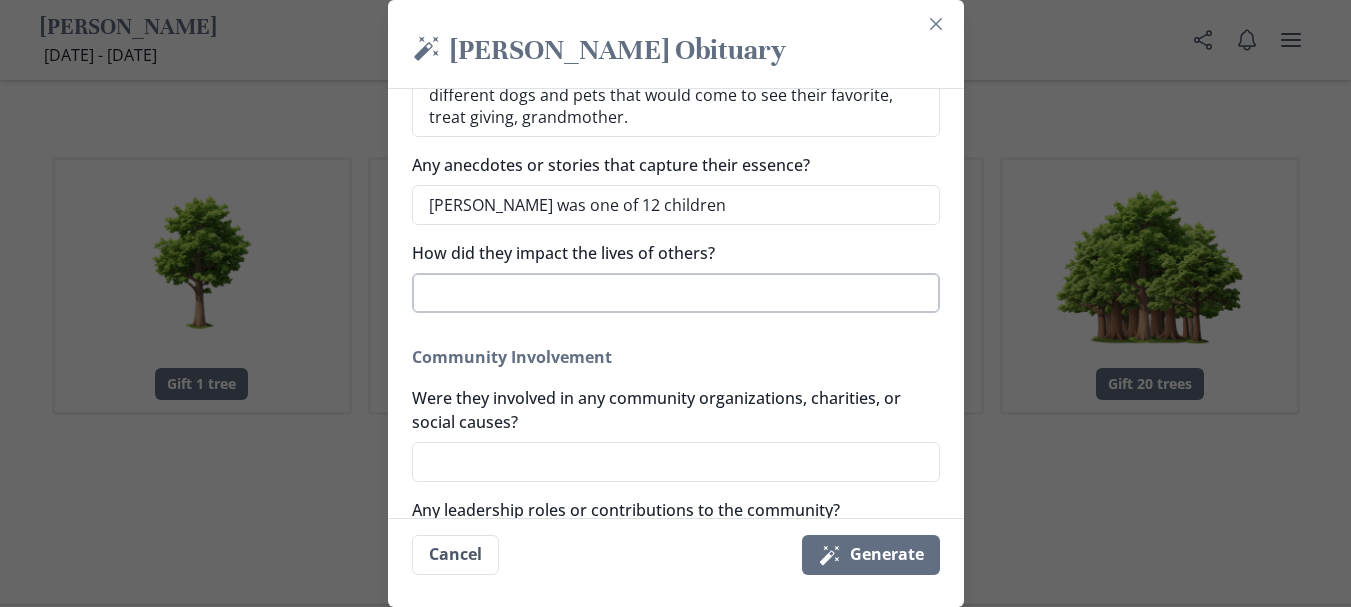 click on "How did they impact the lives of others?" at bounding box center (676, 293) 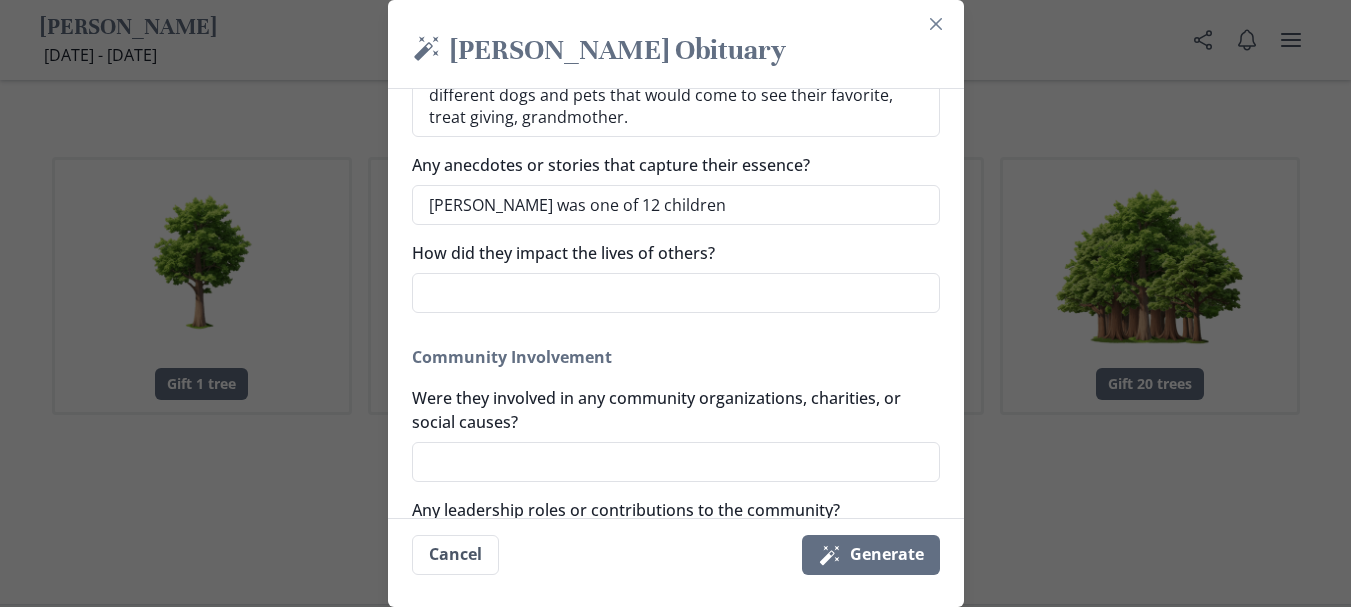 scroll, scrollTop: 1530, scrollLeft: 0, axis: vertical 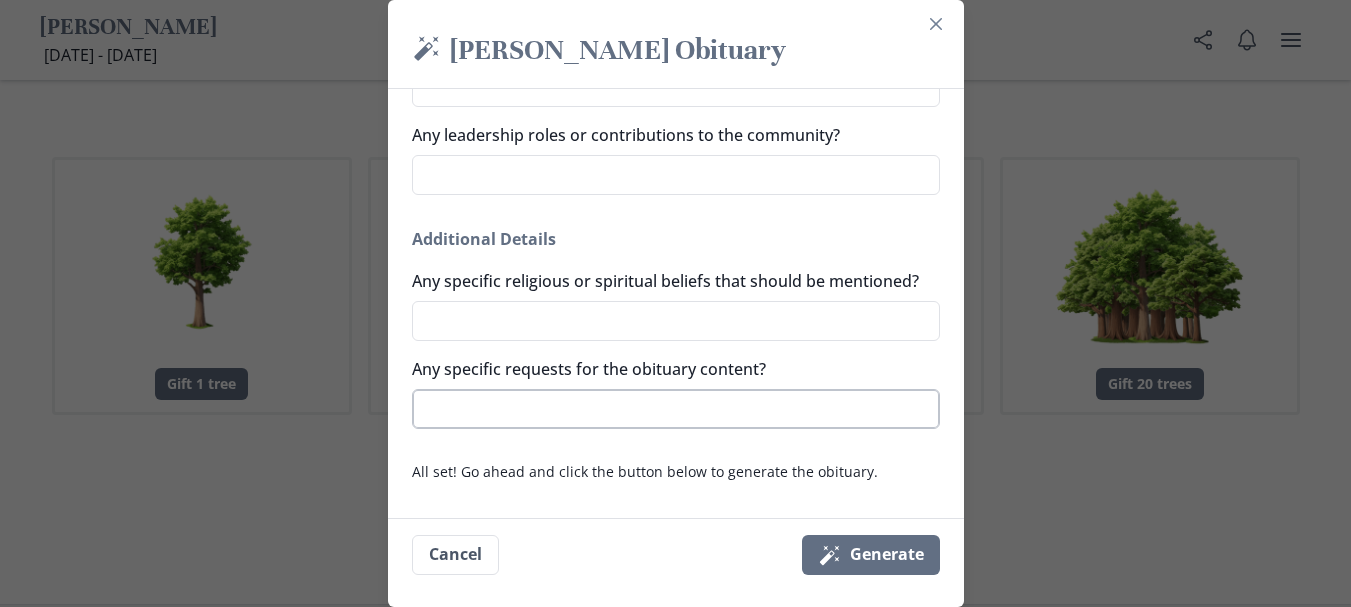 click on "Any specific requests for the obituary content?" at bounding box center [676, 409] 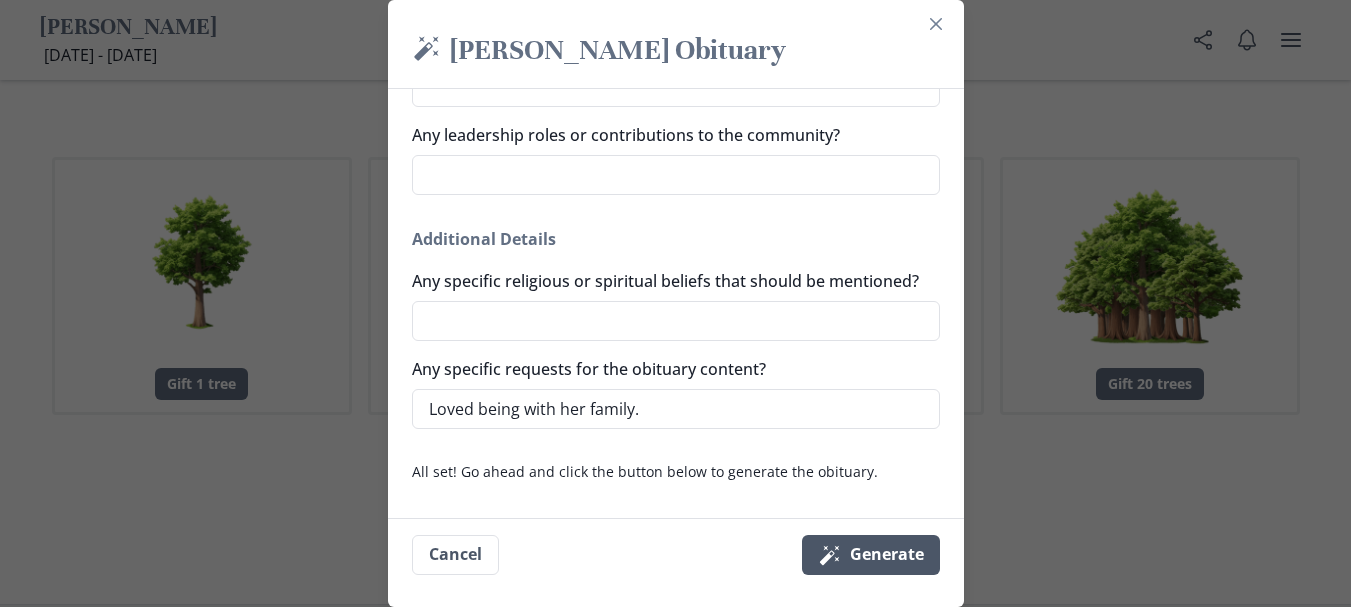 click on "Magic wand Generate" at bounding box center [871, 555] 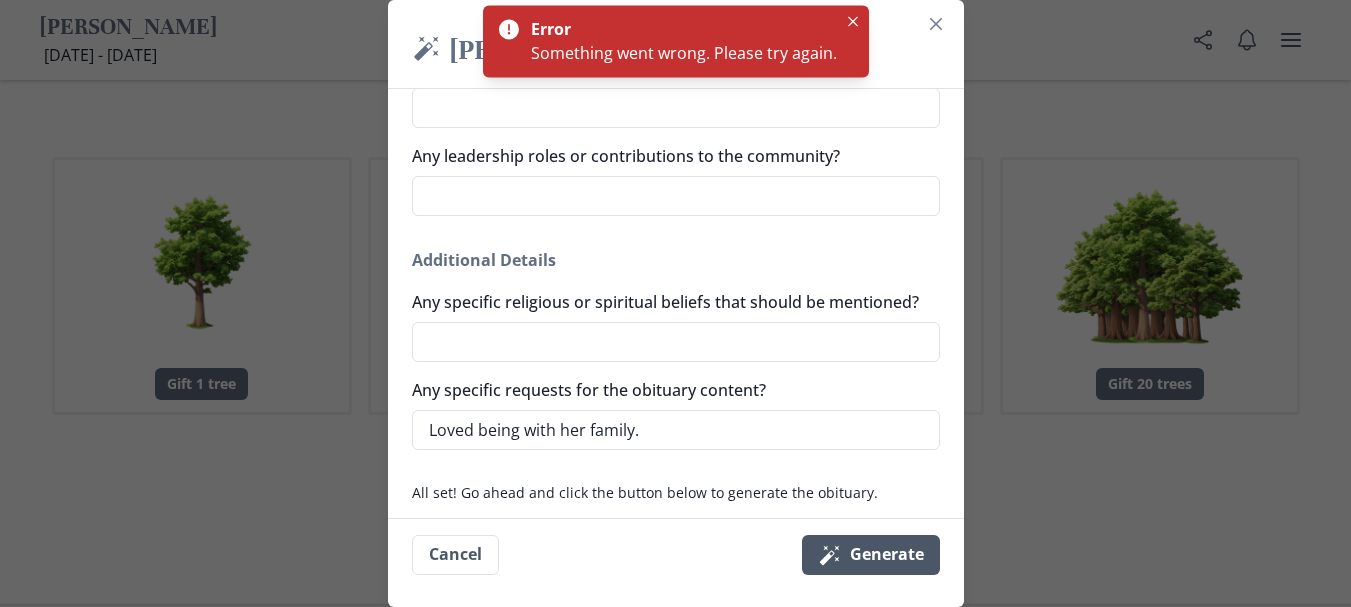 scroll, scrollTop: 1530, scrollLeft: 0, axis: vertical 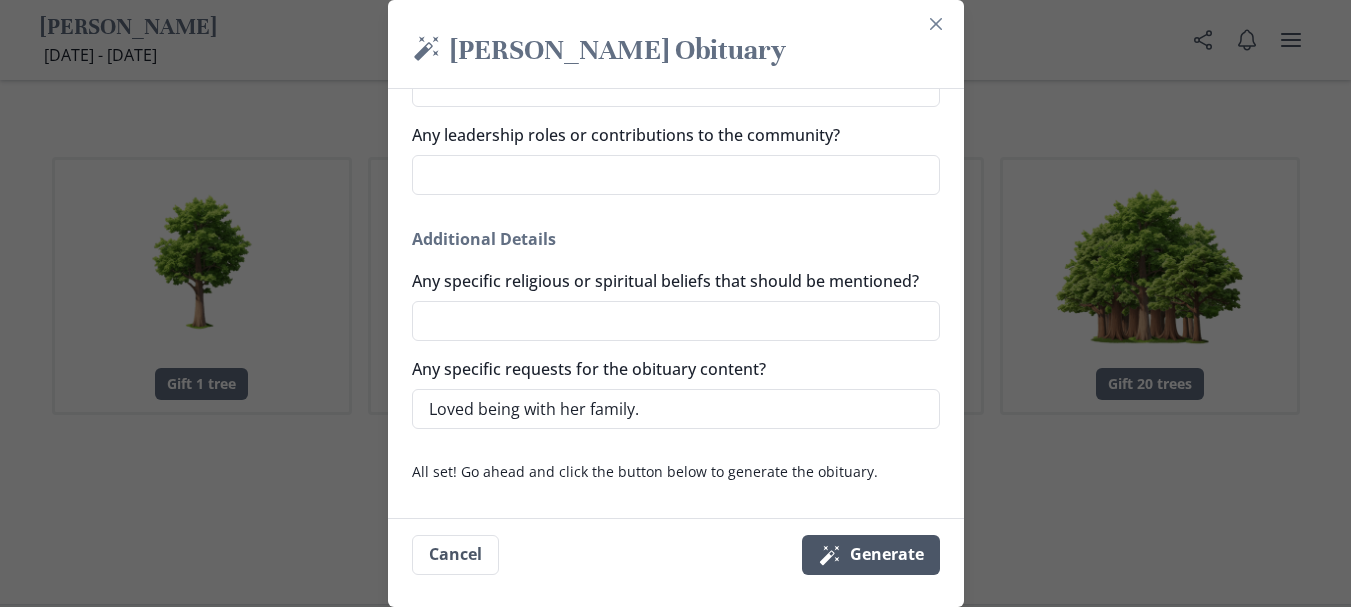 click on "Magic wand Generate" at bounding box center (871, 555) 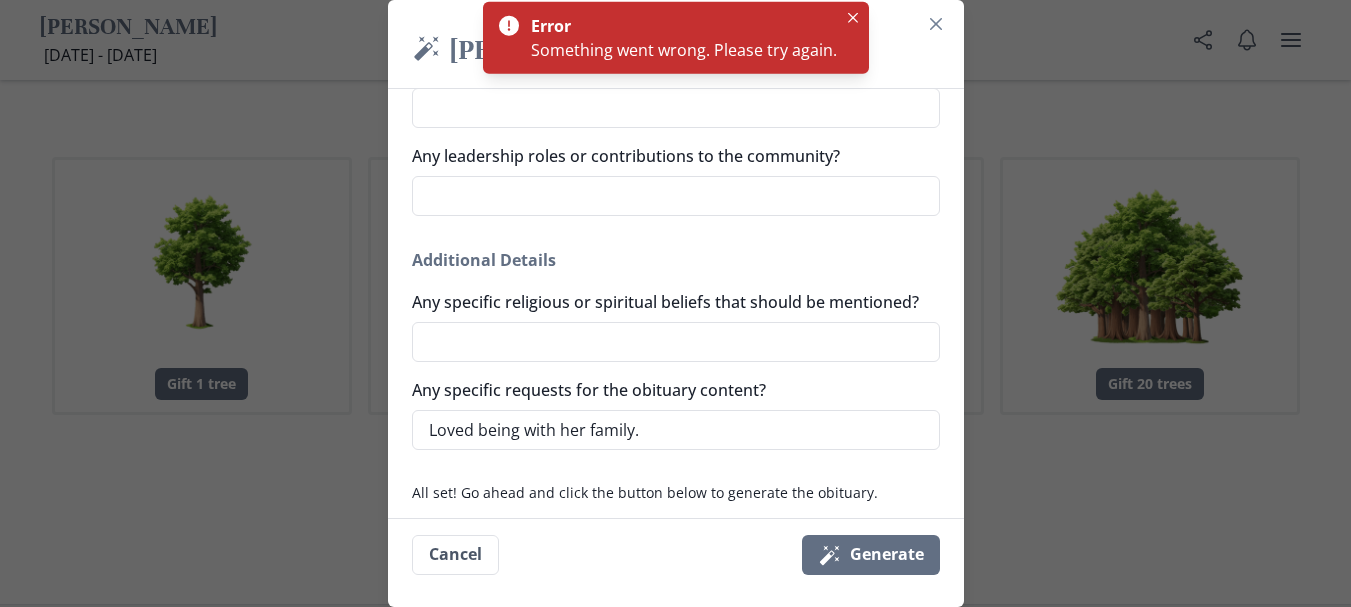 scroll, scrollTop: 1530, scrollLeft: 0, axis: vertical 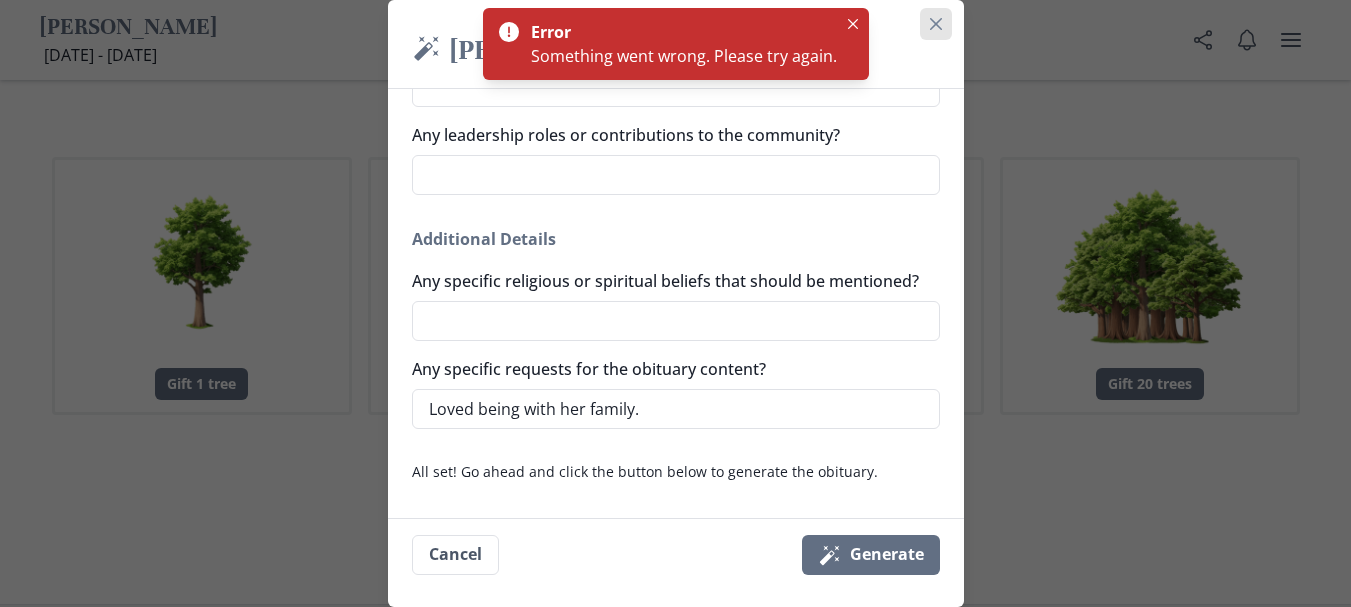 click at bounding box center (936, 24) 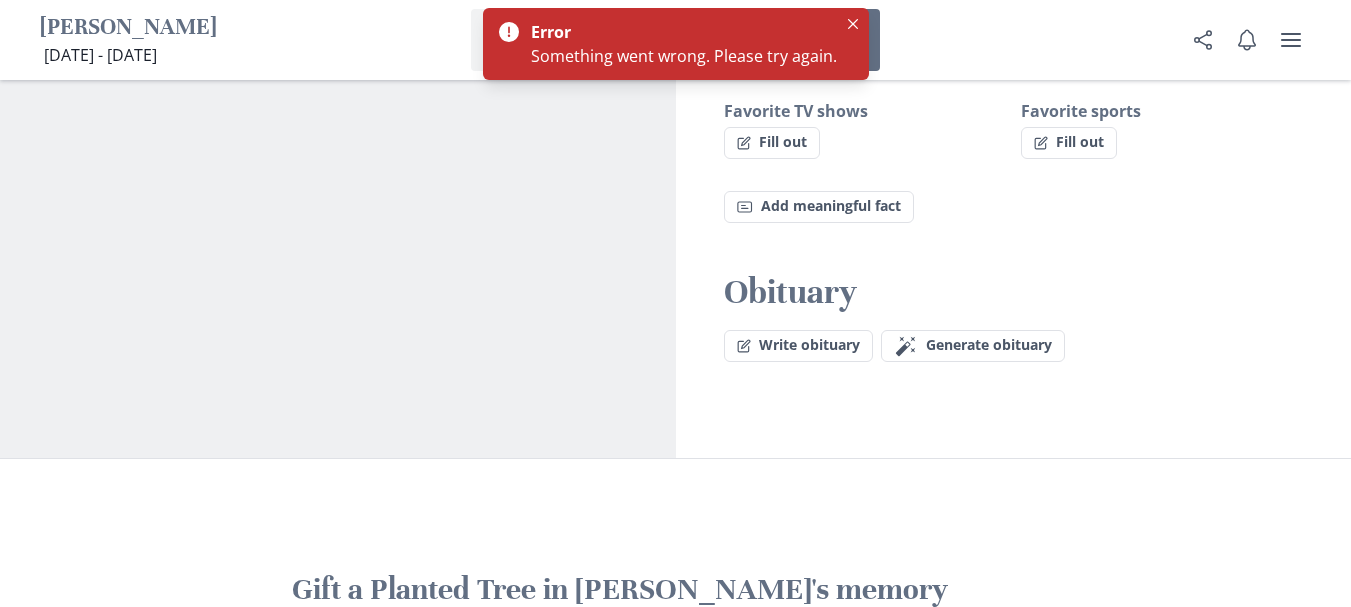 scroll, scrollTop: 1746, scrollLeft: 0, axis: vertical 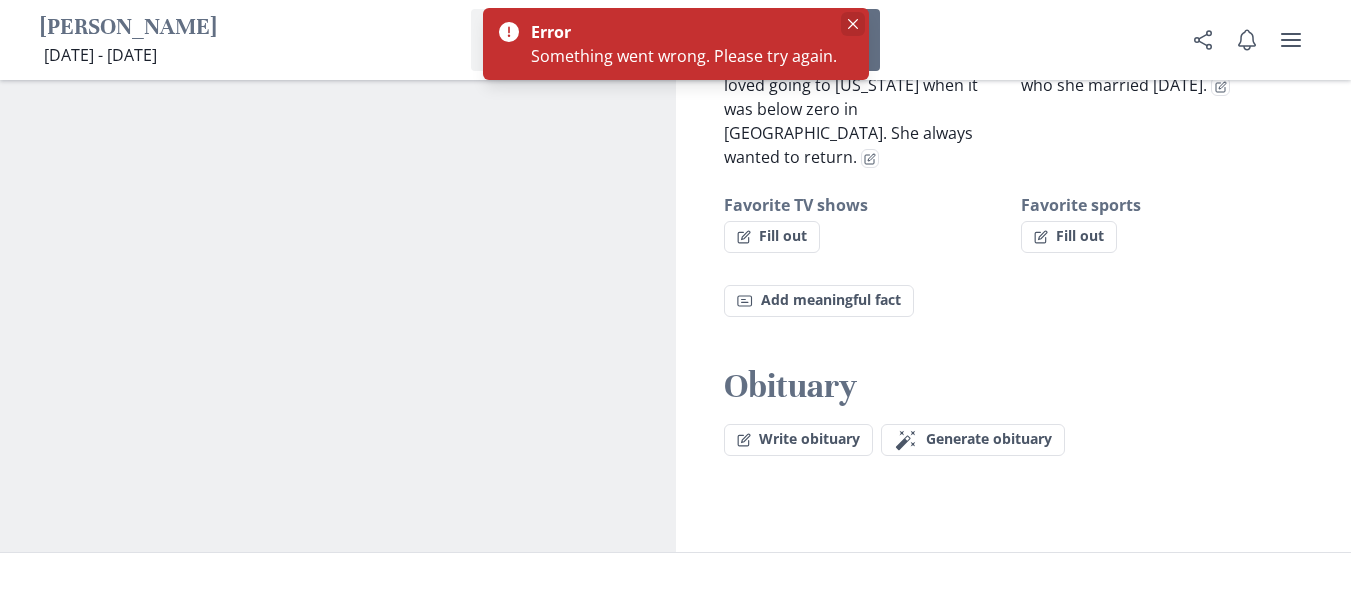 click 